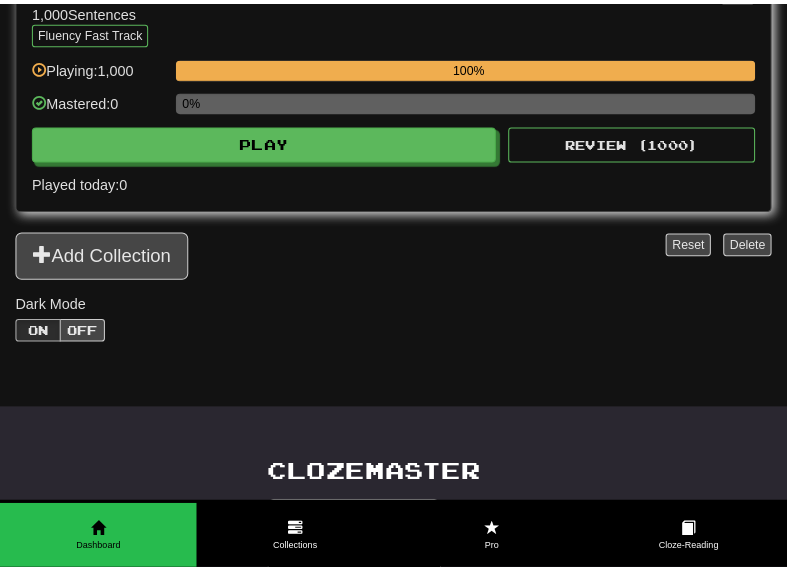 scroll, scrollTop: 1200, scrollLeft: 0, axis: vertical 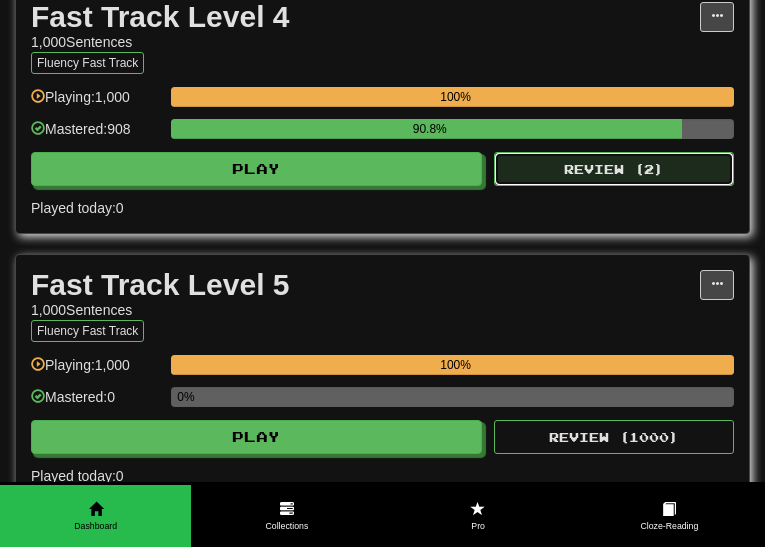 click on "Review ( 2 )" at bounding box center [614, 169] 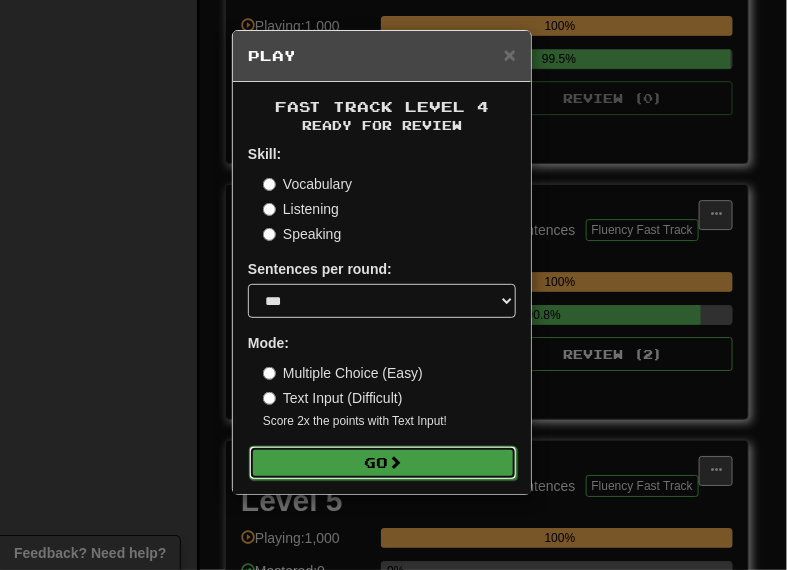 click on "Go" at bounding box center (383, 463) 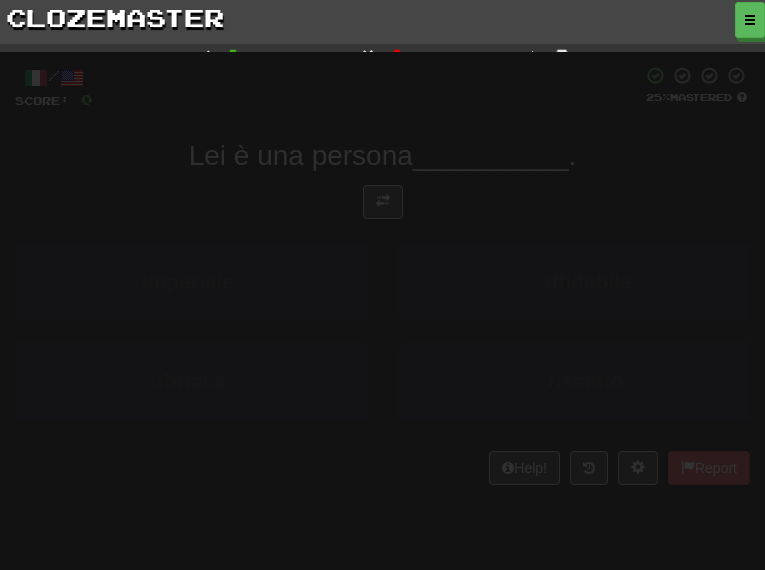 scroll, scrollTop: 0, scrollLeft: 0, axis: both 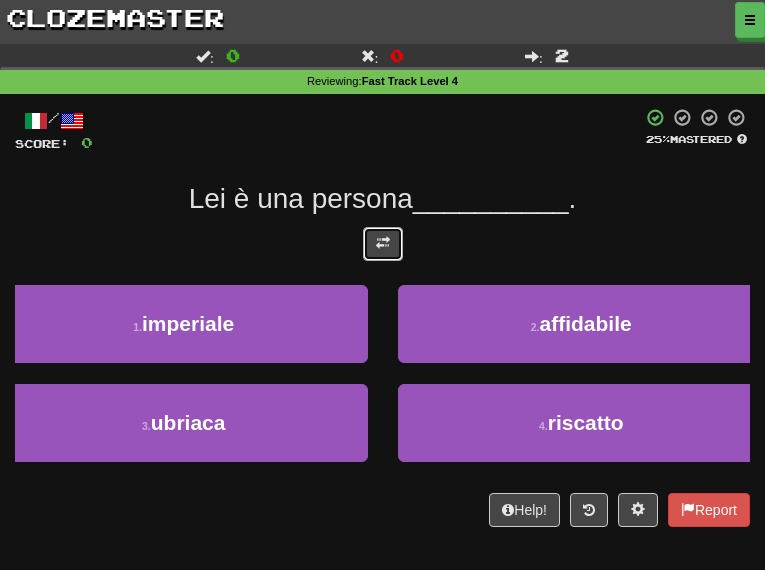 click at bounding box center [383, 244] 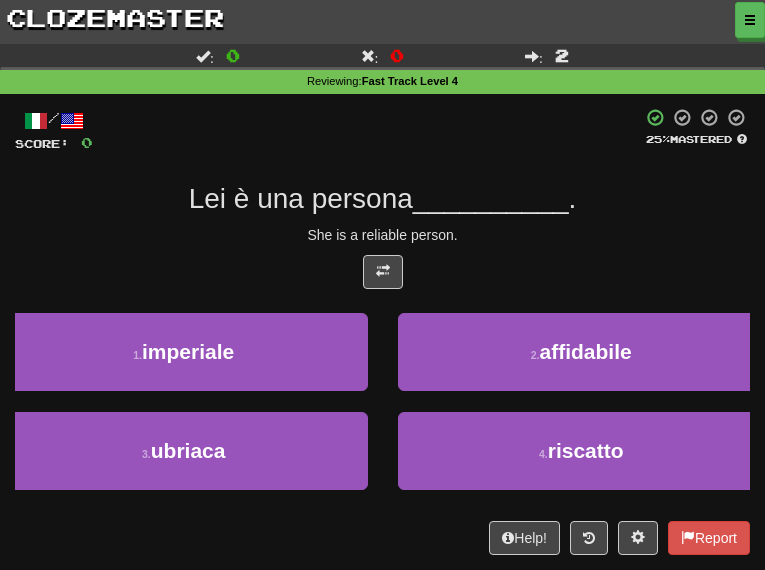 click on "She is a reliable person." at bounding box center [382, 235] 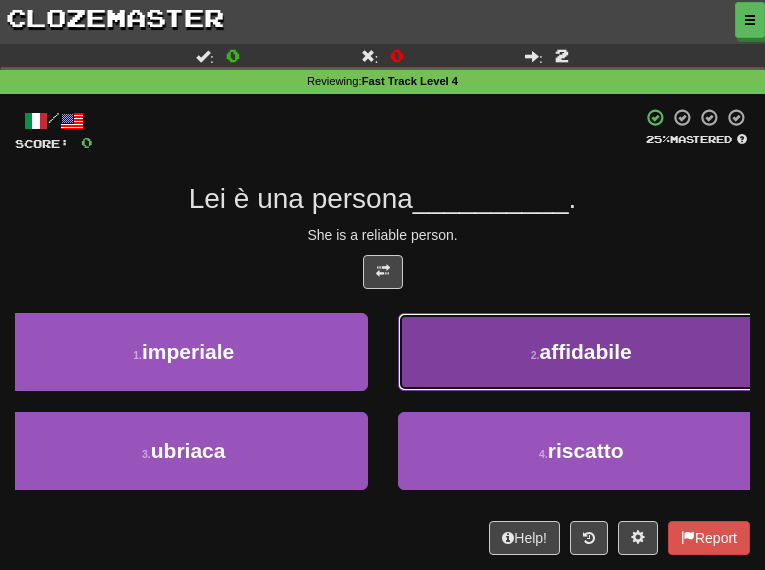 click on "affidabile" at bounding box center [586, 351] 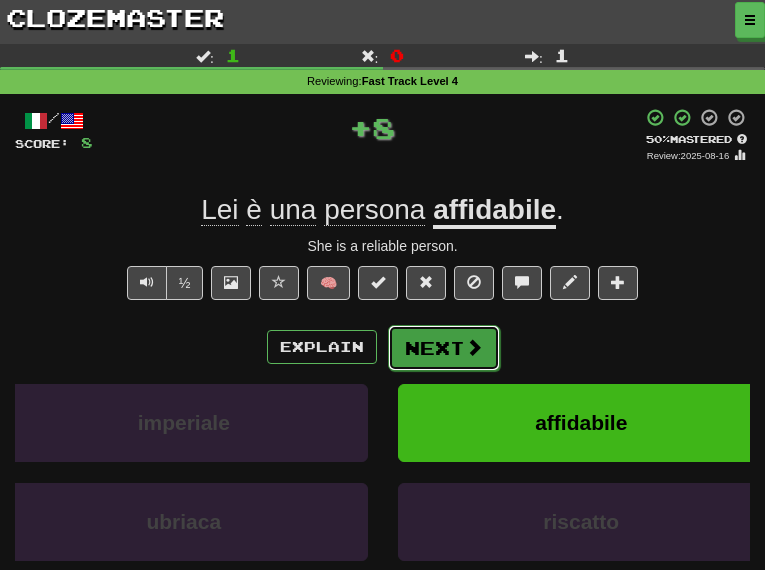click on "Next" at bounding box center [444, 348] 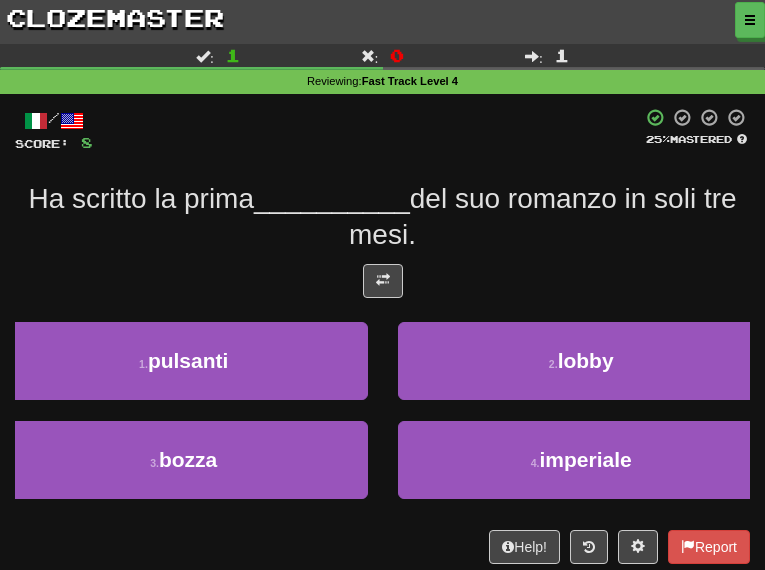 click on "del suo romanzo in soli tre mesi." at bounding box center (543, 216) 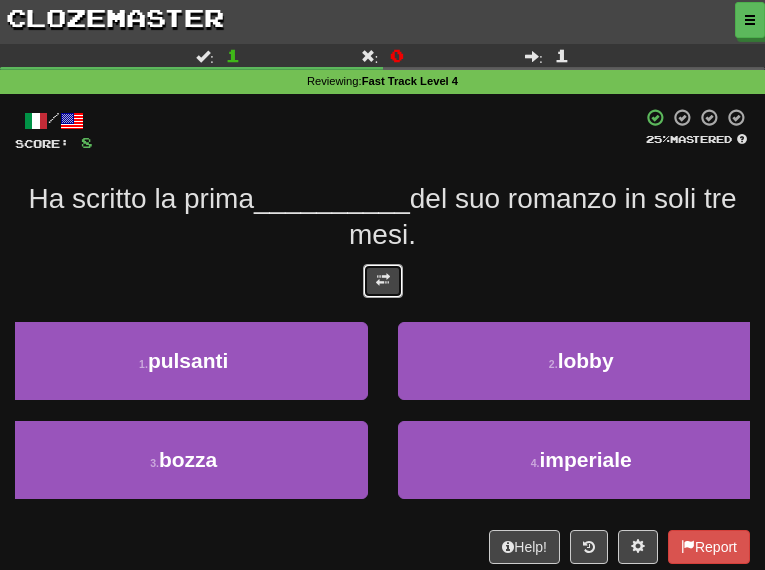 click at bounding box center (383, 281) 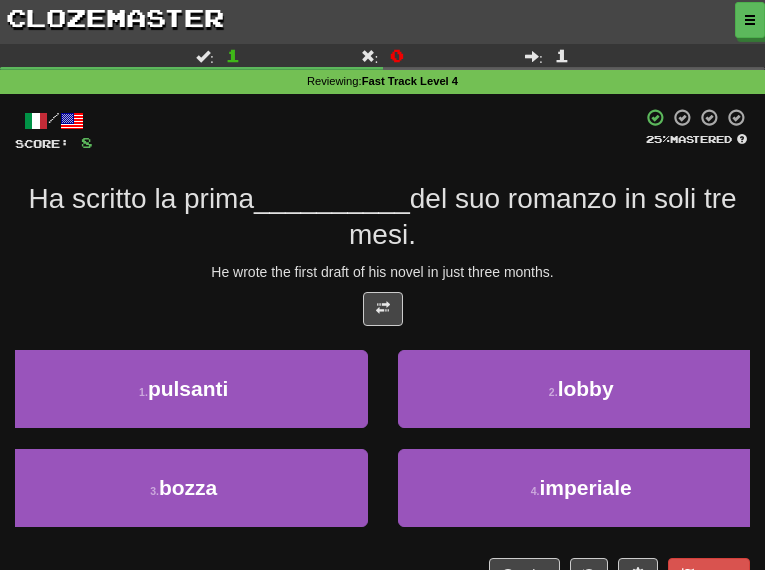 click on "He wrote the first draft of his novel in just three months." at bounding box center (382, 272) 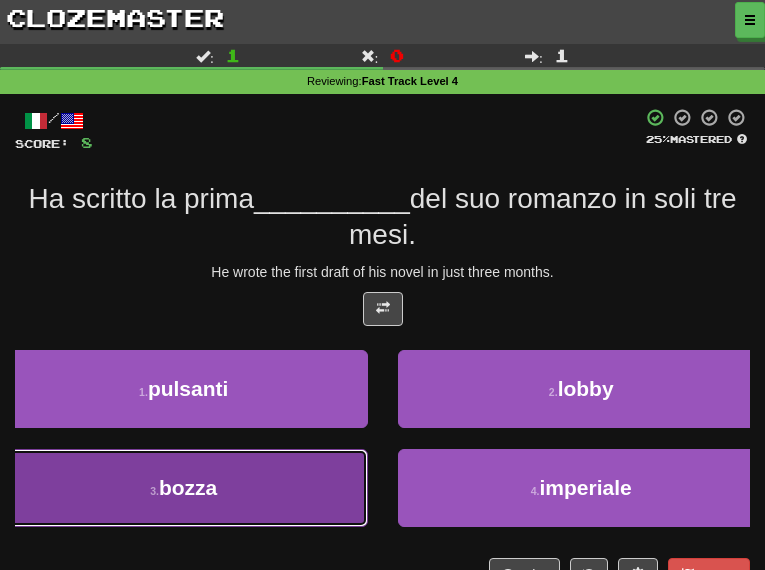 click on "3 .  bozza" at bounding box center [184, 488] 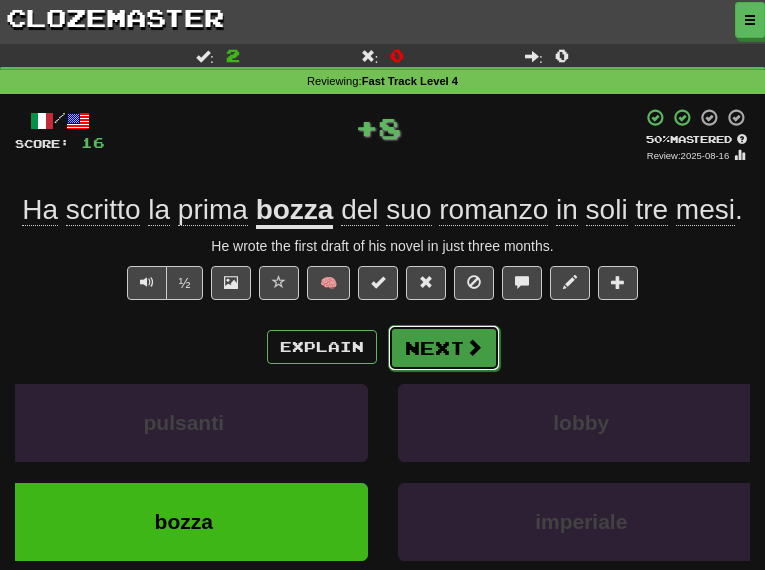 click on "Next" at bounding box center [444, 348] 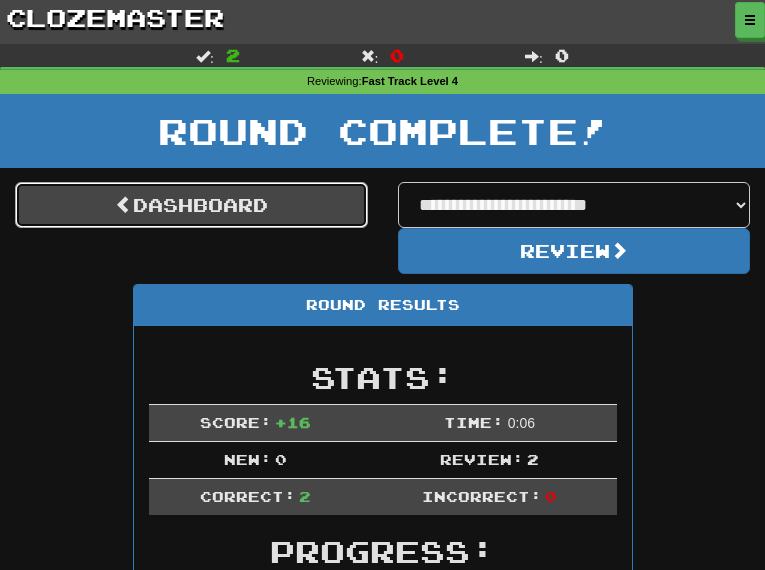 click on "Dashboard" at bounding box center (191, 205) 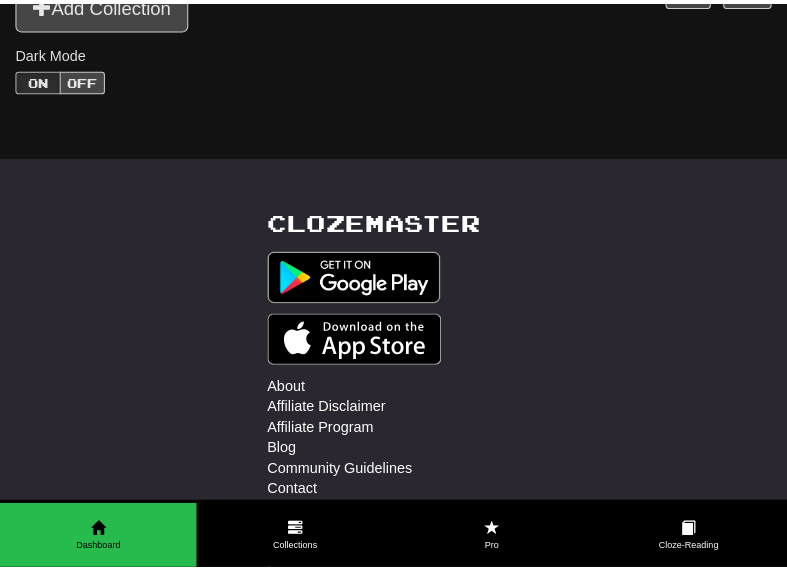 scroll, scrollTop: 1500, scrollLeft: 0, axis: vertical 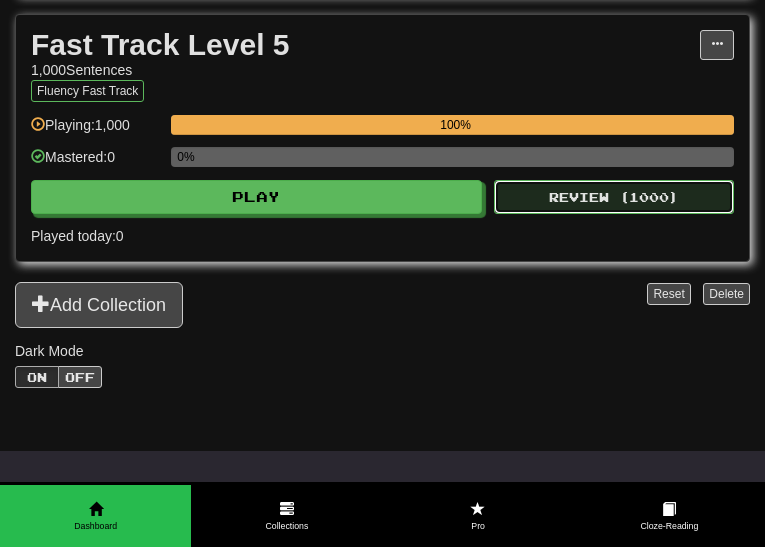 click on "Review ( 1000 )" at bounding box center (614, 197) 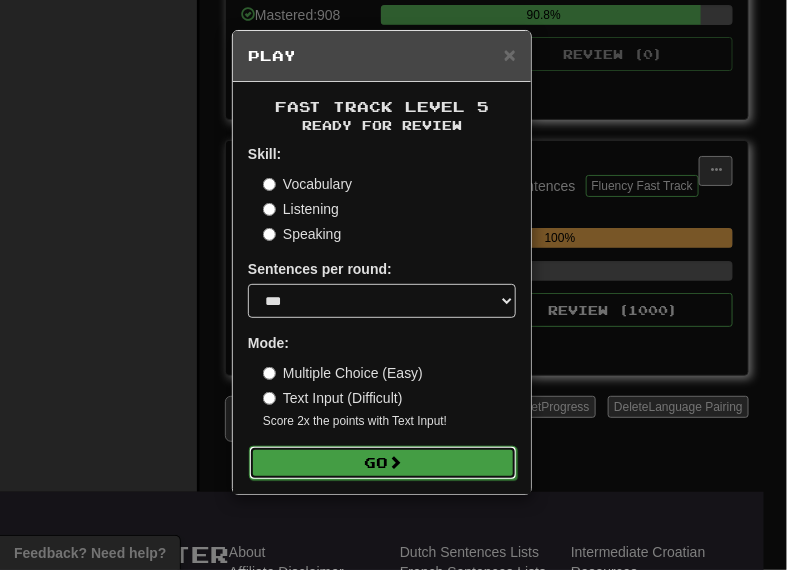 click on "Go" at bounding box center [383, 463] 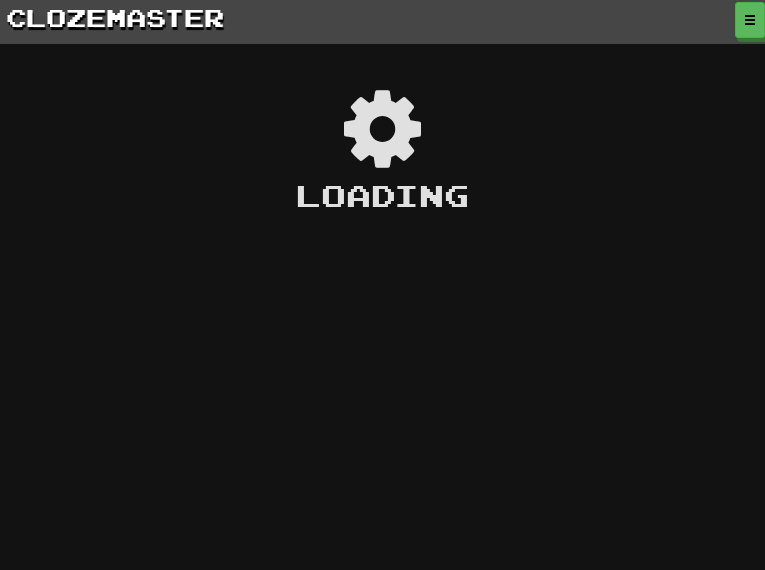 scroll, scrollTop: 0, scrollLeft: 0, axis: both 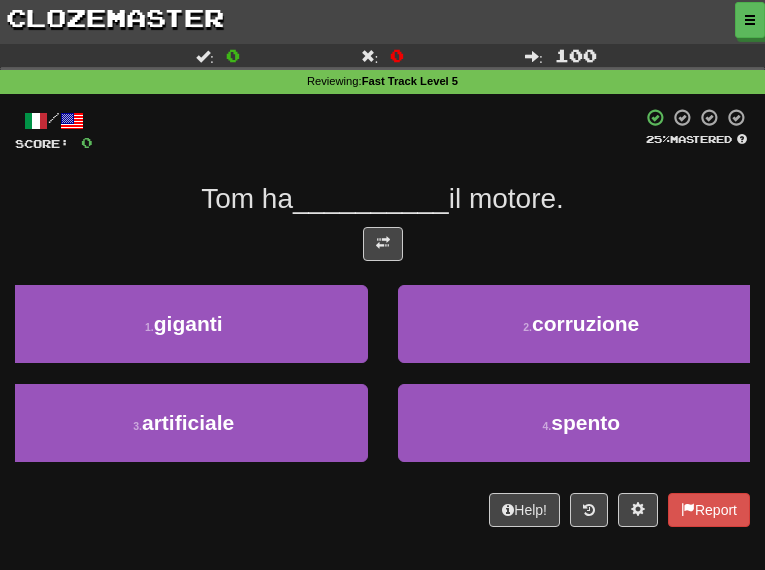 click on "/  Score:   0 25 %  Mastered Tom ha  __________  il motore. 1 .  giganti 2 .  corruzione 3 .  artificiale 4 .  spento  Help!  Report" at bounding box center (382, 317) 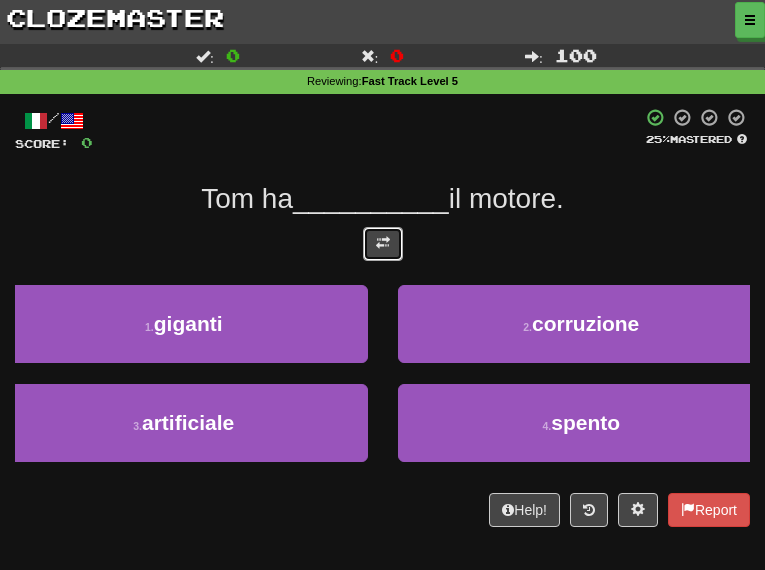 click at bounding box center (383, 244) 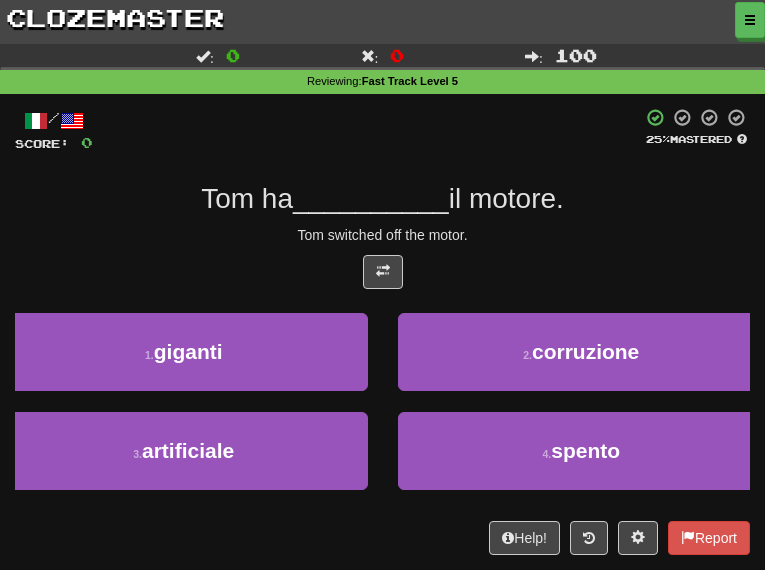click on "il motore." at bounding box center [506, 198] 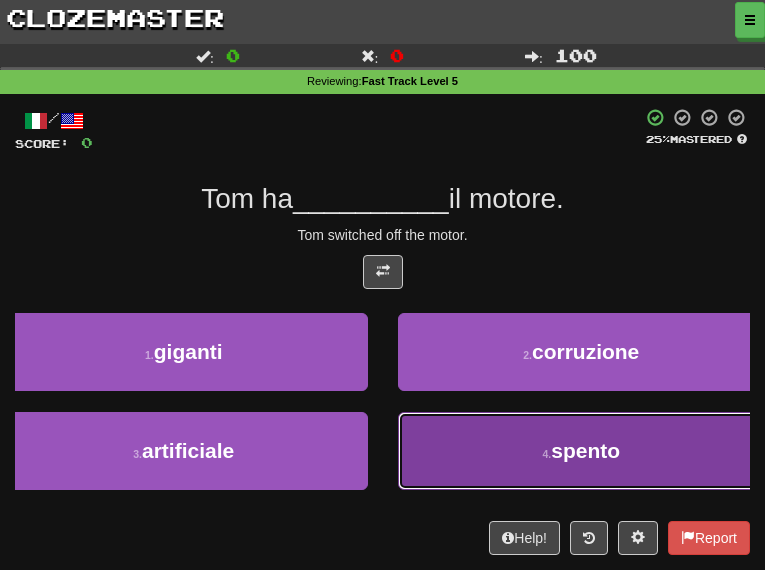 click on "4 .  spento" at bounding box center [582, 451] 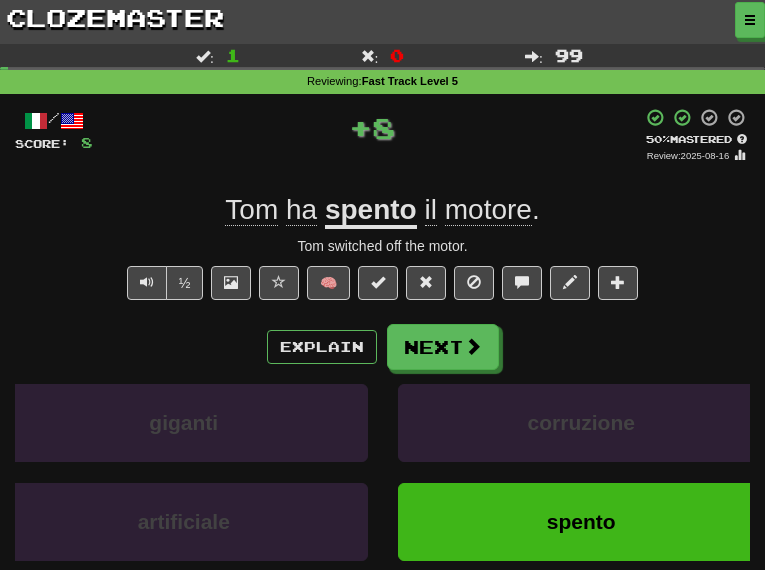 click on "/  Score:   8 + 8 50 %  Mastered Review:  [DATE]
Tom   ha   spento   il   motore . Tom switched off the motor. ½ 🧠 Explain Next giganti corruzione artificiale spento Learn more: giganti corruzione artificiale spento  Help!  Report" at bounding box center (382, 382) 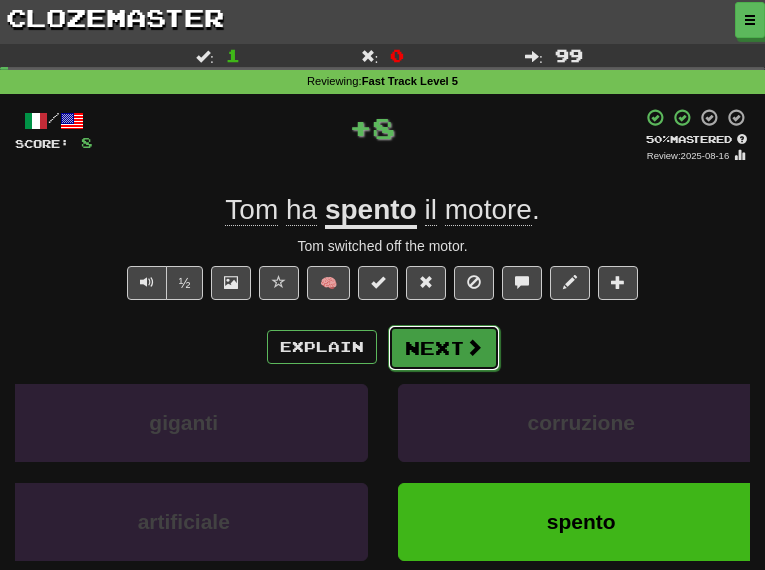 click on "Next" at bounding box center [444, 348] 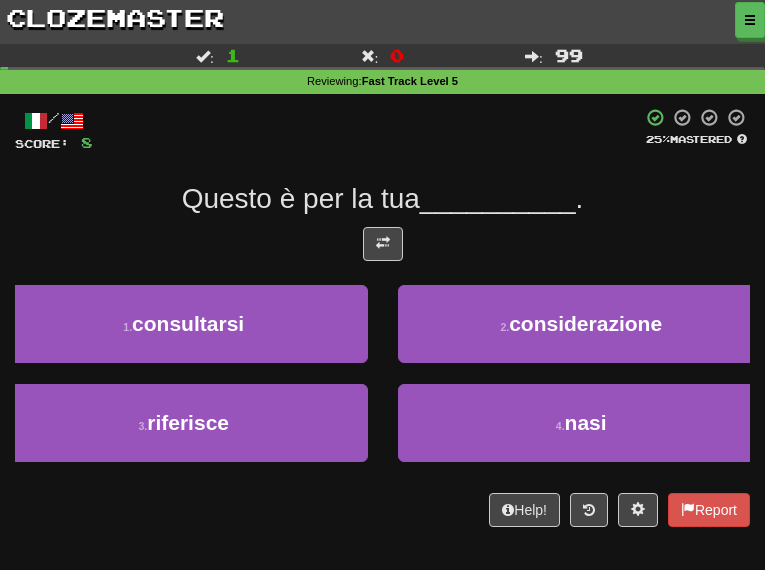 click on "/  Score:   8 25 %  Mastered Questo è per la tua  __________ . 1 .  consultarsi 2 .  considerazione 3 .  riferisce 4 .  nasi  Help!  Report" at bounding box center (382, 317) 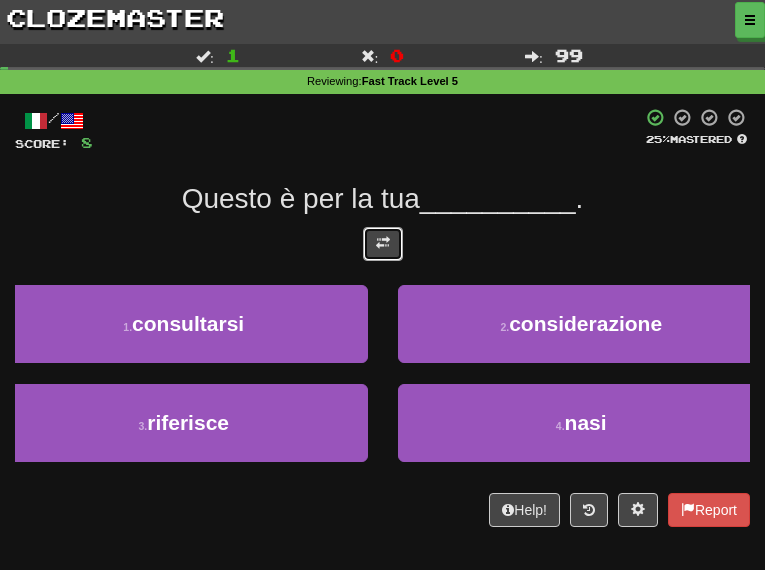 click at bounding box center (383, 244) 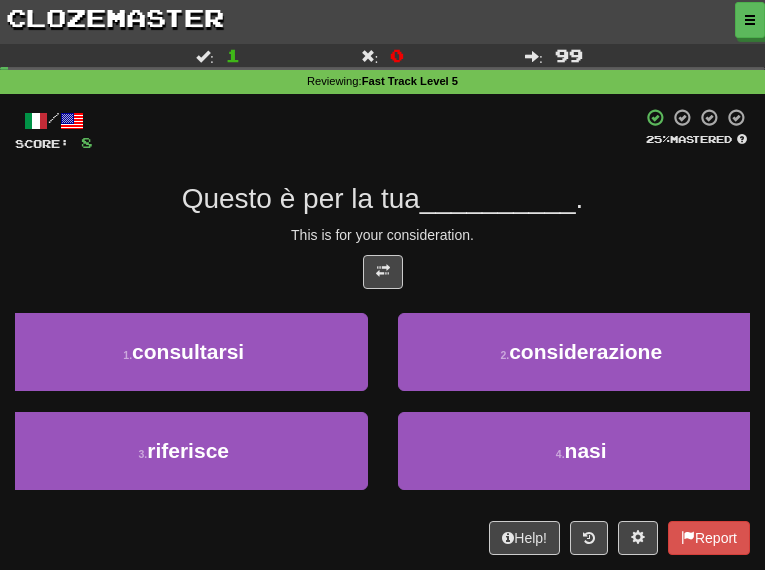 click on "Questo è per la tua  __________ ." at bounding box center (382, 199) 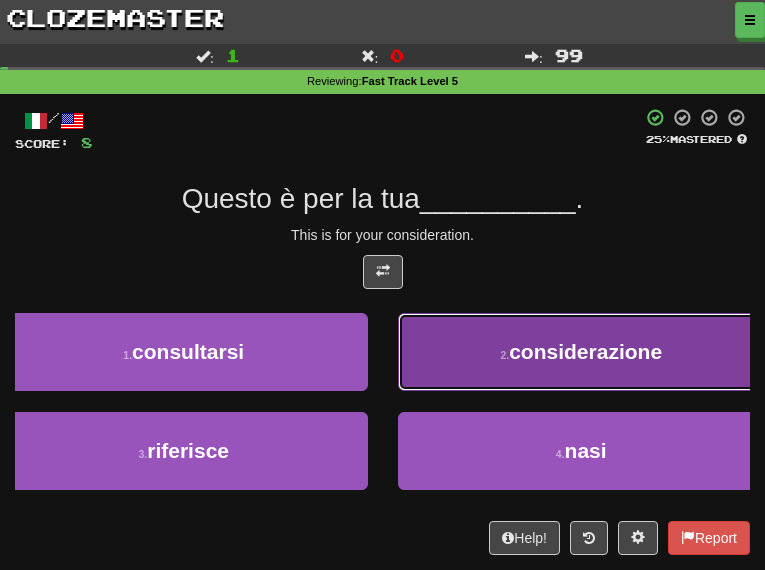 click on "considerazione" at bounding box center [585, 351] 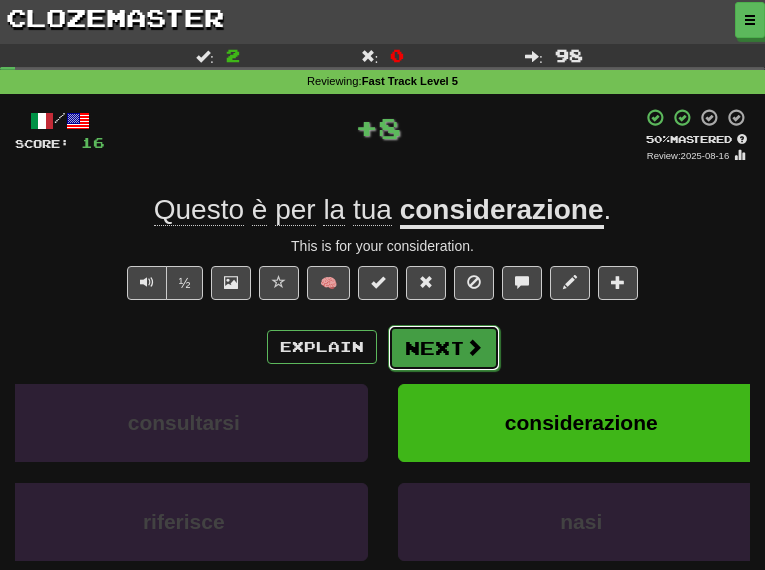 click on "Next" at bounding box center (444, 348) 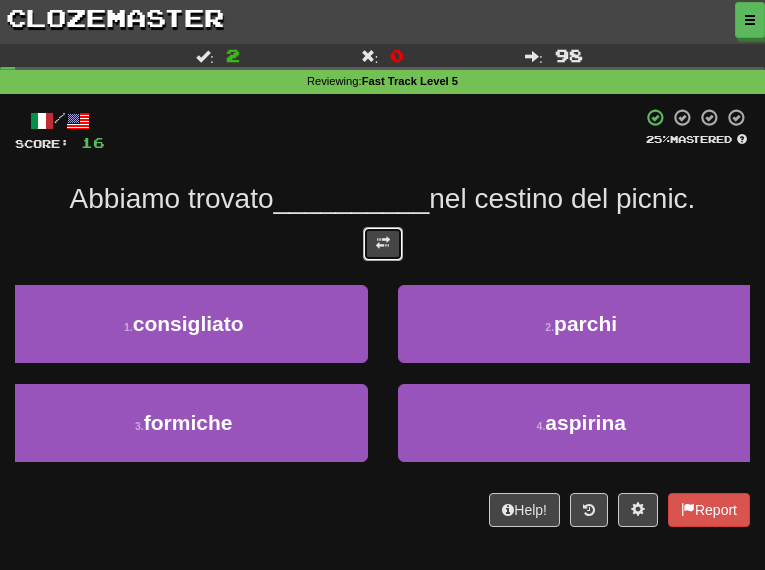 click at bounding box center (383, 244) 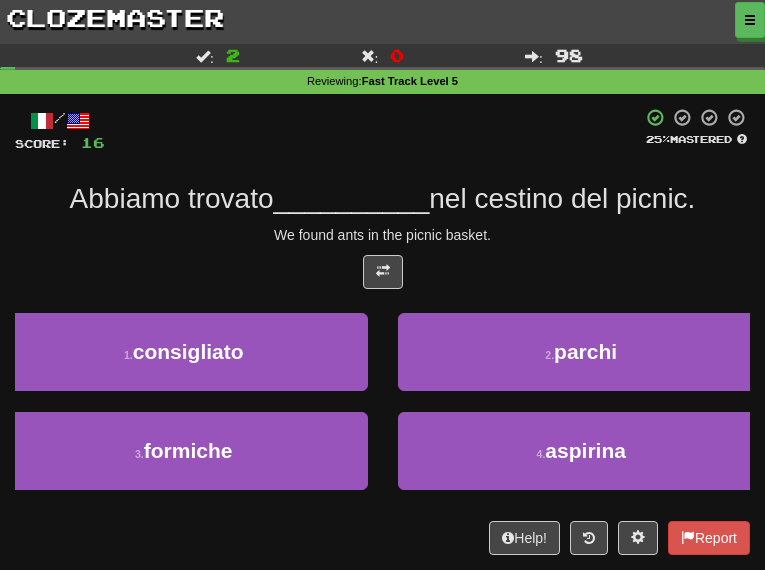 click on "/  Score:   16 25 %  Mastered Abbiamo trovato  __________  nel cestino del picnic. We found ants in the picnic basket. 1 .  consigliato 2 .  parchi 3 .  formiche 4 .  aspirina  Help!  Report" at bounding box center [382, 331] 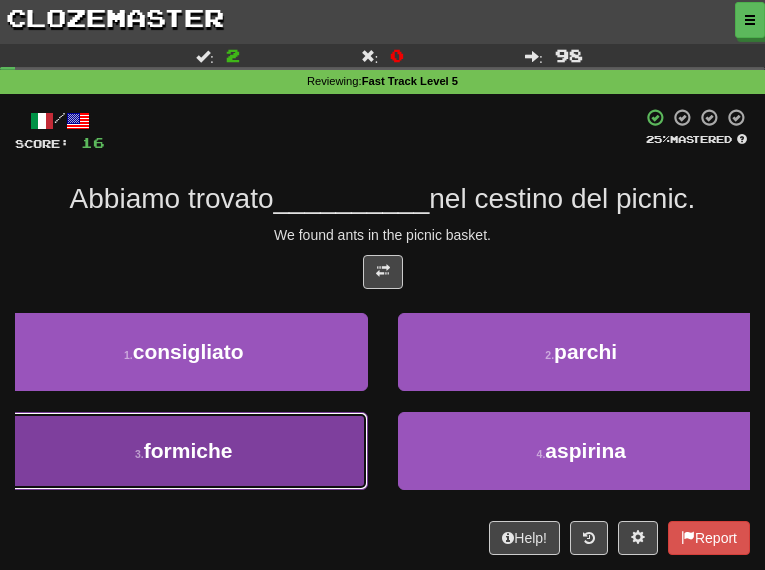 click on "3 .  formiche" at bounding box center [184, 451] 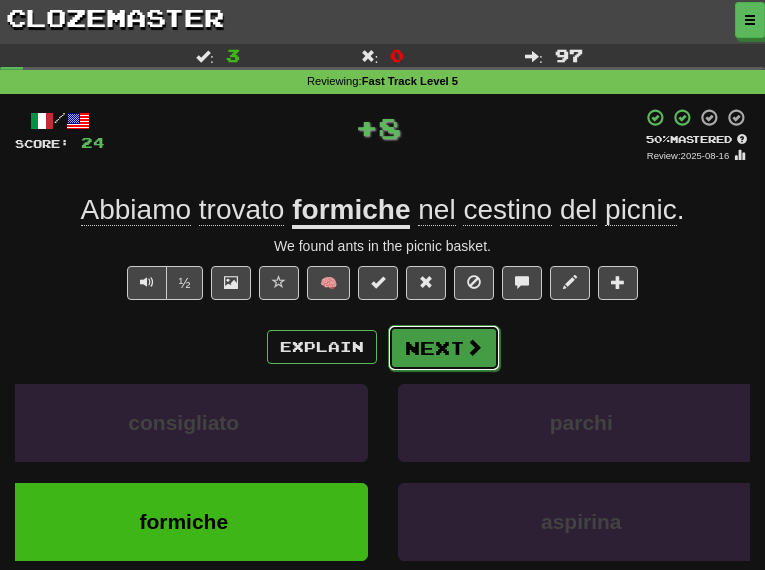 click on "Next" at bounding box center [444, 348] 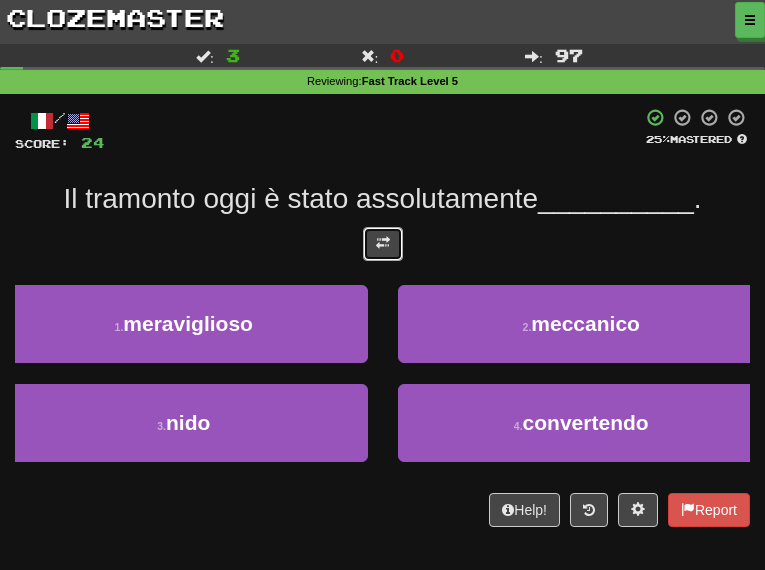 click at bounding box center (383, 244) 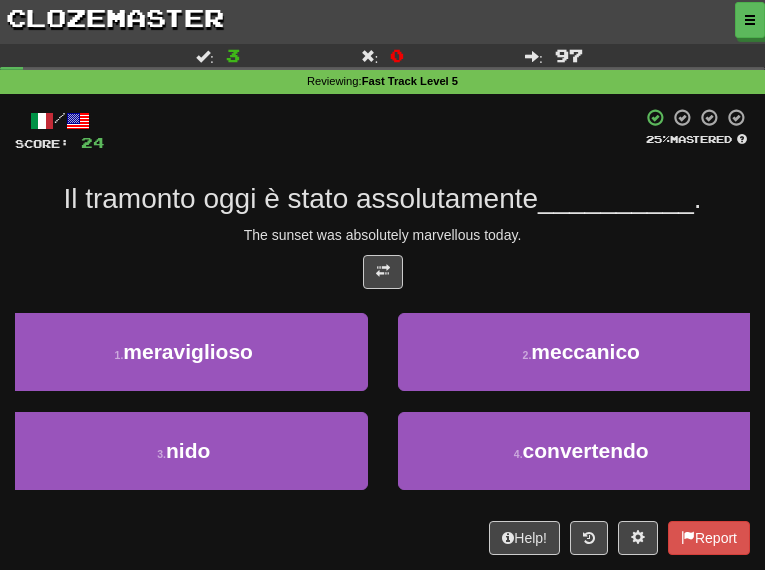 click on "The sunset was absolutely marvellous today." at bounding box center (382, 235) 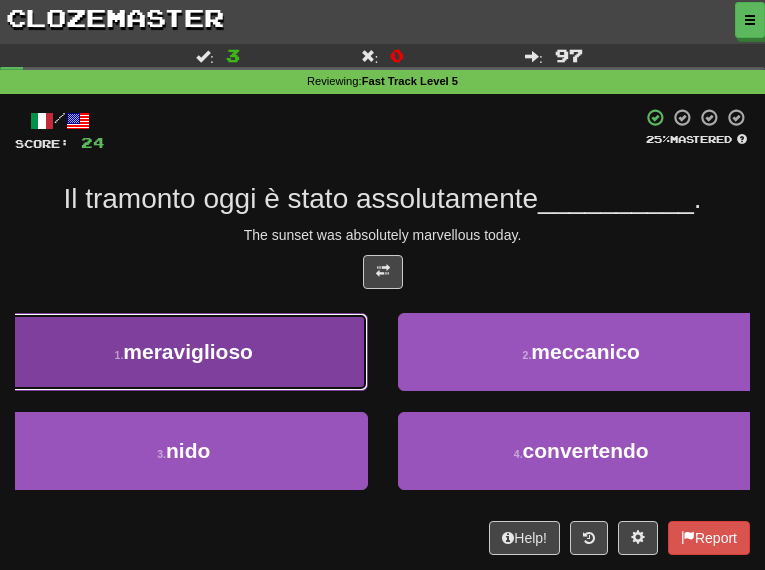 click on "1 .  meraviglioso" at bounding box center [184, 352] 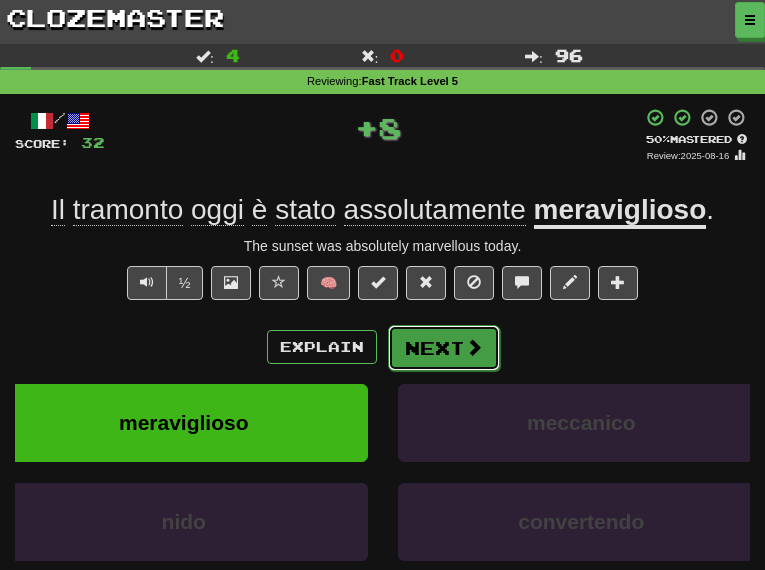 click at bounding box center (474, 347) 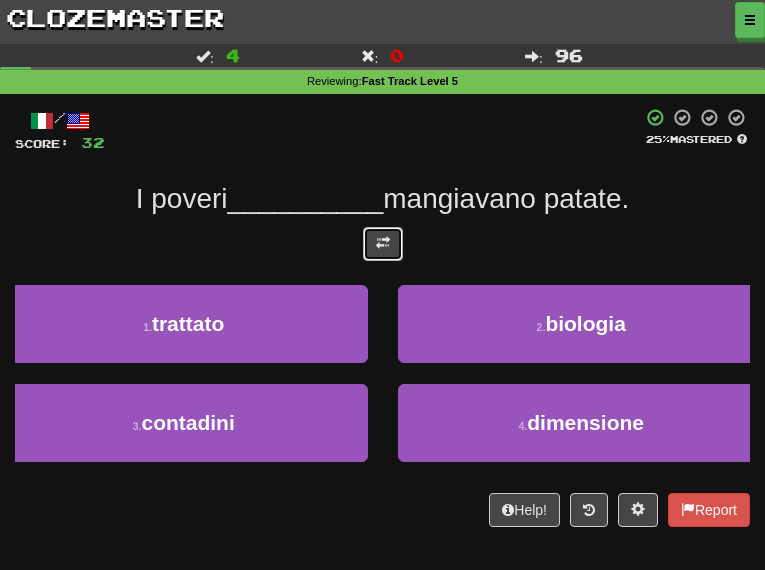 click at bounding box center (383, 244) 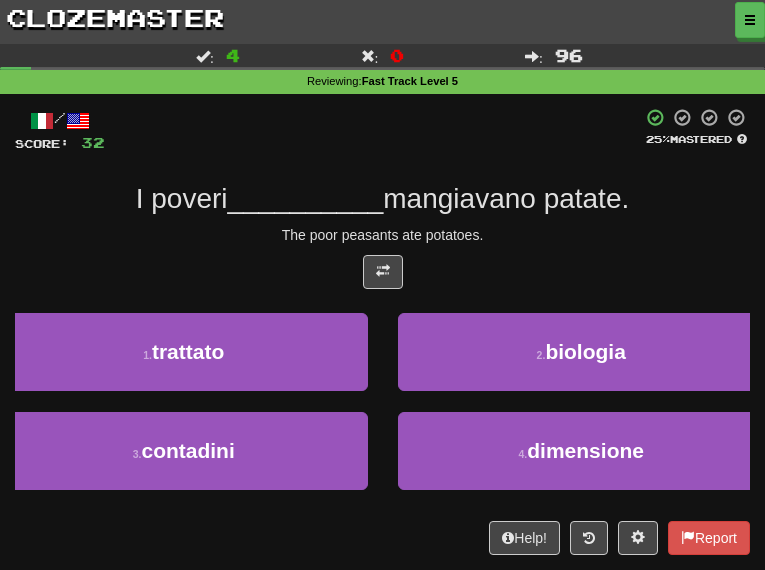 click on "mangiavano patate." at bounding box center (506, 198) 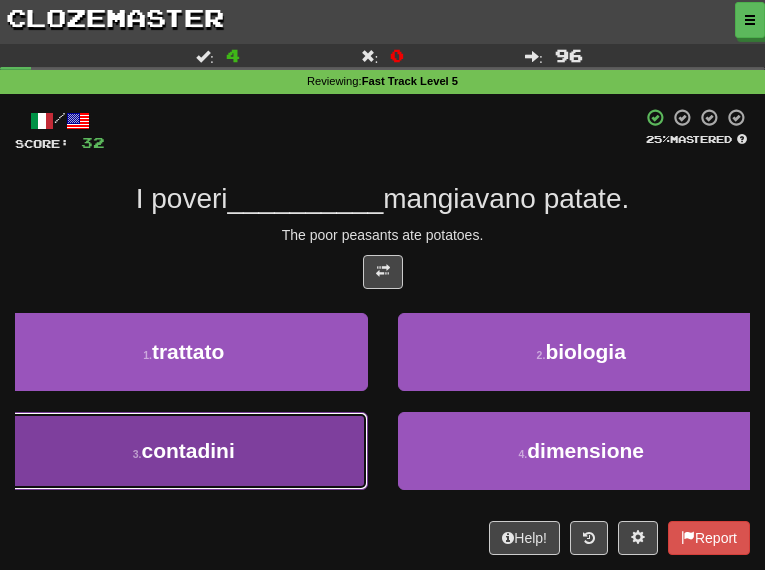click on "3 .  contadini" at bounding box center [184, 451] 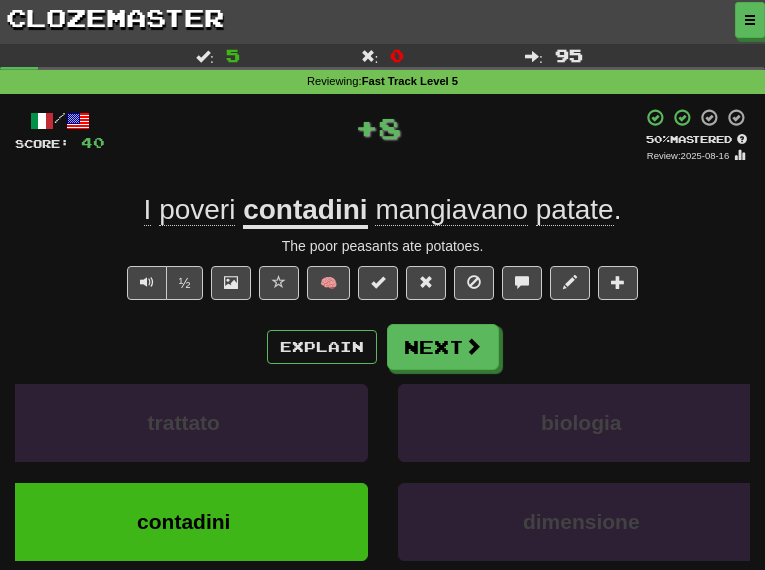 drag, startPoint x: 424, startPoint y: 316, endPoint x: 438, endPoint y: 376, distance: 61.611687 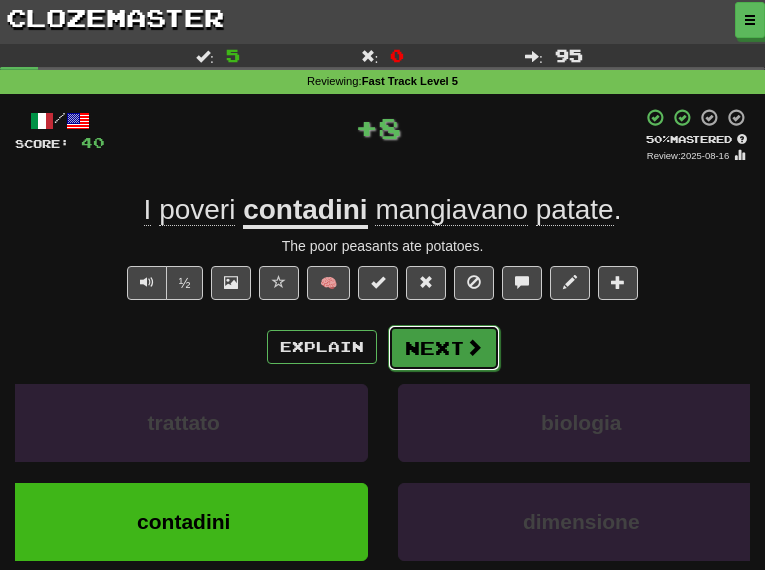 click on "Next" at bounding box center (444, 348) 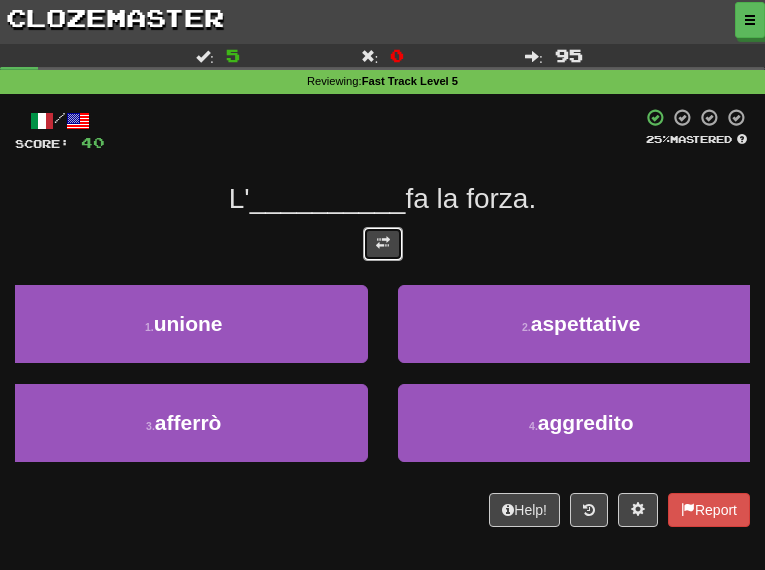 click at bounding box center (383, 243) 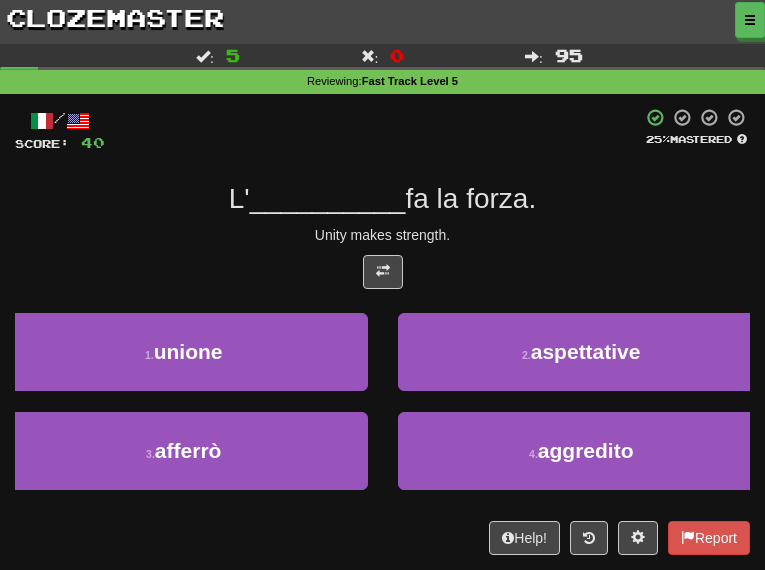 click on "/  Score:   40 25 %  Mastered L' __________  fa la forza. Unity makes strength. 1 .  unione 2 .  aspettative 3 .  afferrò 4 .  aggredito  Help!  Report" at bounding box center [382, 331] 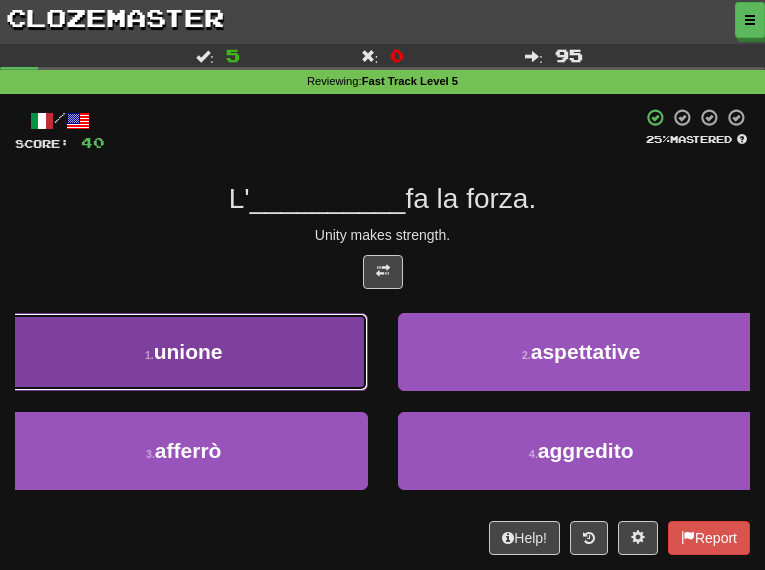 click on "1 .  unione" at bounding box center [184, 352] 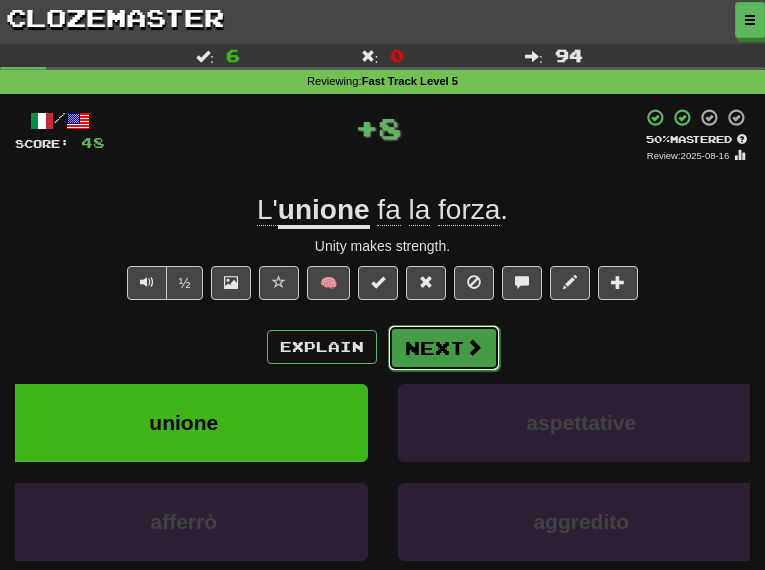 drag, startPoint x: 438, startPoint y: 331, endPoint x: 403, endPoint y: 285, distance: 57.801384 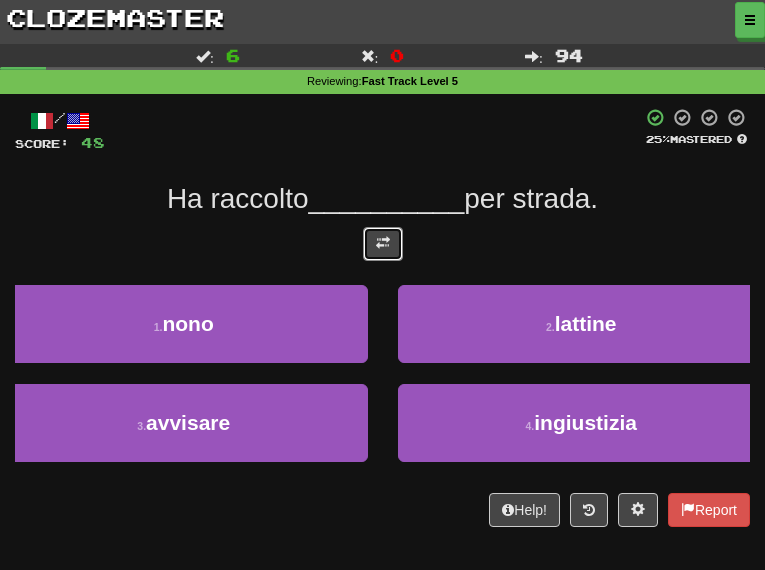 click at bounding box center (383, 244) 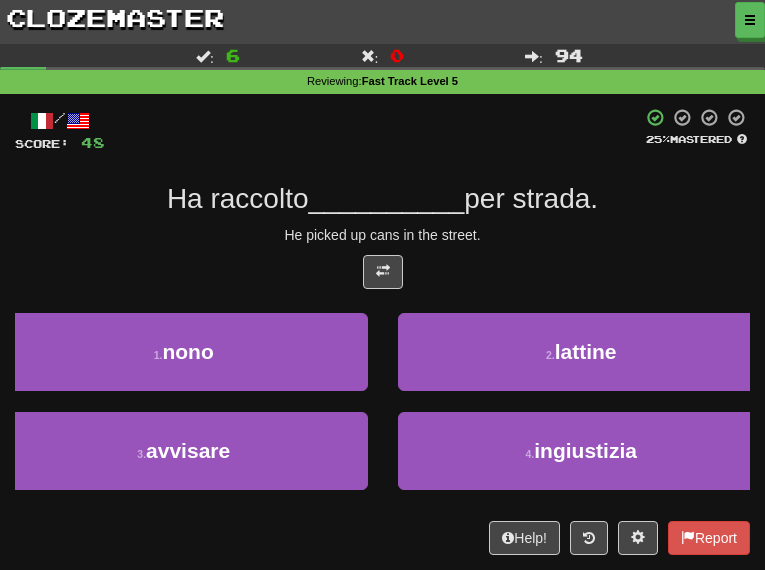 click on "/  Score:   48 25 %  Mastered Ha raccolto  __________  per strada. He picked up cans in the street. 1 .  nono 2 .  lattine 3 .  avvisare 4 .  ingiustizia  Help!  Report" at bounding box center [382, 331] 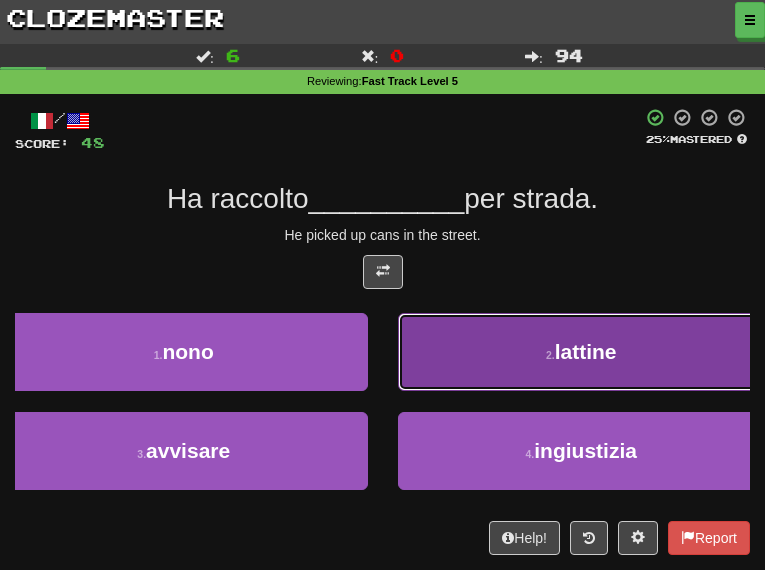 click on "2 .  lattine" at bounding box center [582, 352] 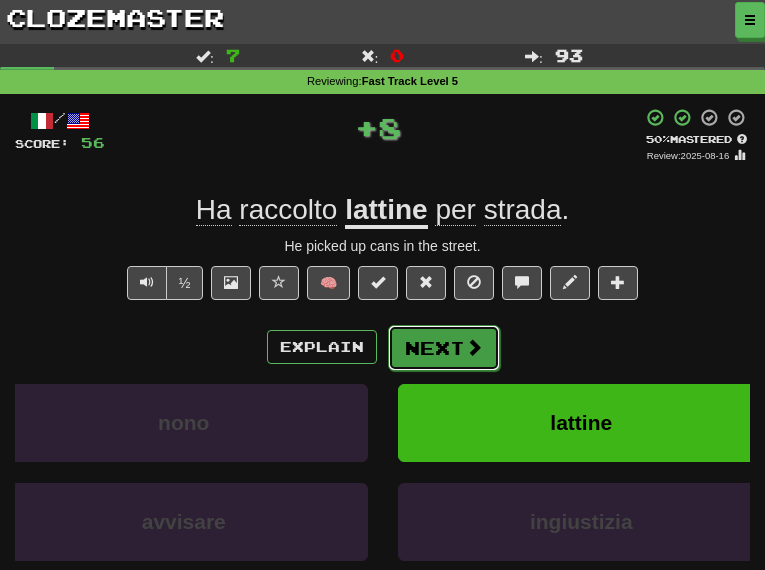 click on "Next" at bounding box center [444, 348] 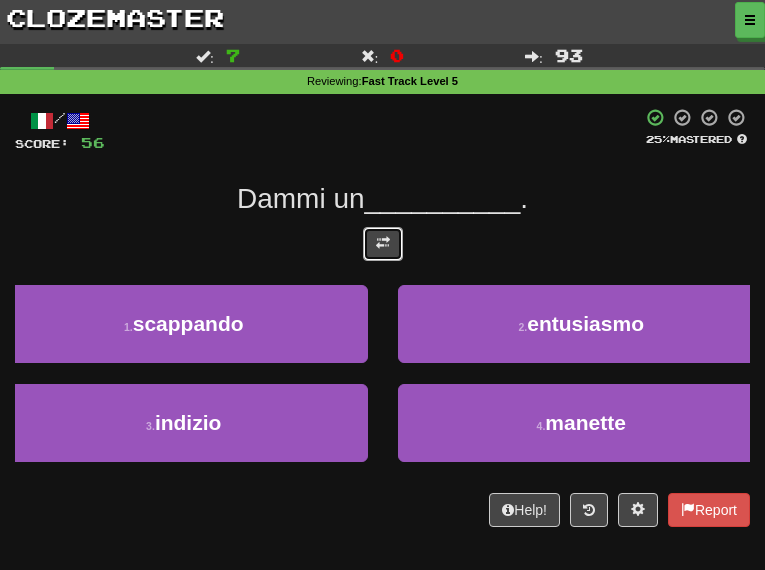 click at bounding box center (383, 244) 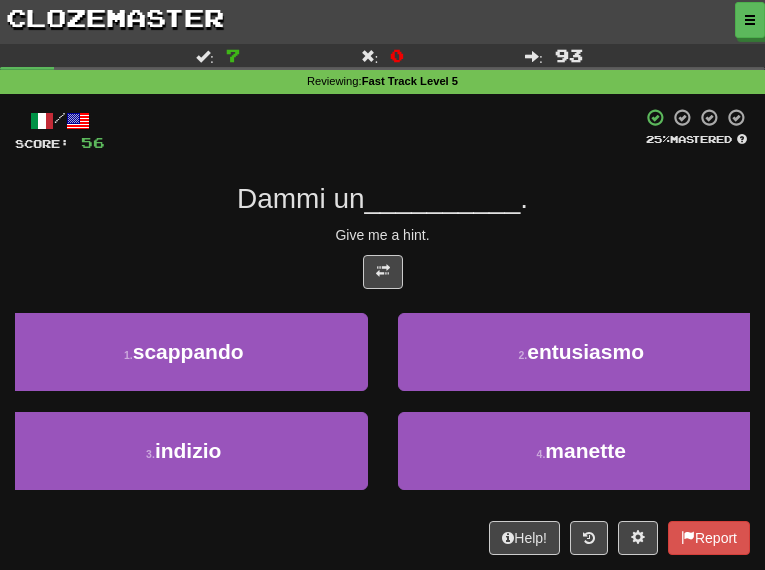 click on "Dammi un  __________ ." at bounding box center (382, 199) 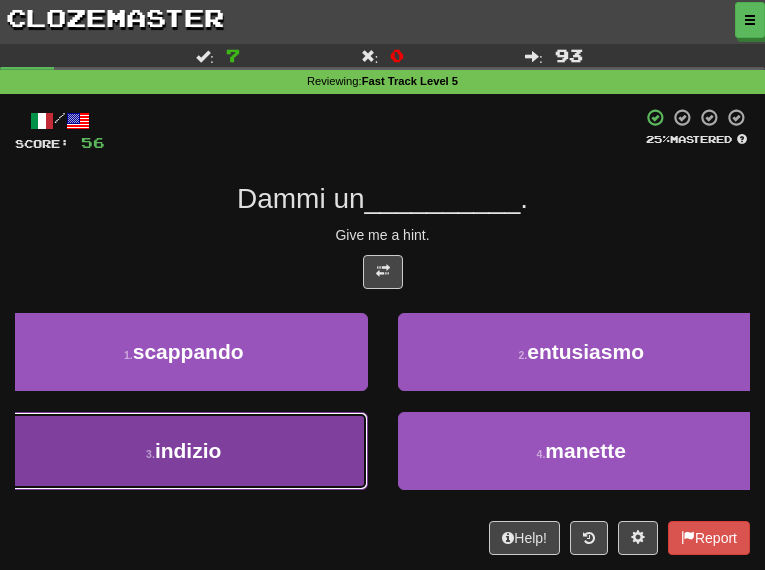 click on "3 .  indizio" at bounding box center [184, 451] 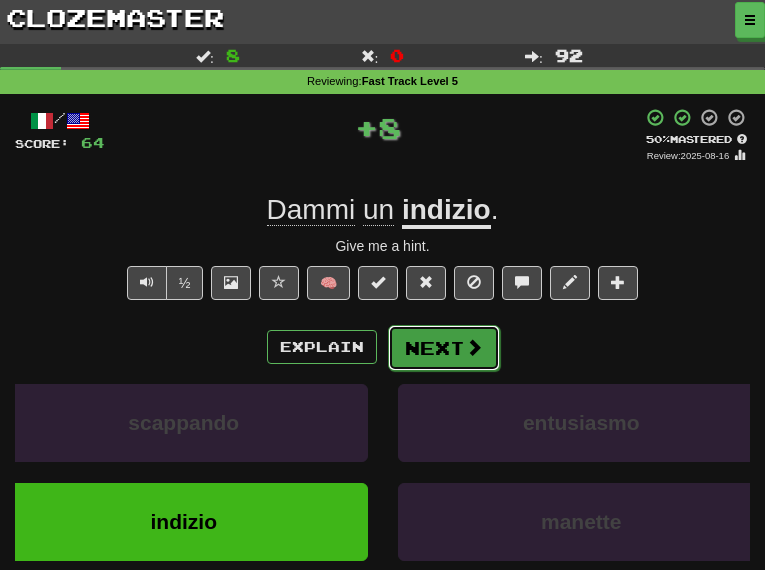 drag, startPoint x: 441, startPoint y: 348, endPoint x: 408, endPoint y: 285, distance: 71.11962 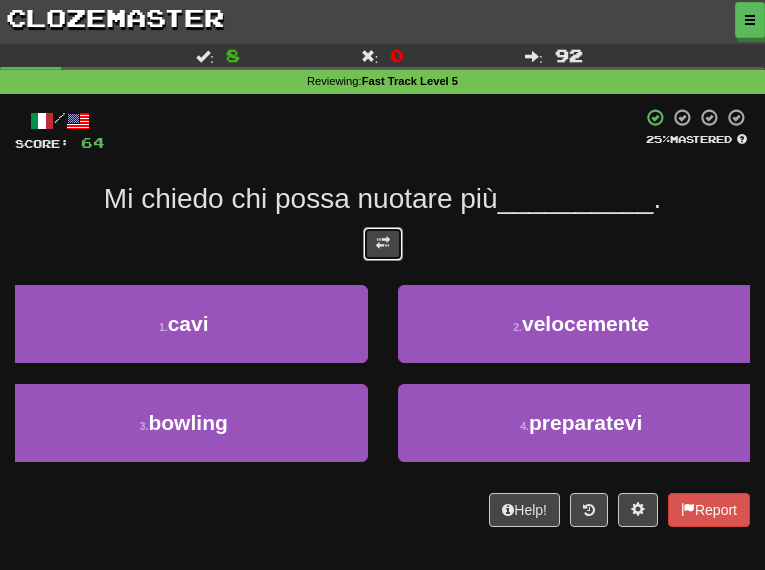click at bounding box center (383, 244) 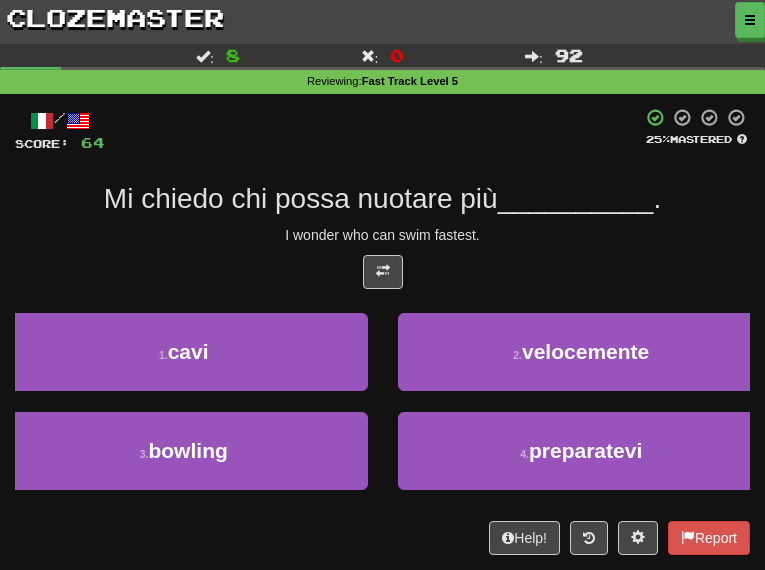 click on "__________" at bounding box center (576, 198) 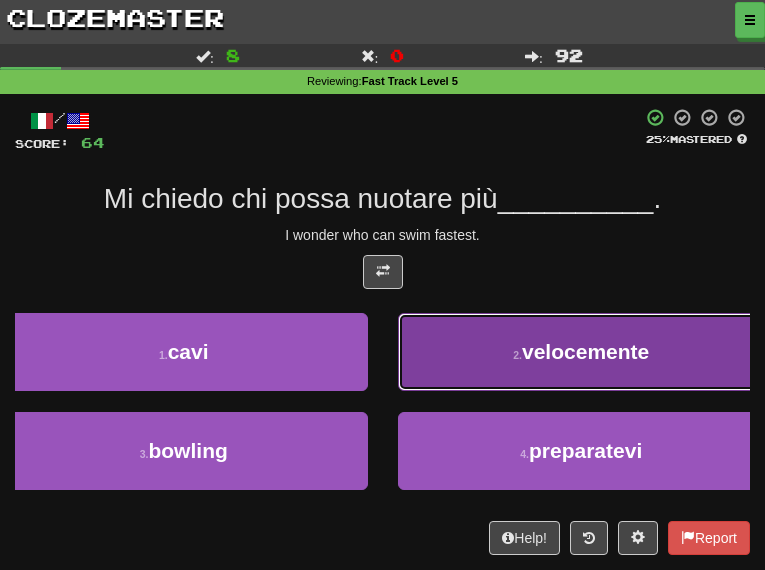drag, startPoint x: 514, startPoint y: 339, endPoint x: 468, endPoint y: 312, distance: 53.338543 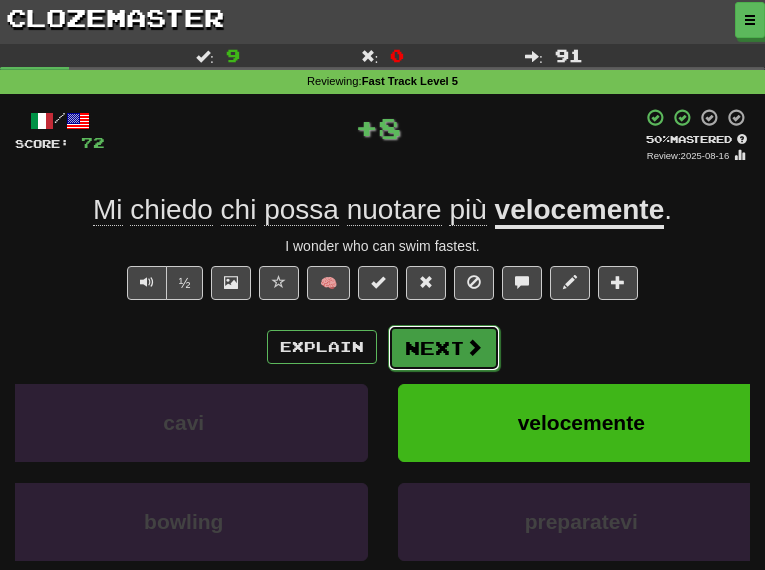click on "Next" at bounding box center (444, 348) 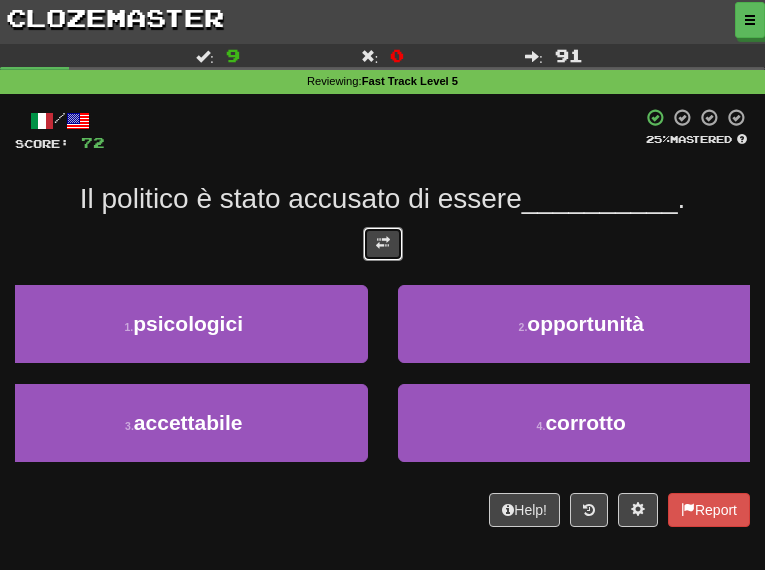 click at bounding box center (383, 244) 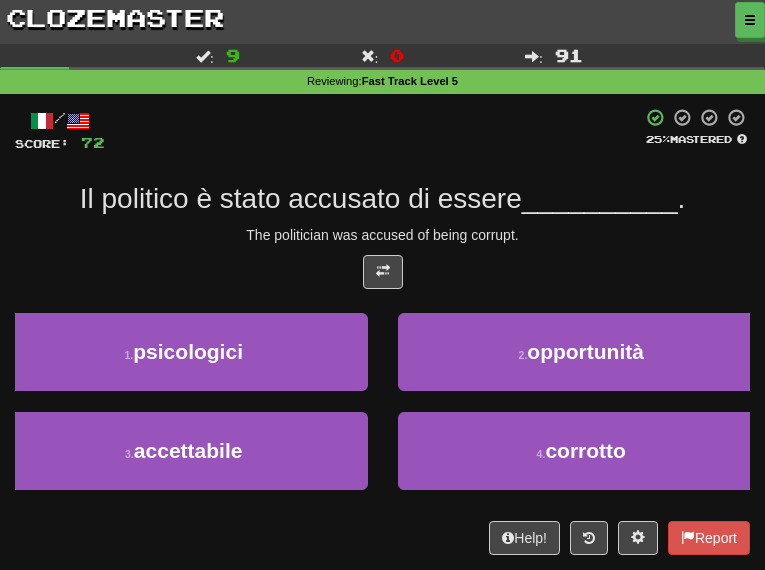 click on "/  Score:   72 25 %  Mastered Il politico è stato accusato di essere  __________ . The politician was accused of being corrupt. 1 .  psicologici 2 .  opportunità 3 .  accettabile 4 .  corrotto  Help!  Report" at bounding box center (382, 331) 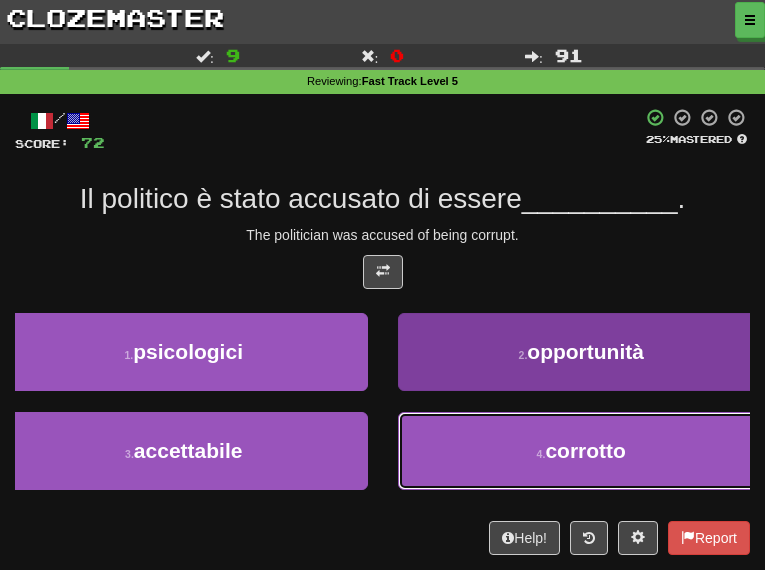 drag, startPoint x: 552, startPoint y: 435, endPoint x: 472, endPoint y: 384, distance: 94.873604 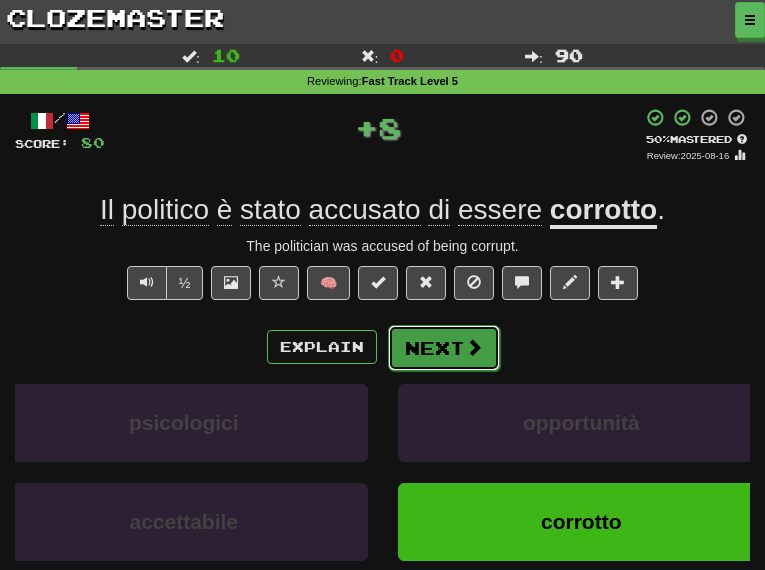 click on "Next" at bounding box center [444, 348] 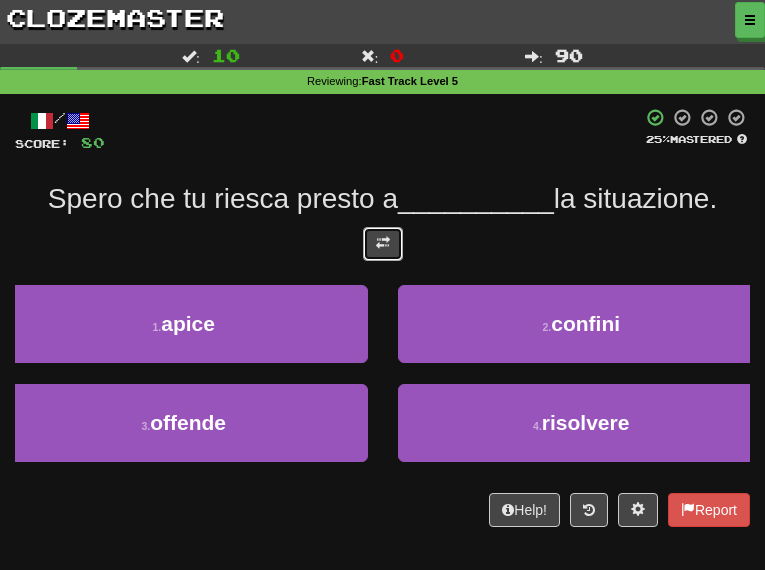 click at bounding box center (383, 243) 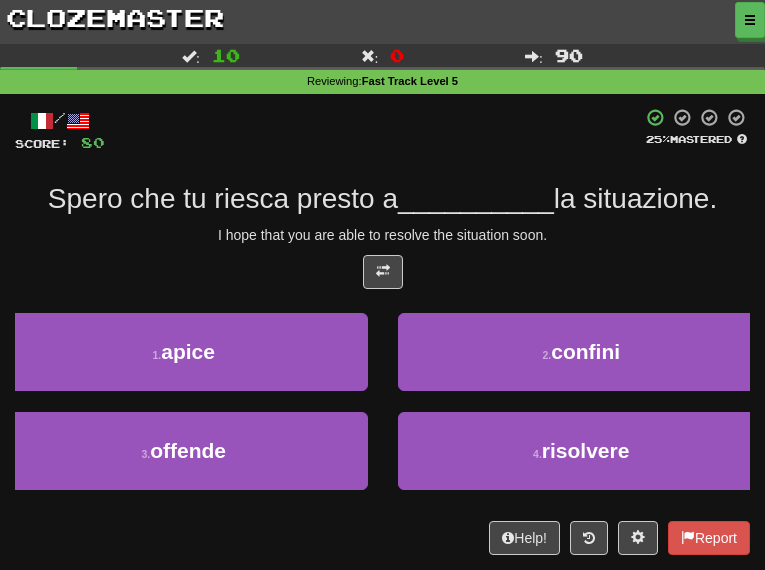 click on "__________" at bounding box center (476, 198) 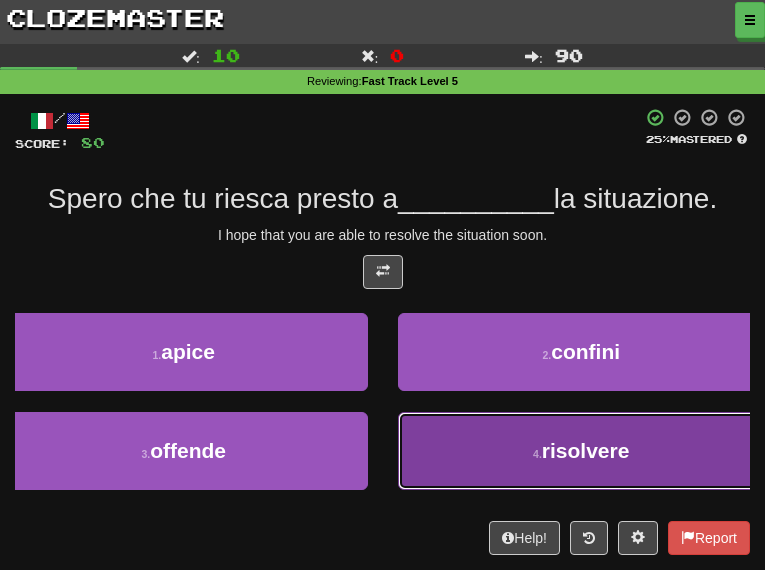 click on "4 .  risolvere" at bounding box center (582, 451) 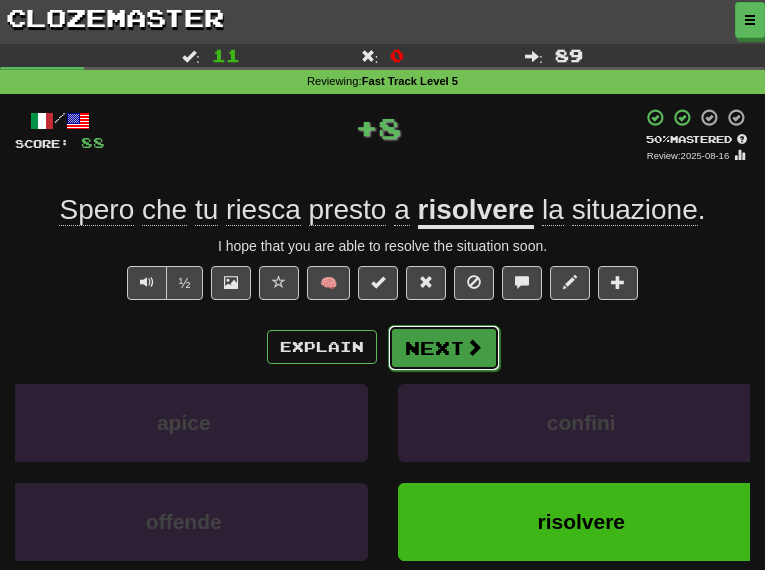 click on "Next" at bounding box center (444, 348) 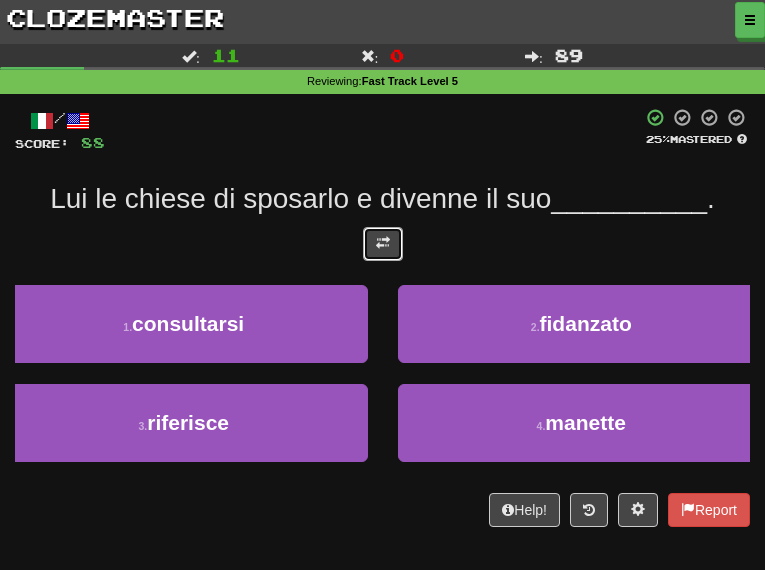 click at bounding box center [383, 244] 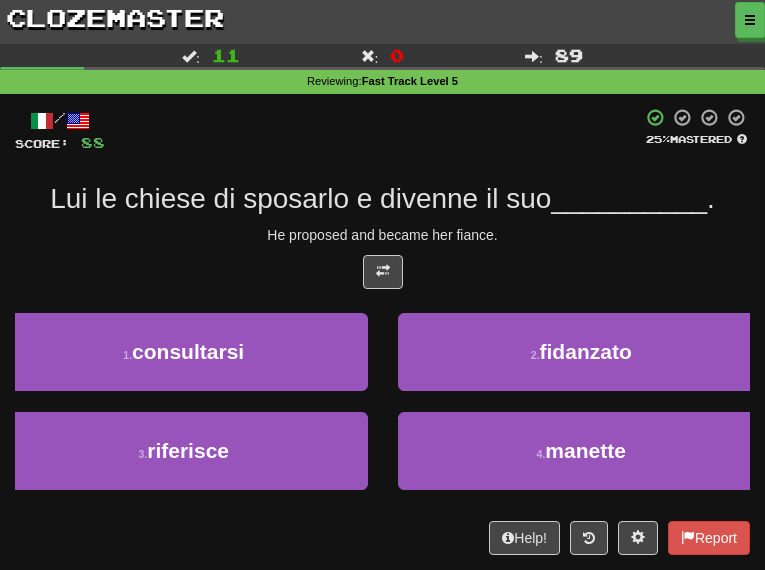 click on "He proposed and became her fiance." at bounding box center (382, 235) 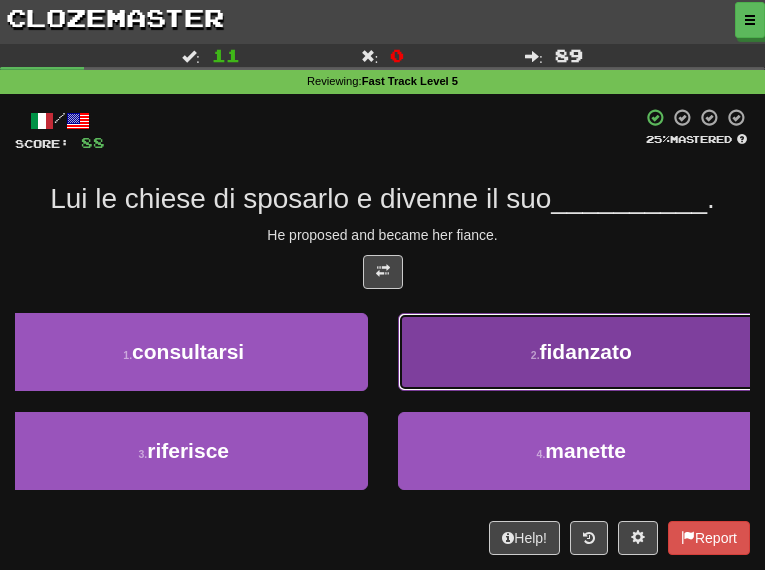 click on "2 .  fidanzato" at bounding box center [582, 352] 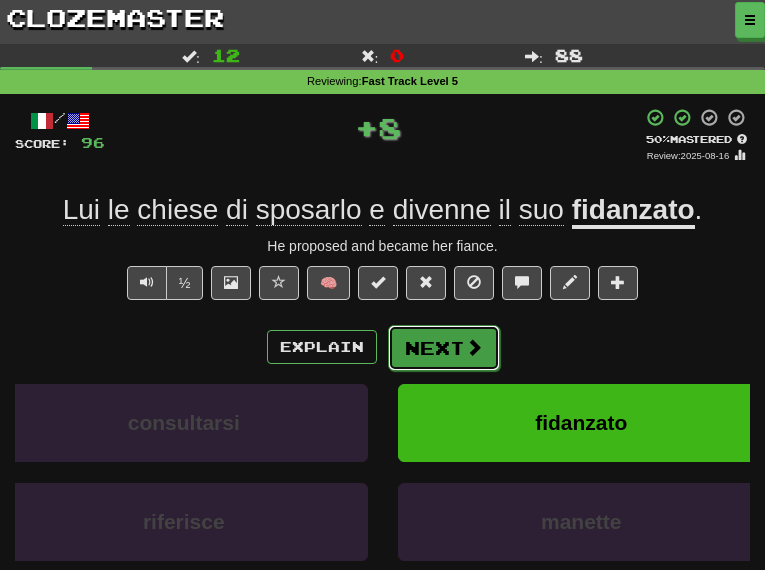 click on "Next" at bounding box center [444, 348] 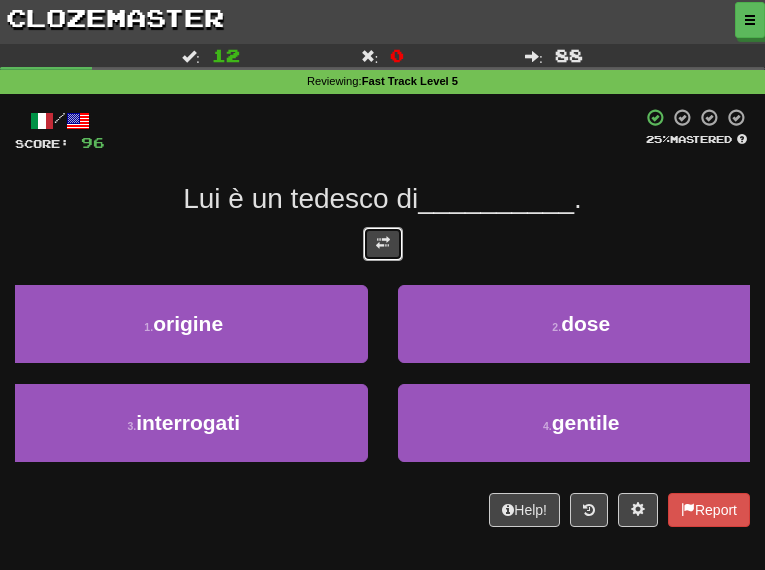click at bounding box center [383, 244] 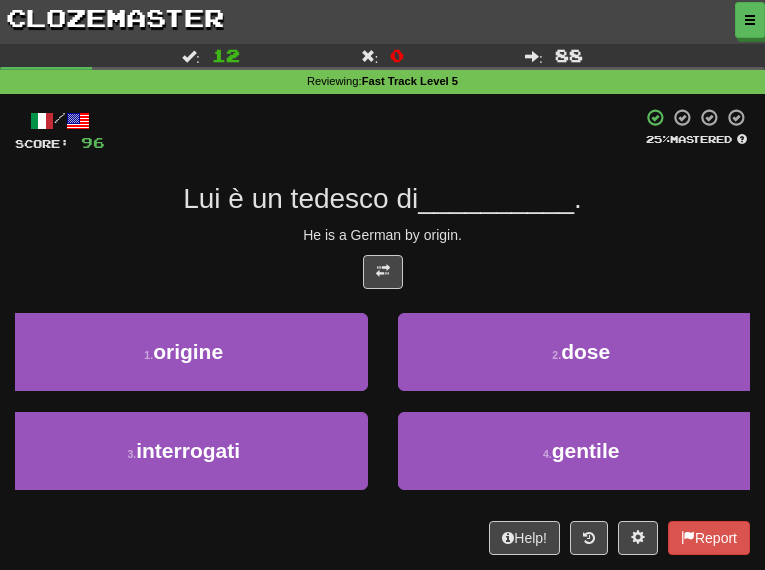 click on "Lui è un tedesco di  __________ ." at bounding box center [382, 199] 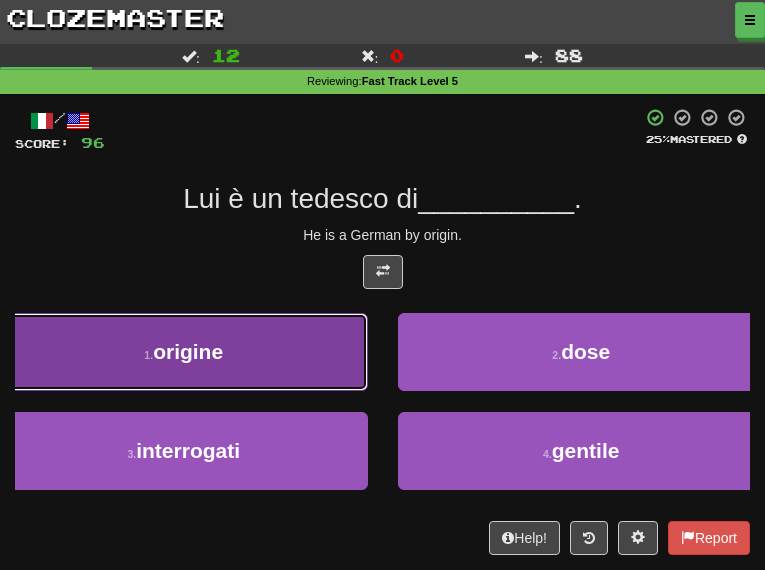click on "1 .  origine" at bounding box center [184, 352] 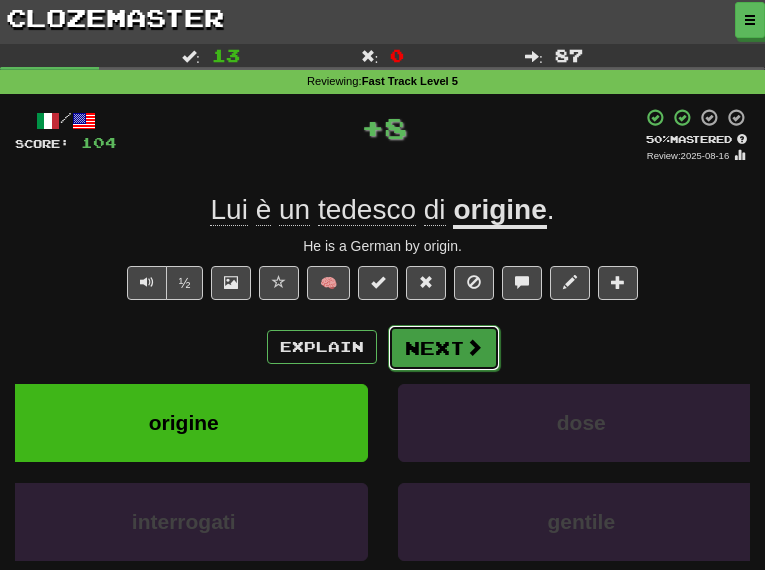click on "Next" at bounding box center [444, 348] 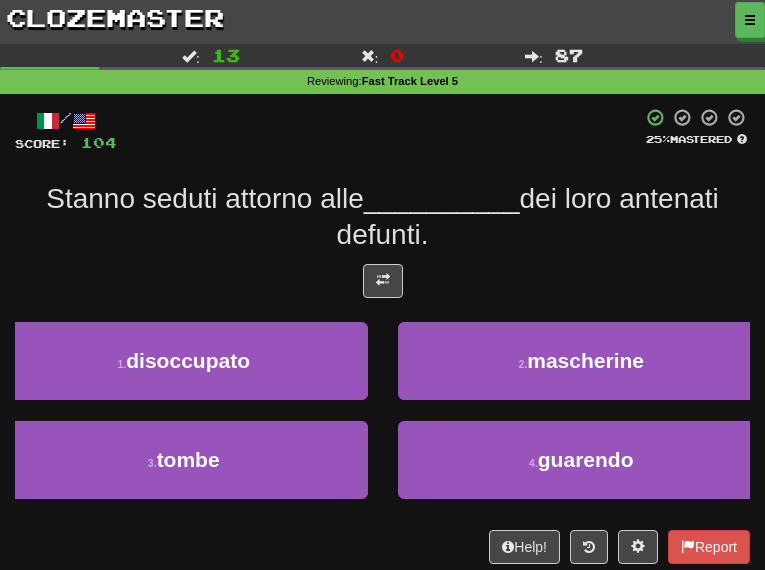 click on "/  Score:   104 25 %  Mastered Stanno seduti attorno alle  __________  dei loro antenati defunti. 1 .  disoccupato 2 .  mascherine 3 .  tombe 4 .  guarendo  Help!  Report" at bounding box center (382, 335) 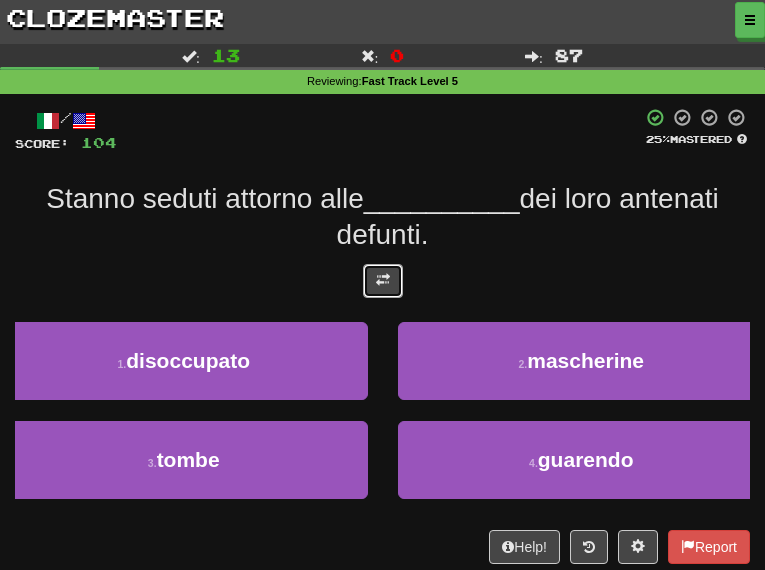 click at bounding box center [383, 281] 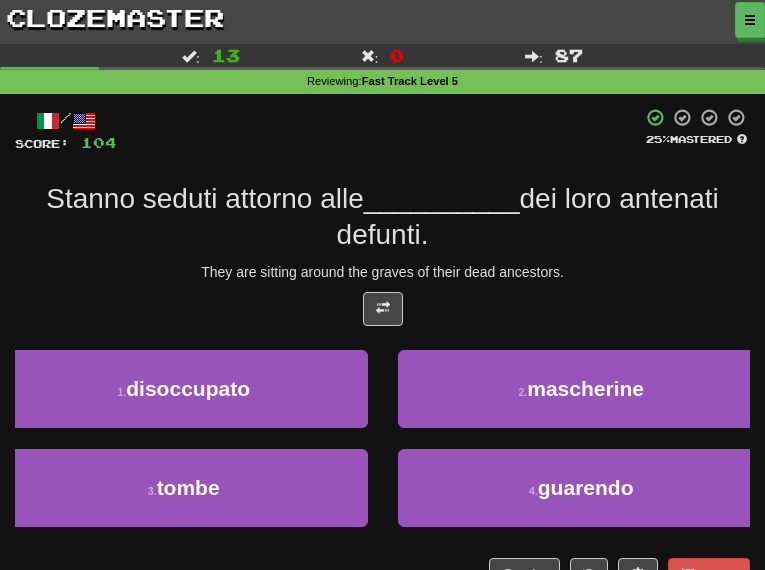 click on "Stanno seduti attorno alle  __________  dei loro antenati defunti." at bounding box center [382, 217] 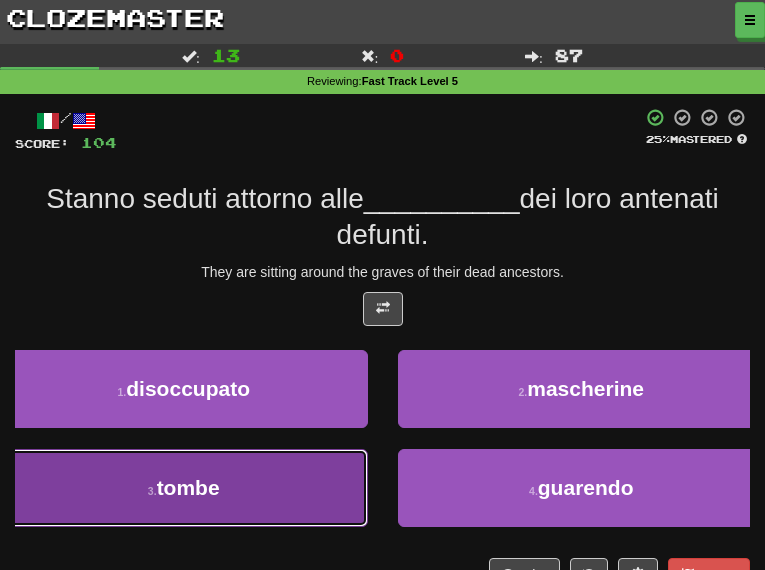click on "tombe" at bounding box center (188, 487) 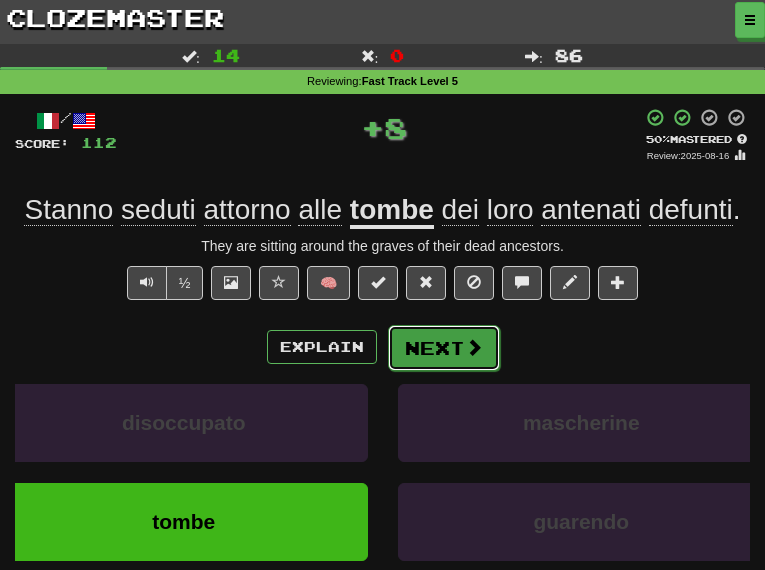 click on "Next" at bounding box center [444, 348] 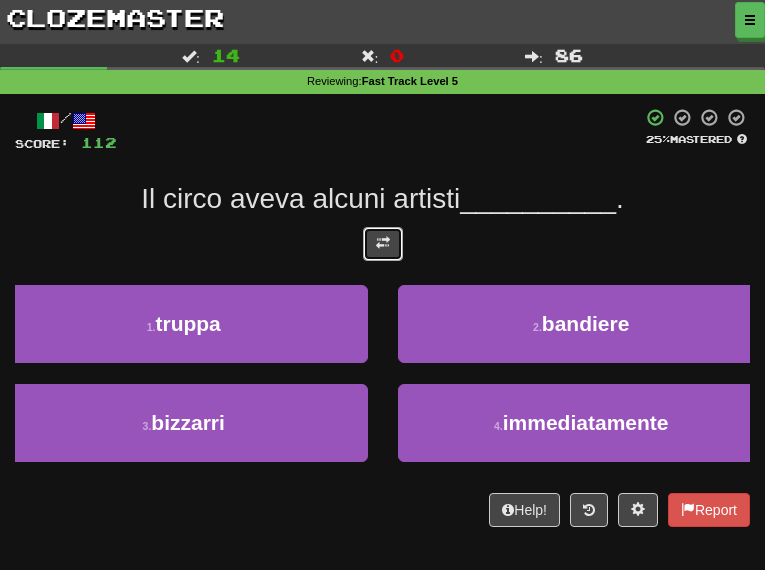 click at bounding box center (383, 244) 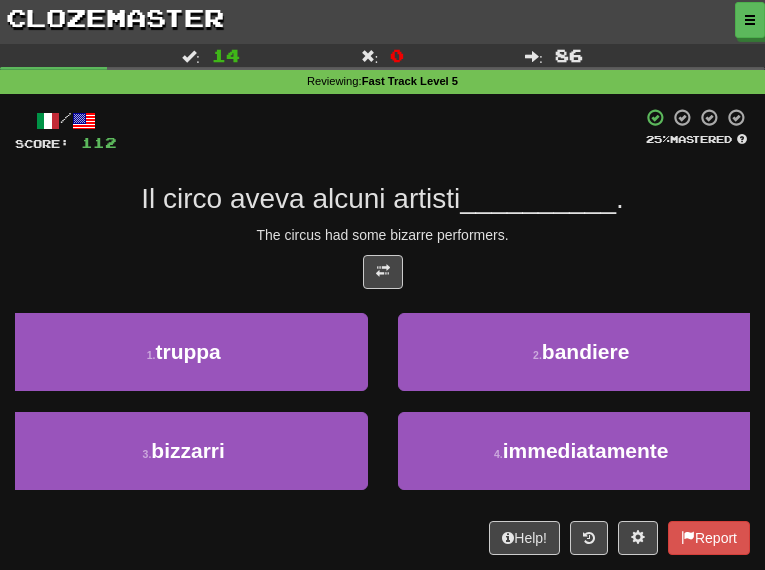 click on "The circus had some bizarre performers." at bounding box center (382, 235) 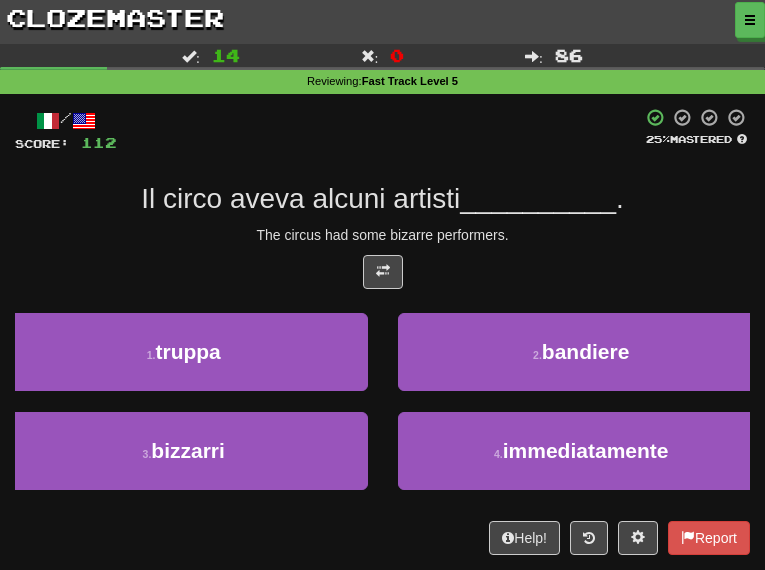 click on "3 .  bizzarri" at bounding box center (184, 461) 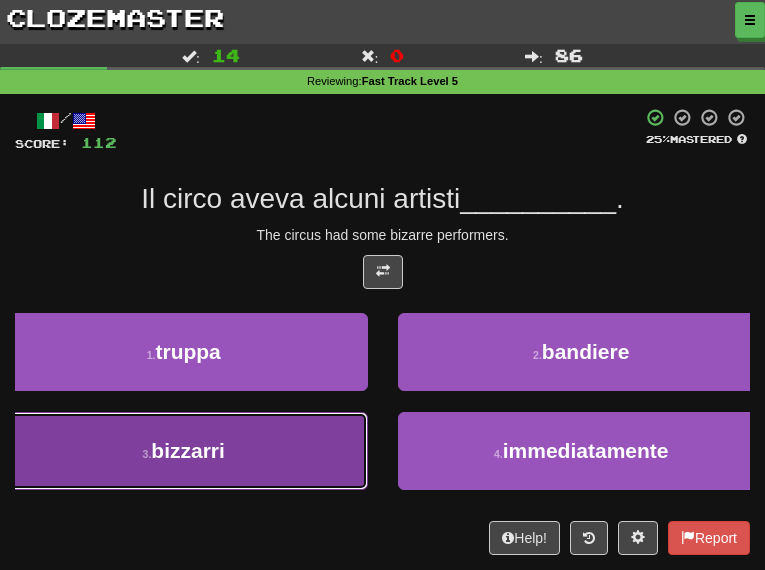 click on "bizzarri" at bounding box center (188, 450) 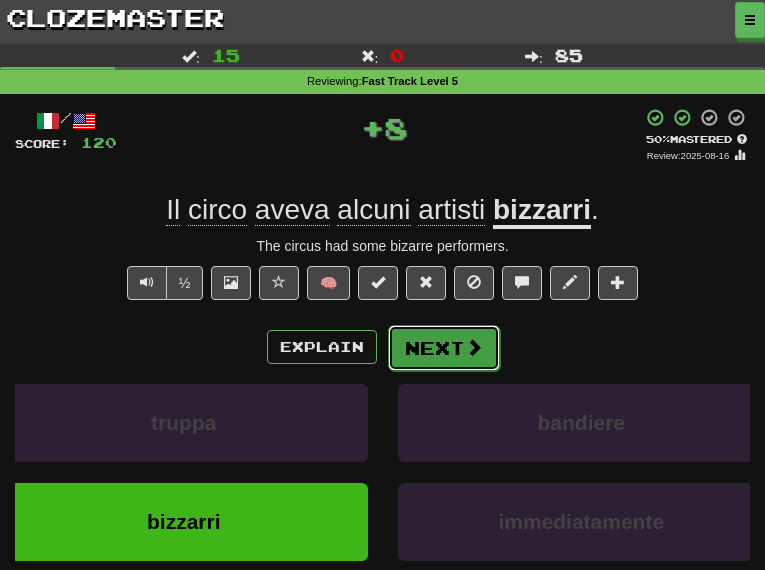 click on "Next" at bounding box center (444, 348) 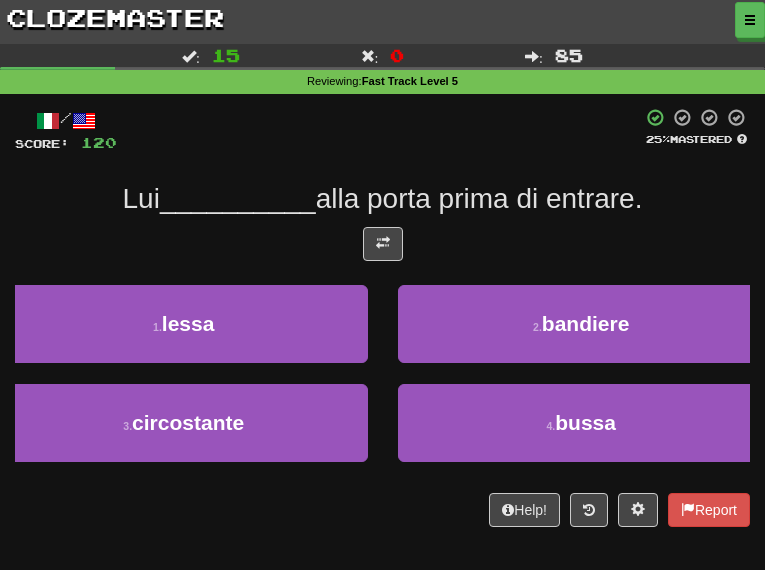 click on "/  Score:   120 25 %  Mastered Lui  __________  alla porta prima di entrare. 1 .  lessa 2 .  bandiere 3 .  circostante 4 .  bussa  Help!  Report" at bounding box center (382, 317) 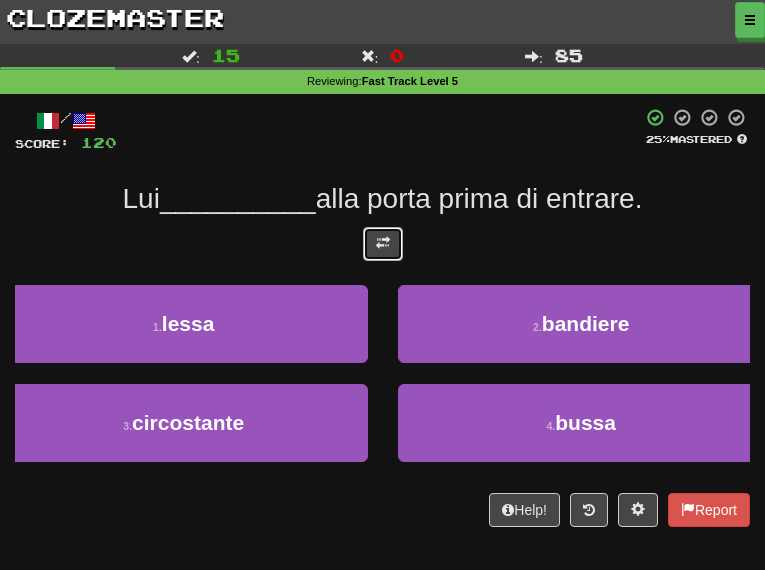 click at bounding box center (383, 243) 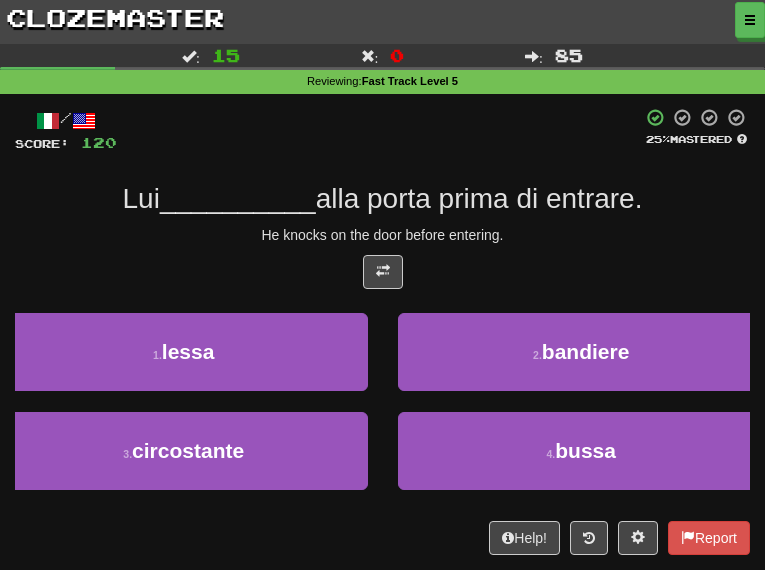 click on "Lui  __________  alla porta prima di entrare." at bounding box center [382, 199] 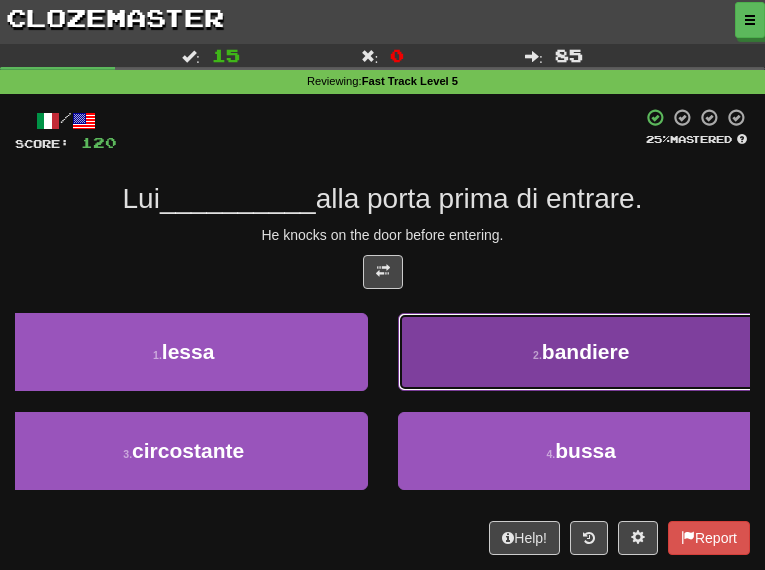 click on "bandiere" at bounding box center (586, 351) 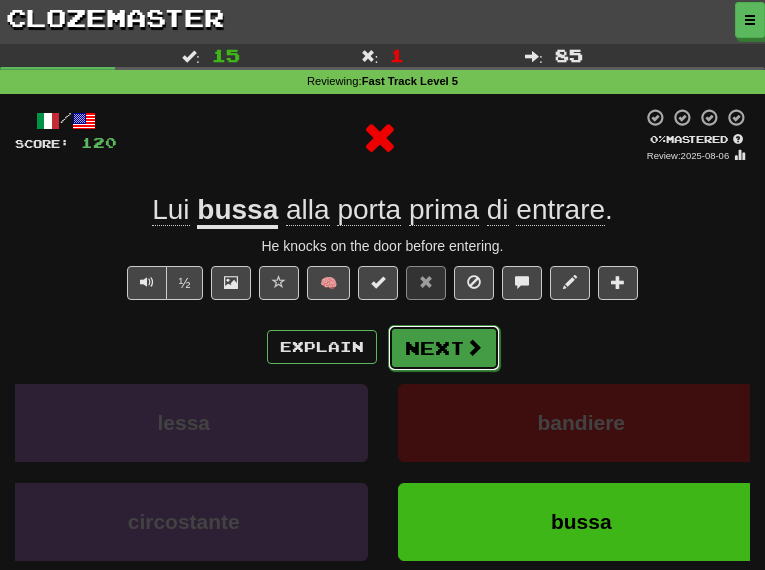 click at bounding box center [474, 347] 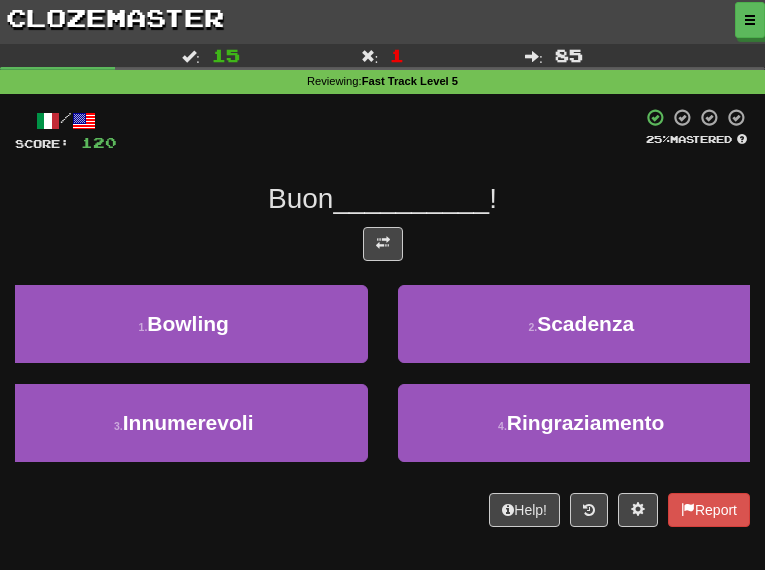 click on "/  Score:   120 25 %  Mastered Buon  __________ ! 1 .  Bowling 2 .  Scadenza 3 .  Innumerevoli 4 .  Ringraziamento  Help!  Report" at bounding box center [382, 317] 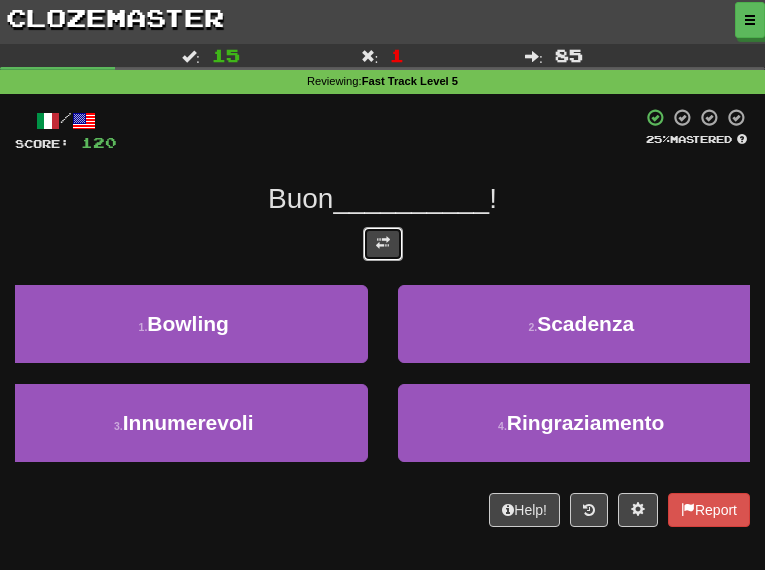 click at bounding box center [383, 244] 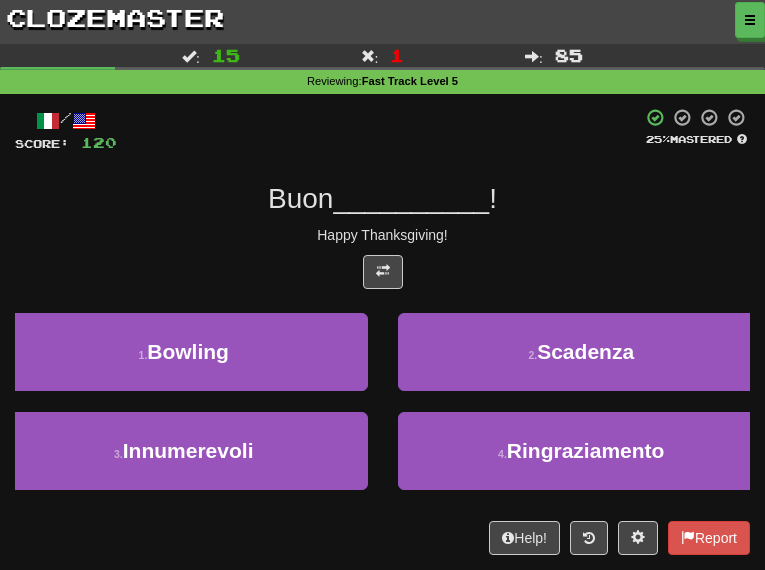 click on "/  Score:   120 25 %  Mastered Buon  __________ ! Happy Thanksgiving! 1 .  Bowling 2 .  Scadenza 3 .  Innumerevoli 4 .  Ringraziamento  Help!  Report" at bounding box center (382, 331) 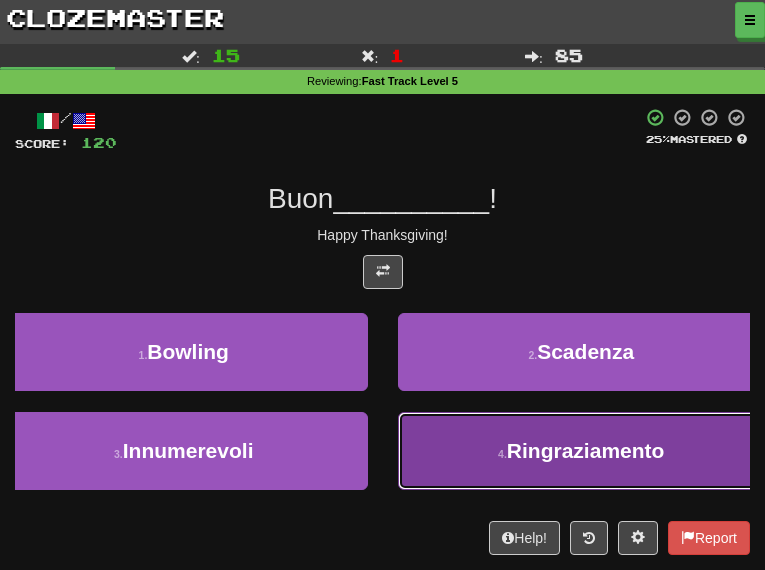 click on "4 .  Ringraziamento" at bounding box center (582, 451) 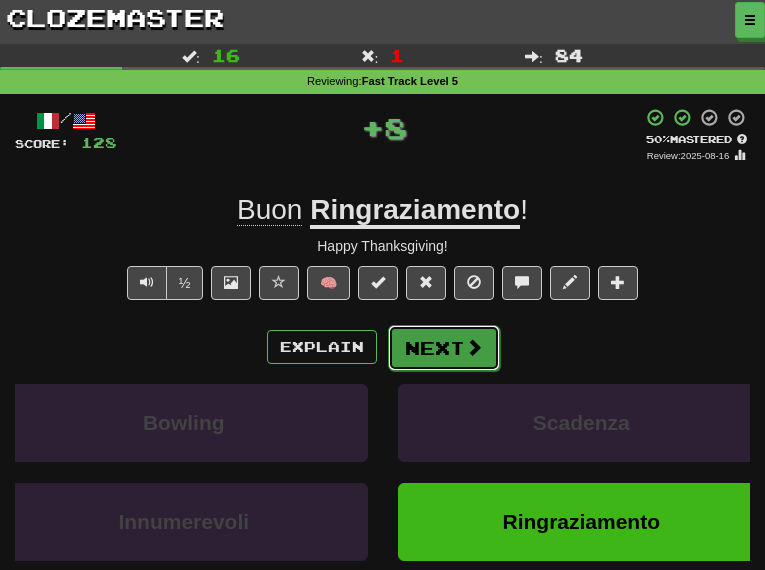 click on "Next" at bounding box center (444, 348) 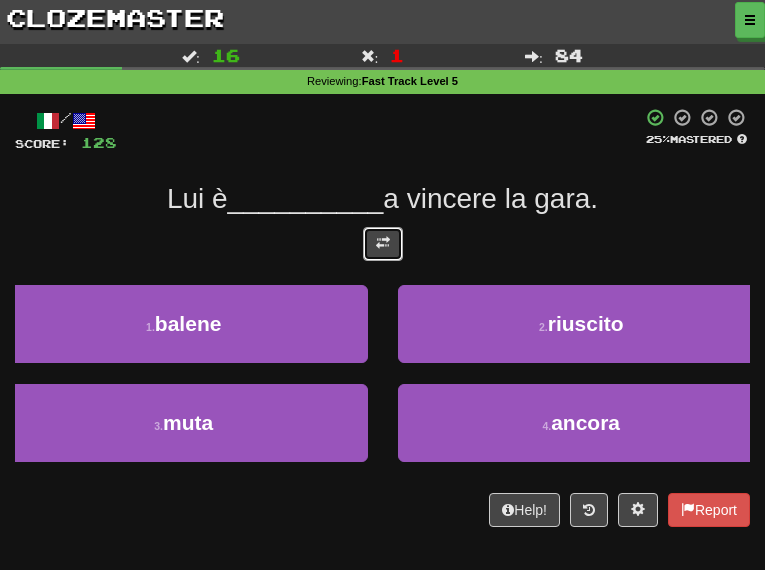 click at bounding box center (383, 244) 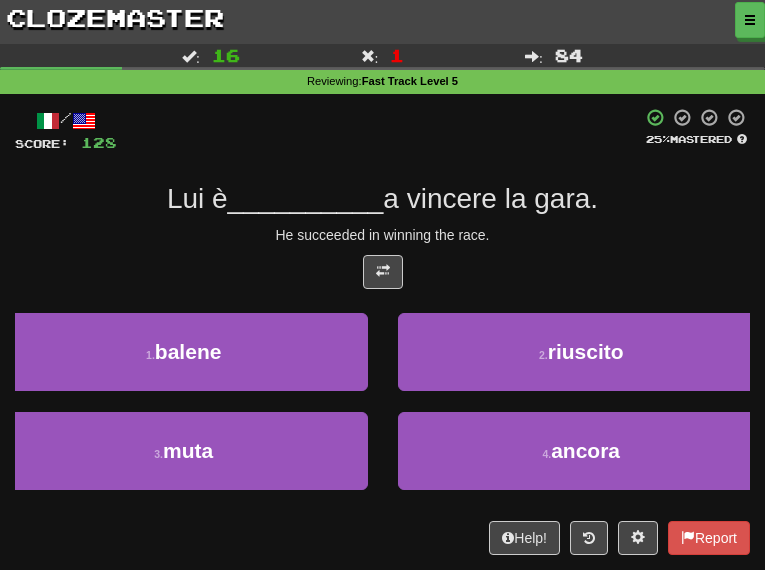 drag, startPoint x: 573, startPoint y: 247, endPoint x: 549, endPoint y: 246, distance: 24.020824 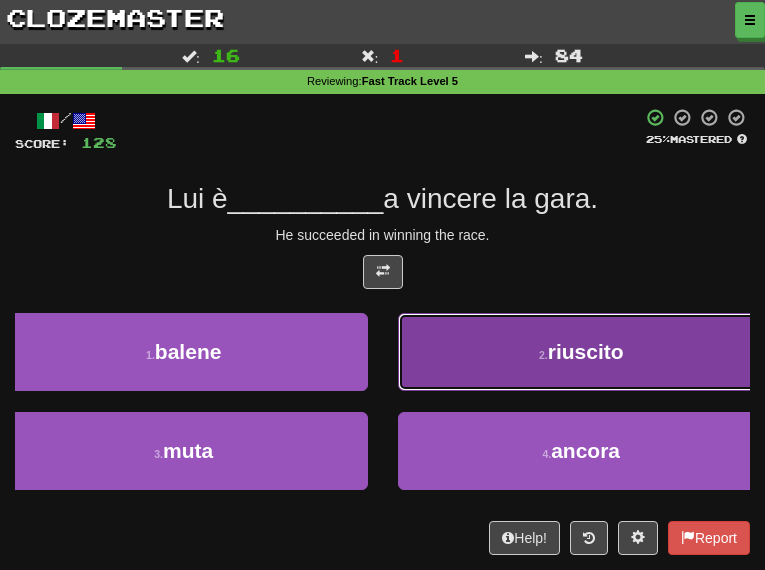 click on "2 .  riuscito" at bounding box center (582, 352) 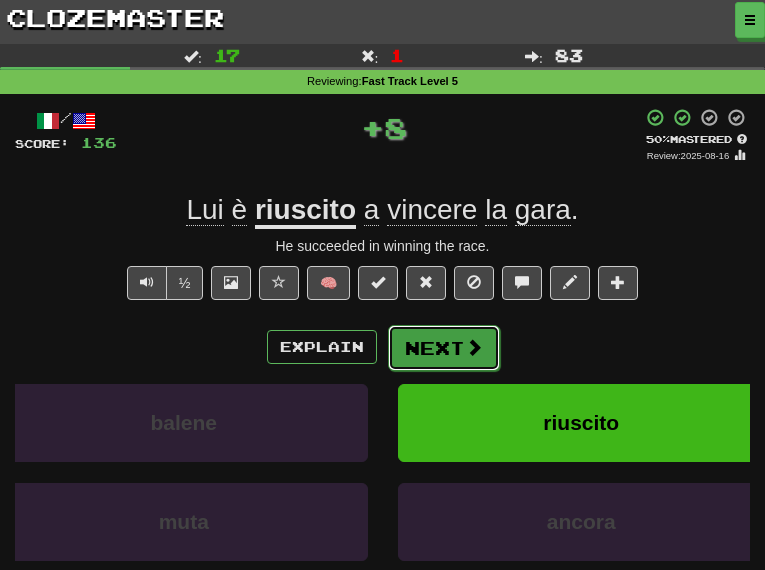 click on "Next" at bounding box center (444, 348) 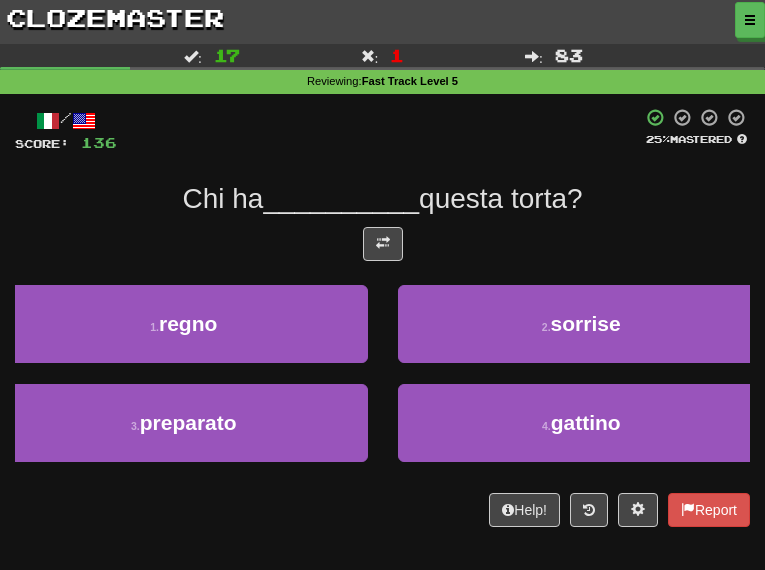 click at bounding box center (382, 249) 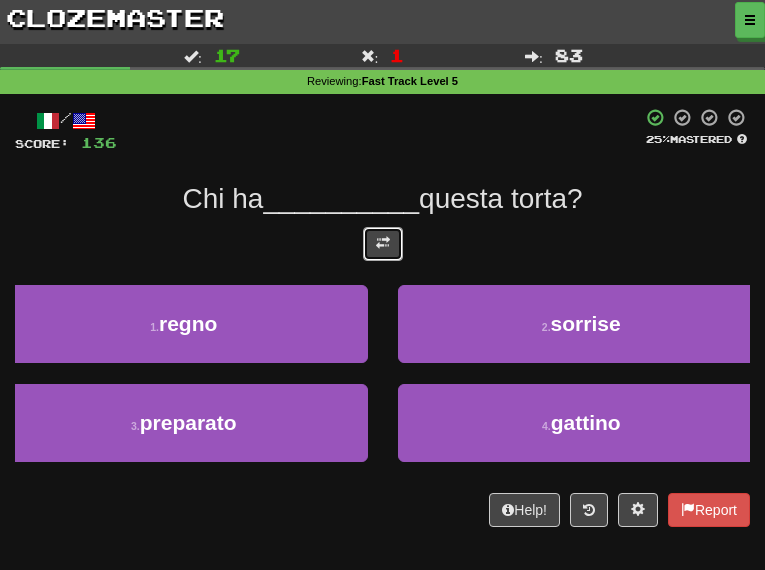 click at bounding box center [383, 244] 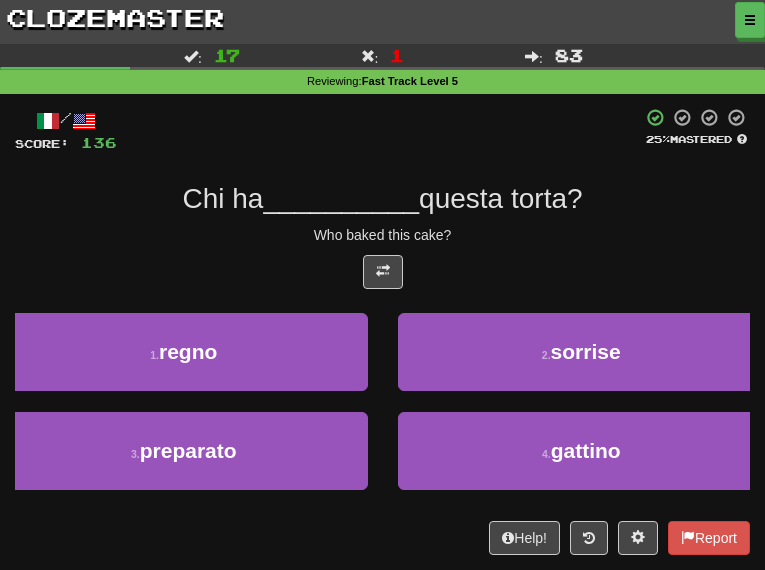 click at bounding box center (382, 277) 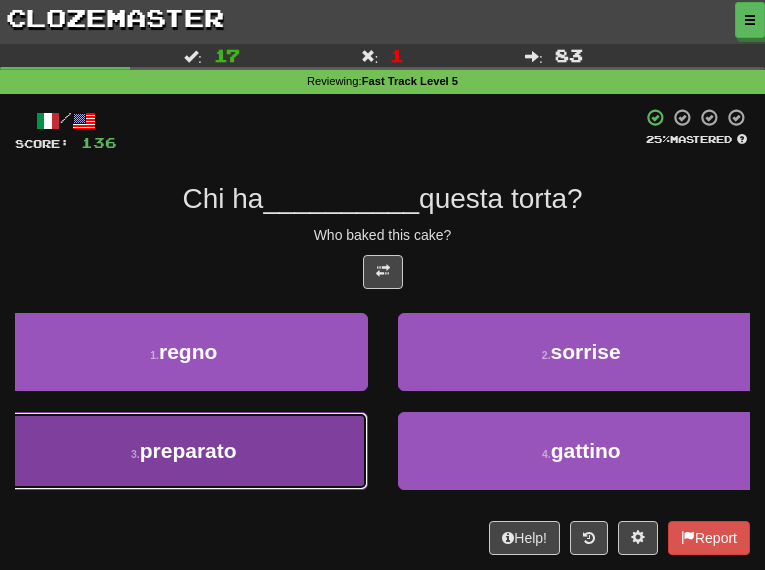 click on "3 .  preparato" at bounding box center (184, 451) 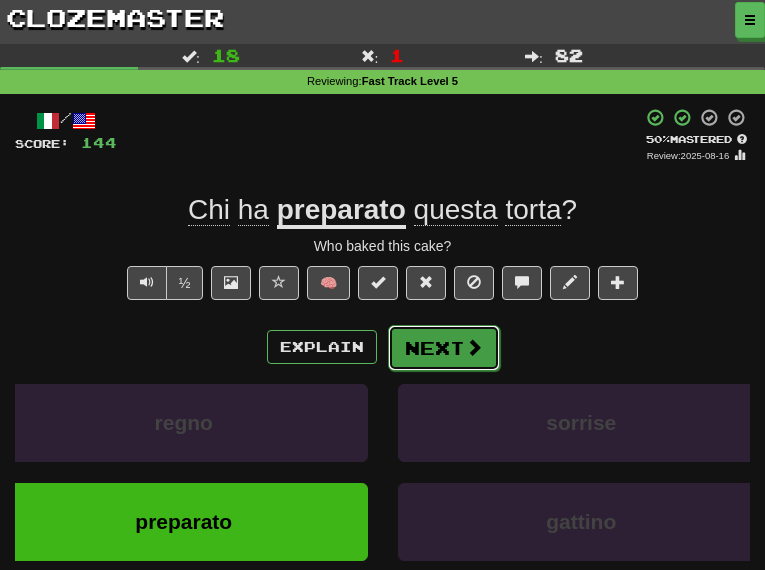 click on "Next" at bounding box center [444, 348] 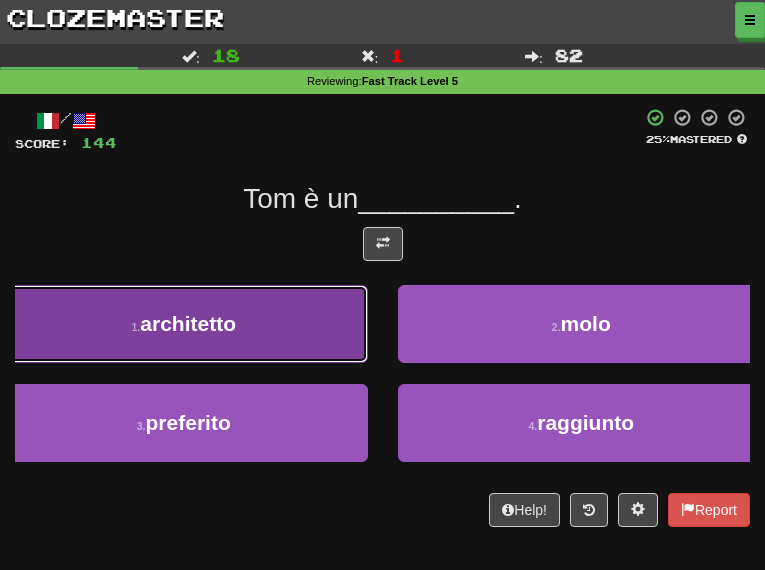 click on "1 .  architetto" at bounding box center [184, 324] 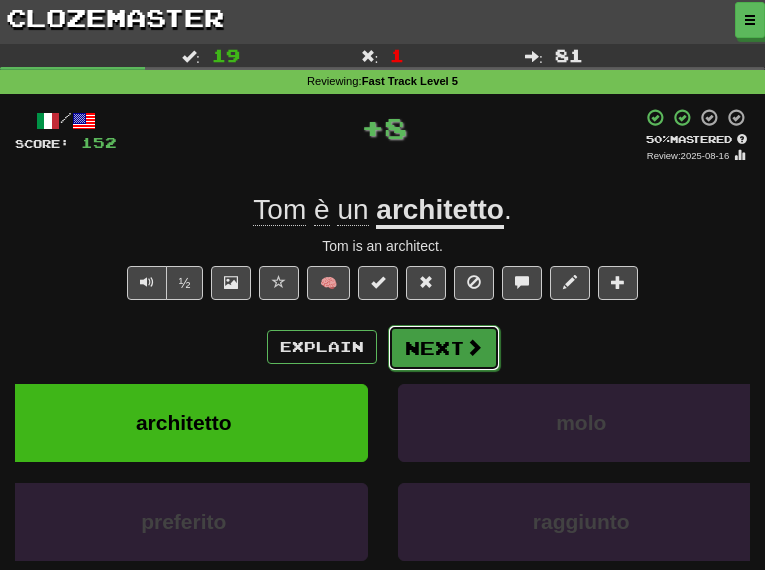 click on "Next" at bounding box center (444, 348) 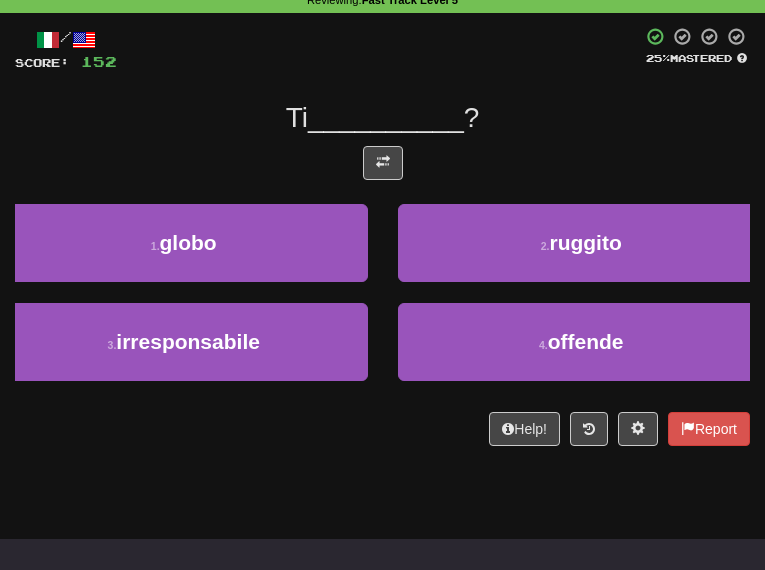 scroll, scrollTop: 76, scrollLeft: 0, axis: vertical 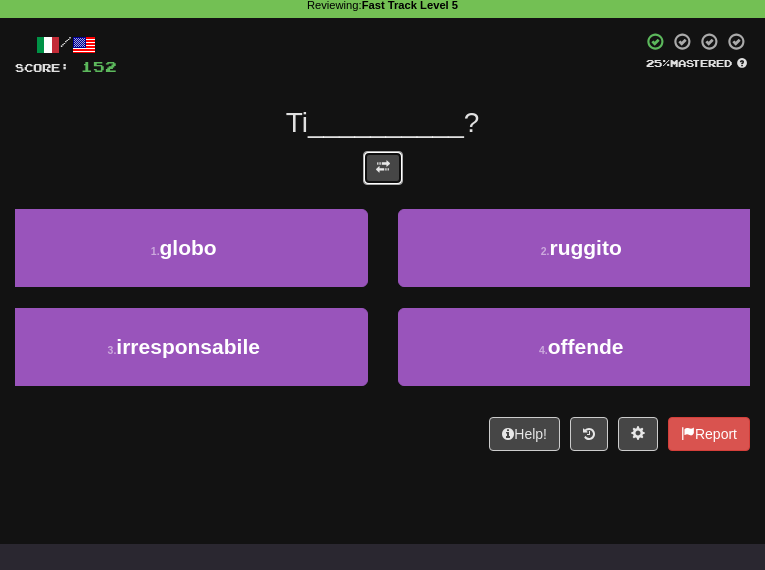 click at bounding box center [383, 168] 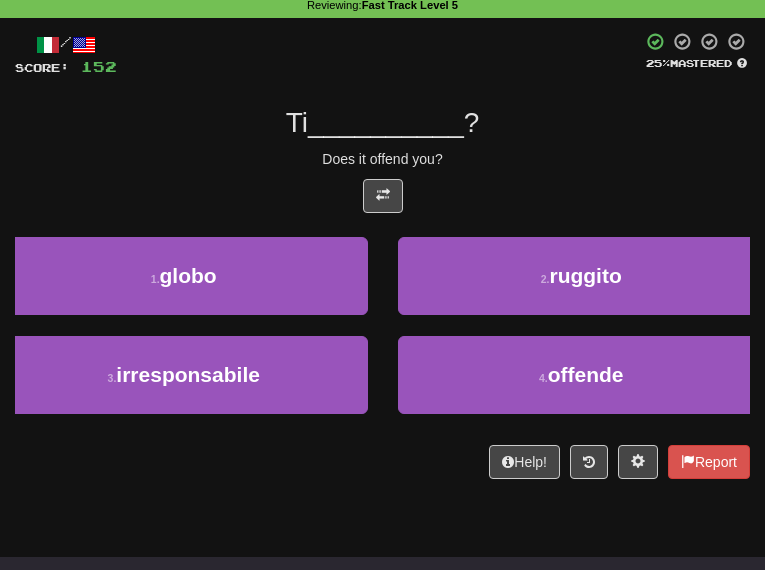 click on "Ti  __________ ?" at bounding box center [382, 123] 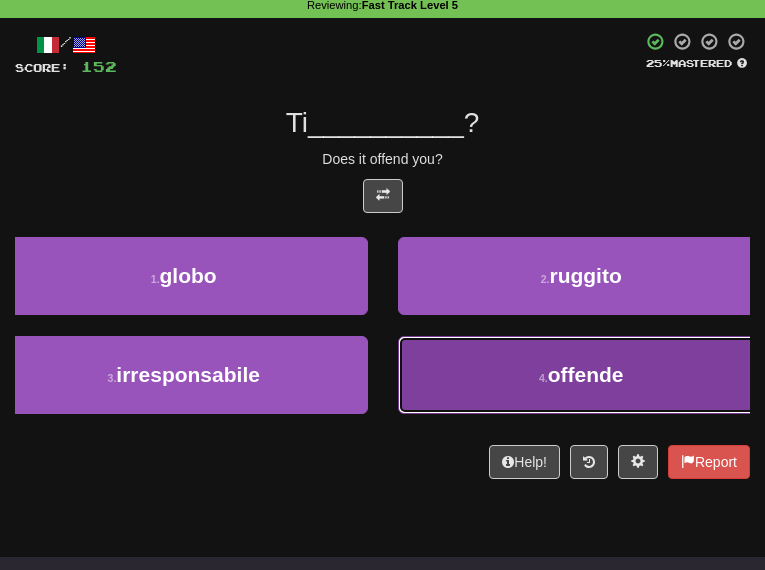 click on "offende" at bounding box center (586, 374) 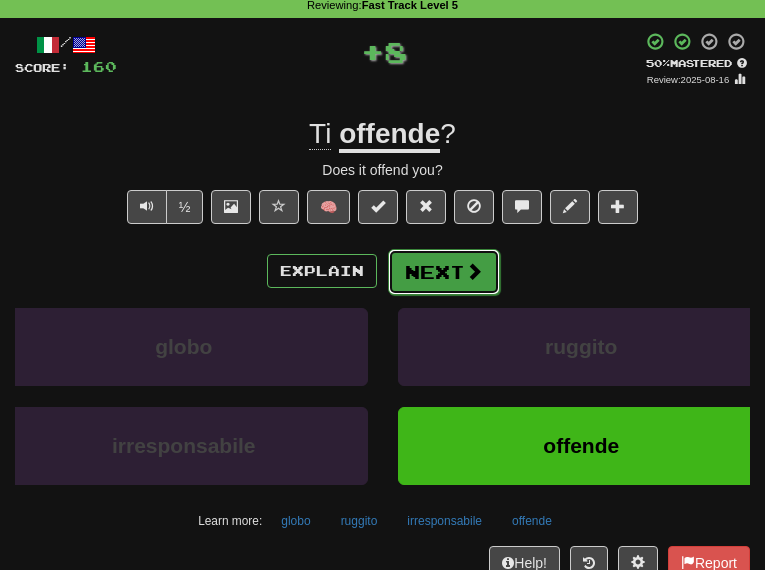 click on "Next" at bounding box center [444, 272] 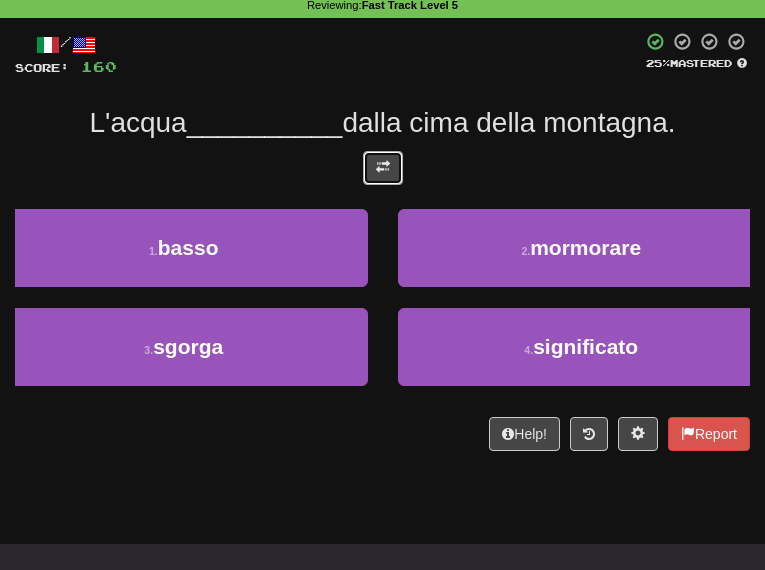 click at bounding box center (383, 168) 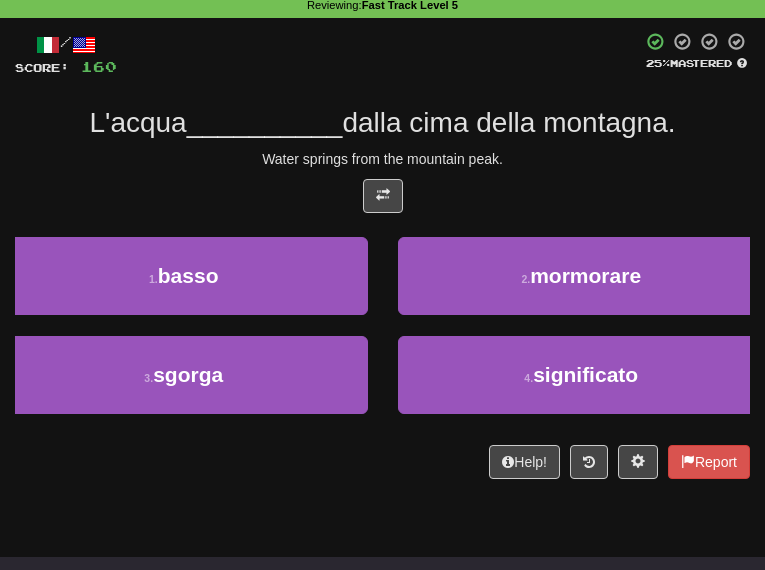 click on "dalla cima della montagna." at bounding box center (508, 122) 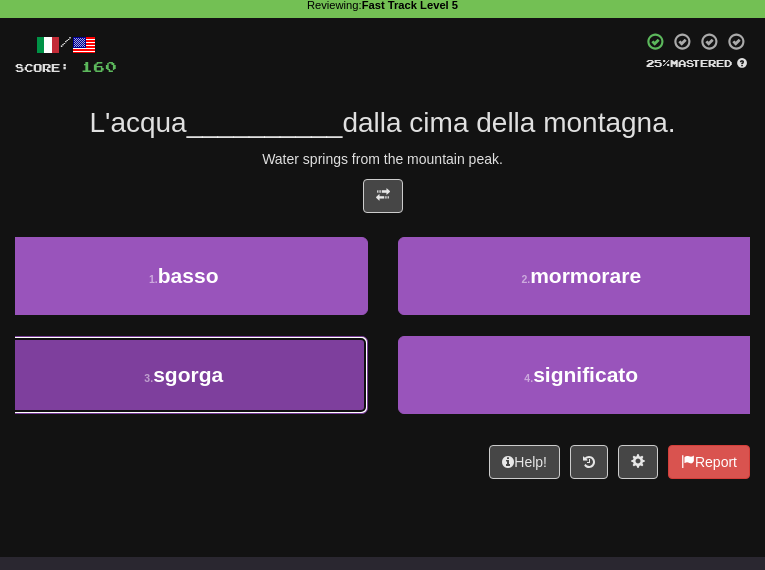 click on "sgorga" at bounding box center [188, 374] 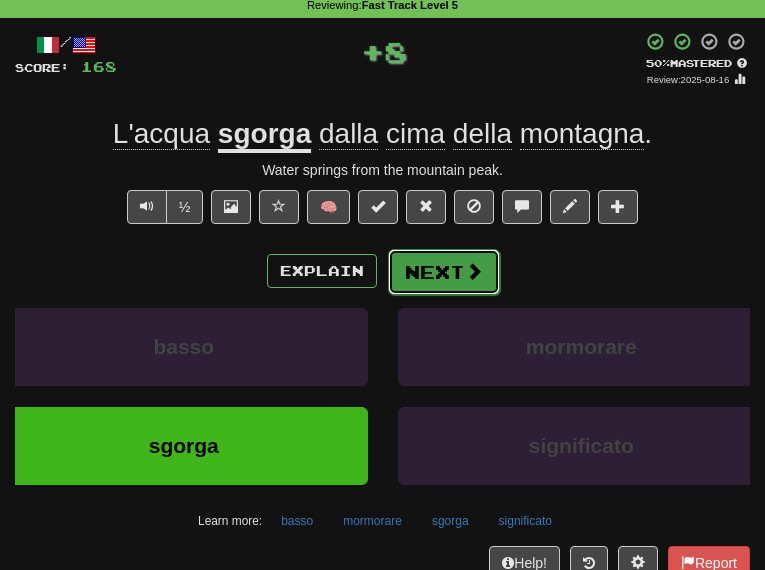 click on "Next" at bounding box center [444, 272] 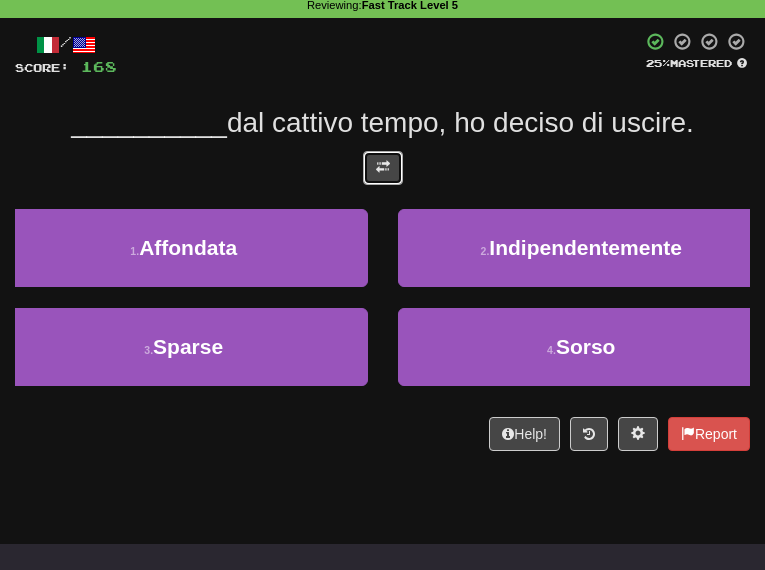 click at bounding box center (383, 168) 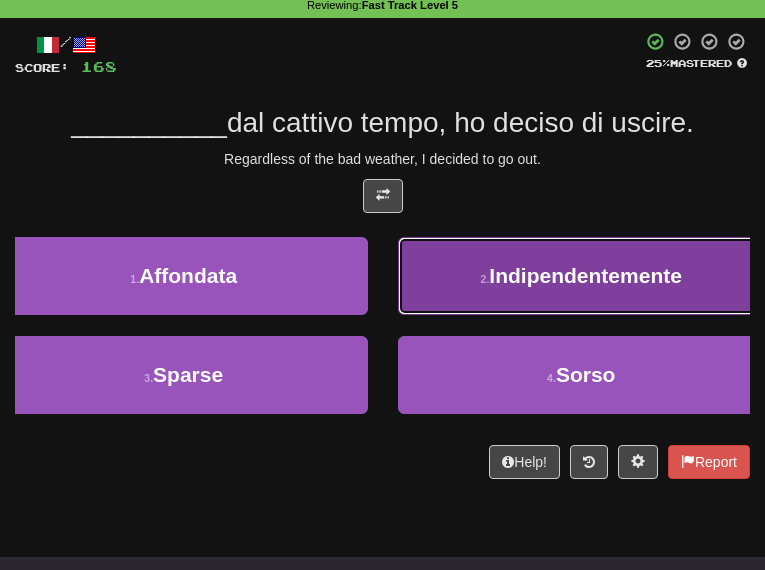 click on "2 .  Indipendentemente" at bounding box center [582, 276] 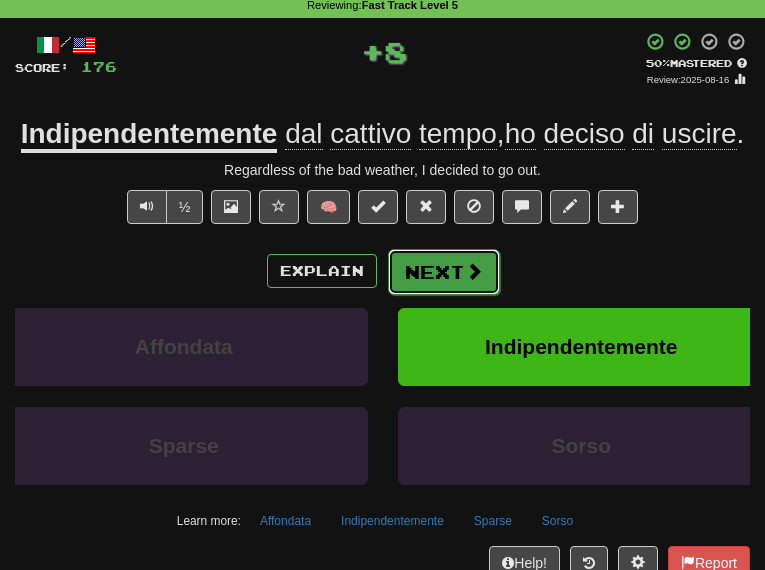 click on "Next" at bounding box center [444, 272] 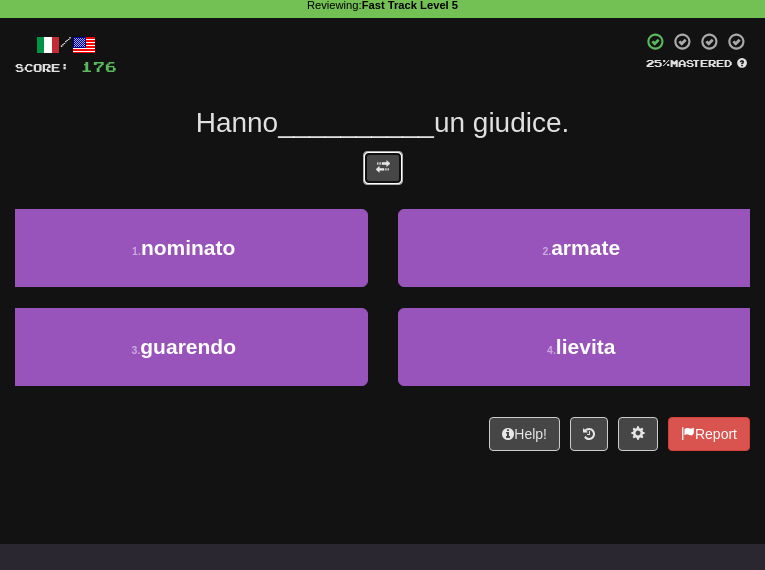 click at bounding box center [383, 167] 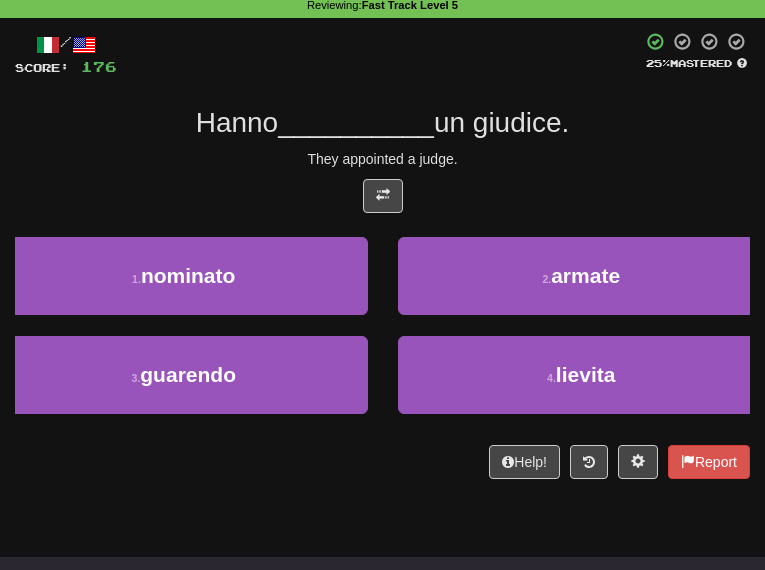click on "/  Score:   176 25 %  Mastered Hanno  __________  un giudice. They appointed a judge. 1 .  nominato 2 .  armate 3 .  guarendo 4 .  lievita  Help!  Report" at bounding box center (382, 255) 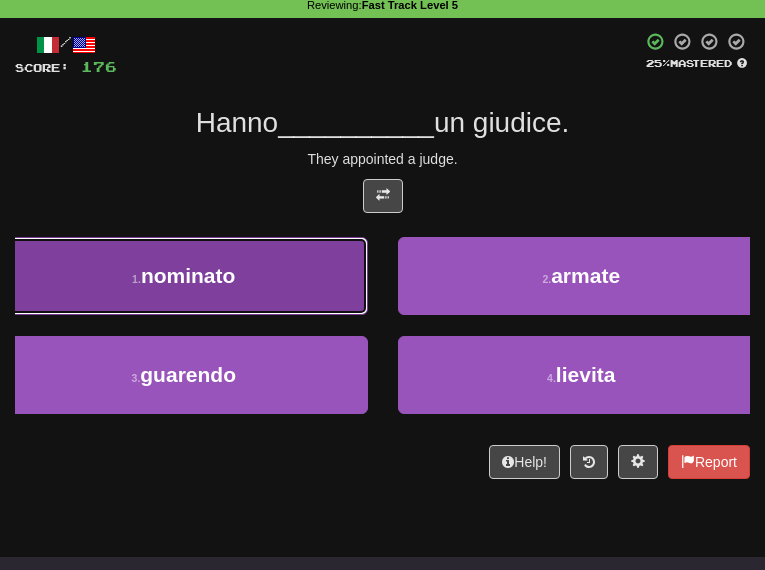 click on "1 .  nominato" at bounding box center (184, 276) 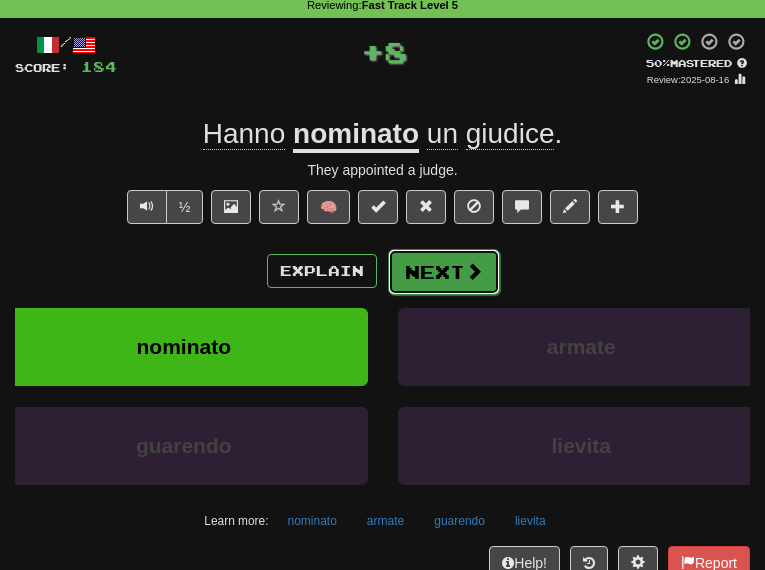 click on "Next" at bounding box center (444, 272) 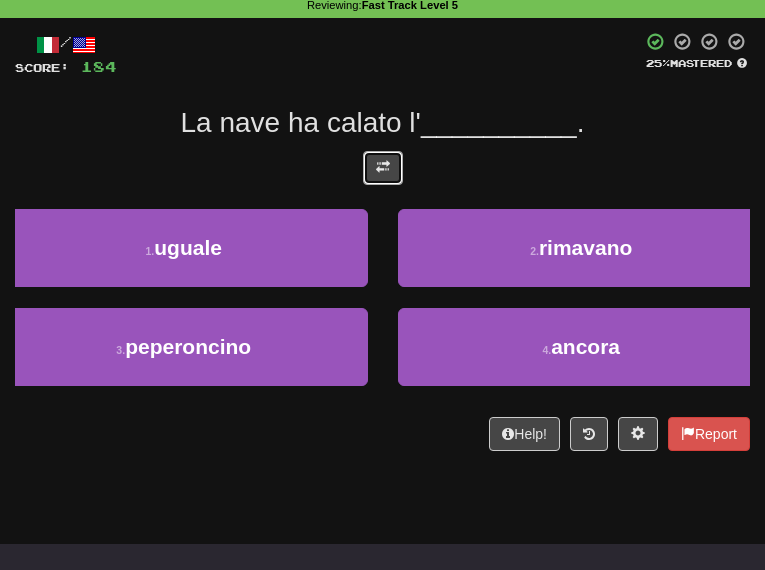 click at bounding box center (383, 168) 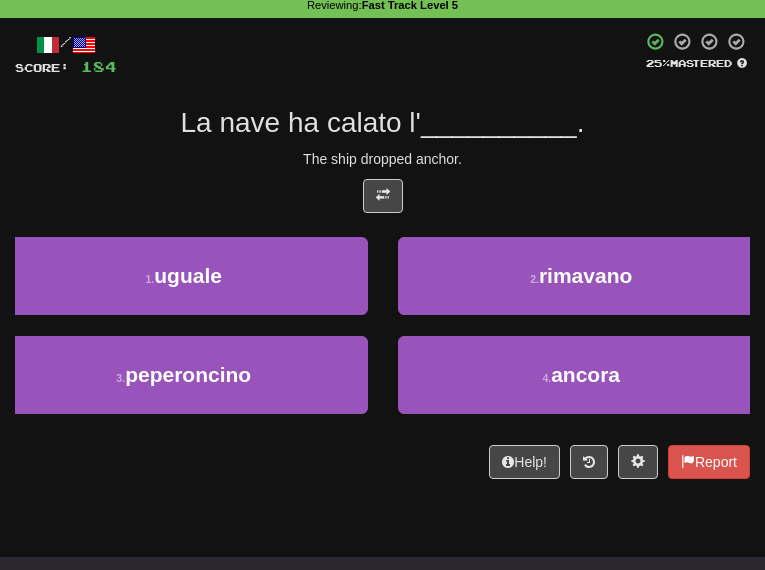 click at bounding box center (382, 201) 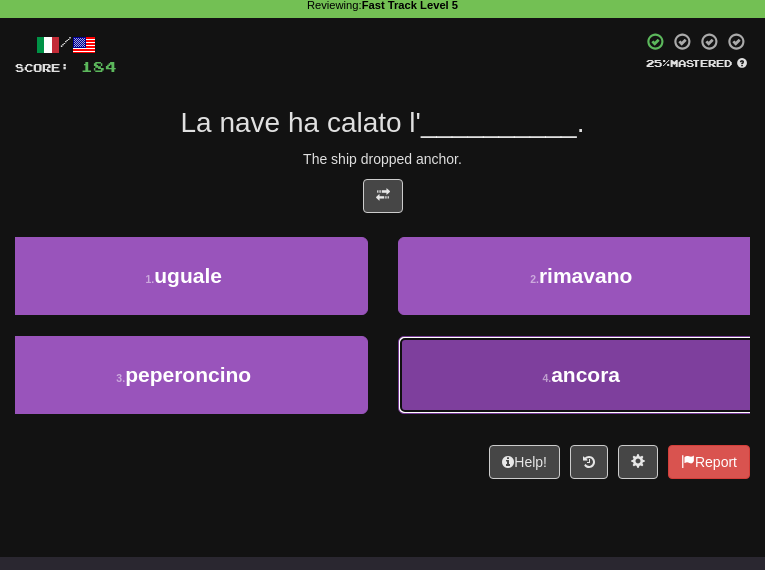 click on "4 .  ancora" at bounding box center [582, 375] 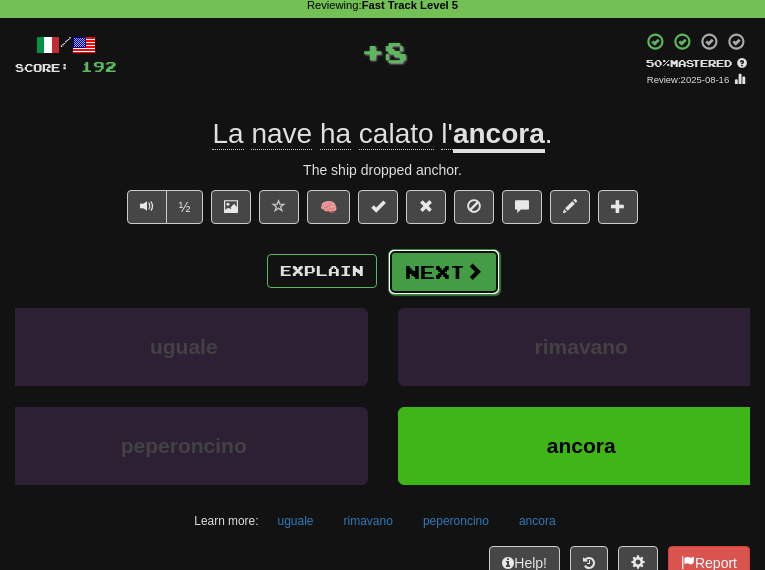 click on "Next" at bounding box center (444, 272) 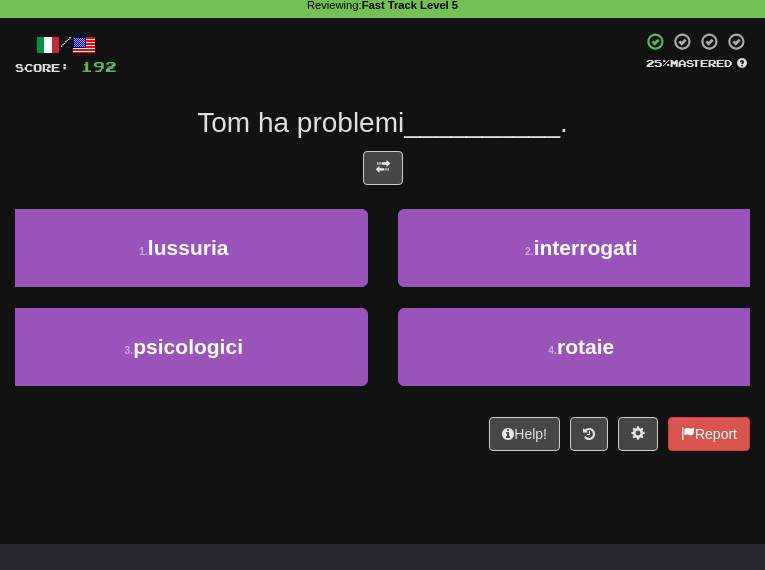 click at bounding box center (382, 173) 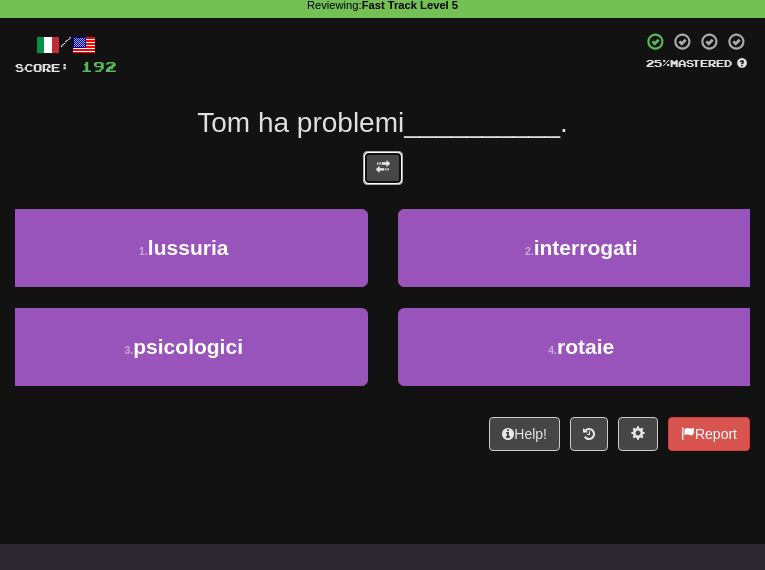 click at bounding box center (383, 168) 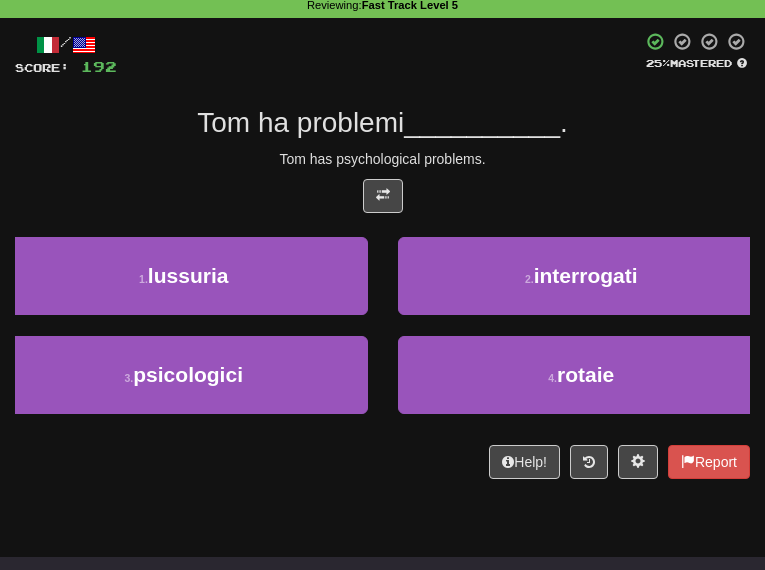 click on "Tom has psychological problems." at bounding box center [382, 159] 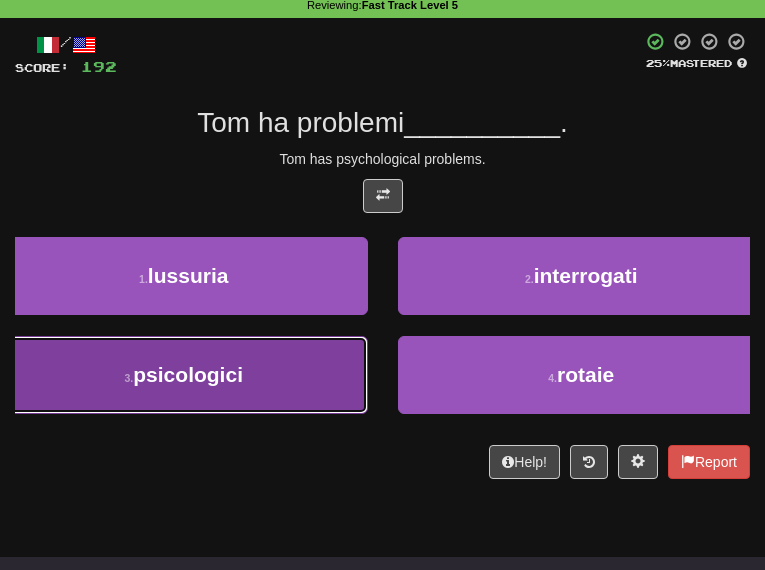 click on "3 .  psicologici" at bounding box center [184, 375] 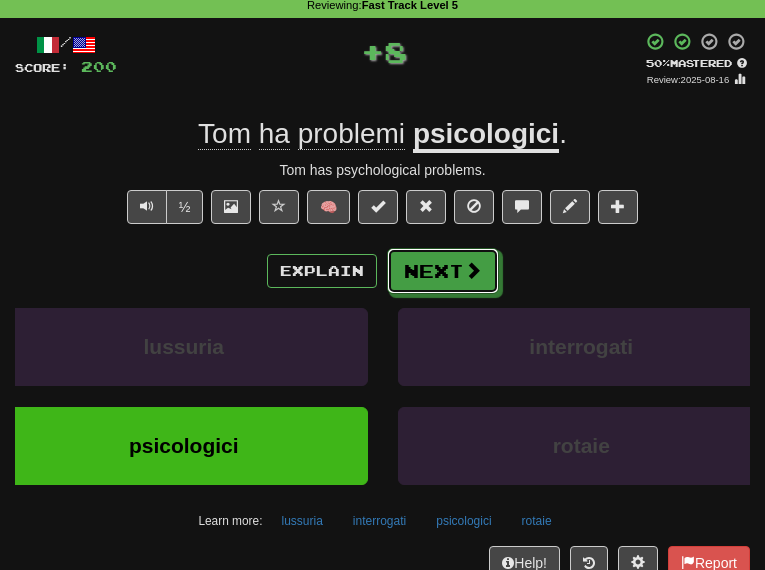 drag, startPoint x: 433, startPoint y: 274, endPoint x: 400, endPoint y: 207, distance: 74.68601 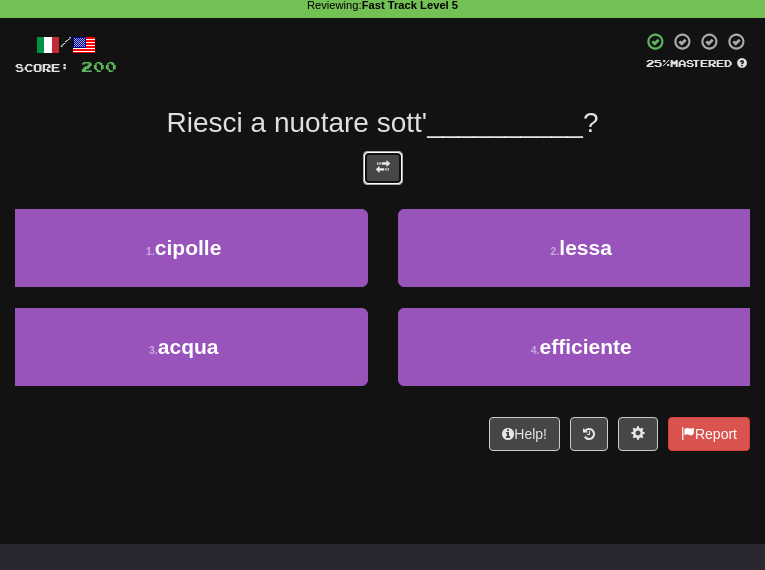 click at bounding box center [383, 167] 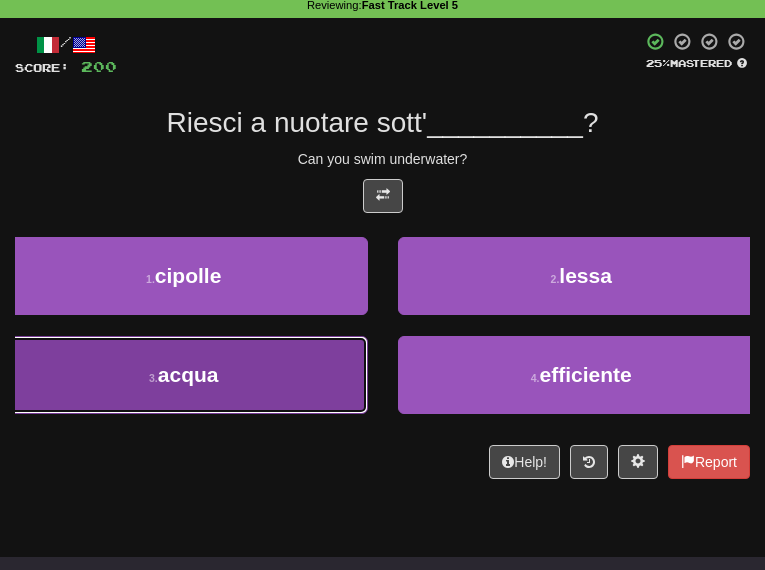 click on "3 .  acqua" at bounding box center (184, 375) 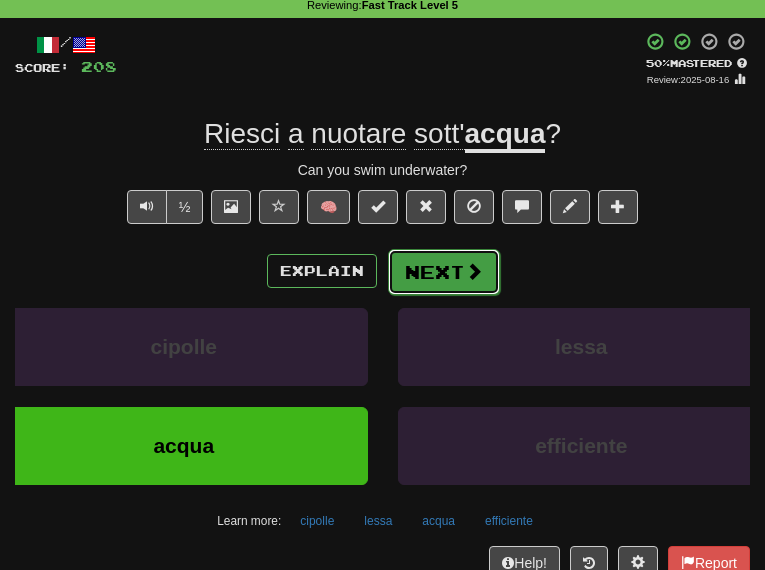 click on "Next" at bounding box center [444, 272] 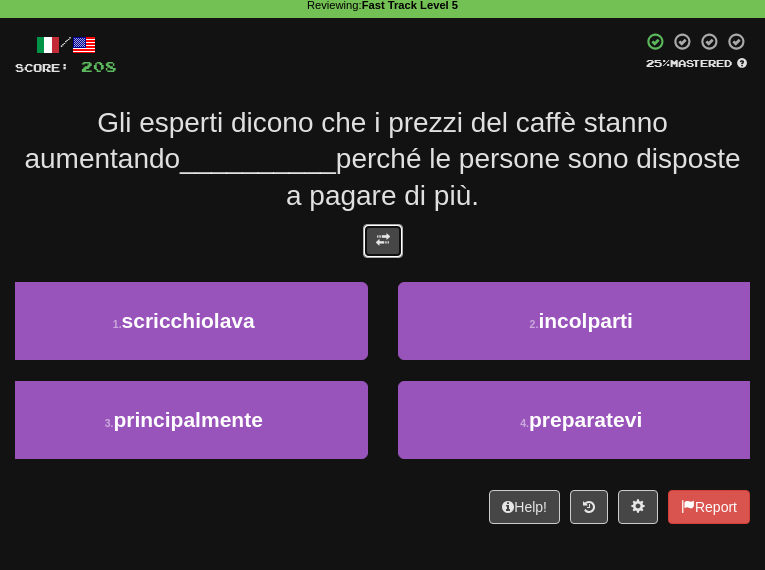 click at bounding box center [383, 241] 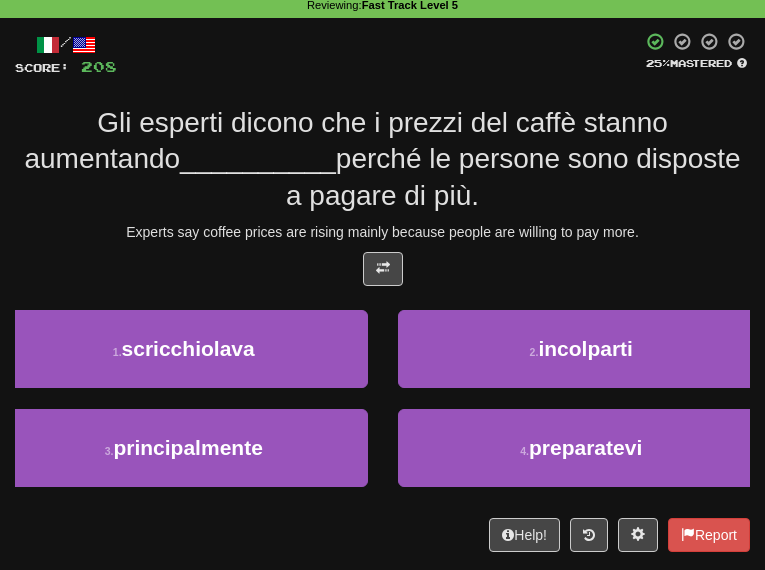 click on "perché le persone sono disposte a pagare di più." at bounding box center [513, 176] 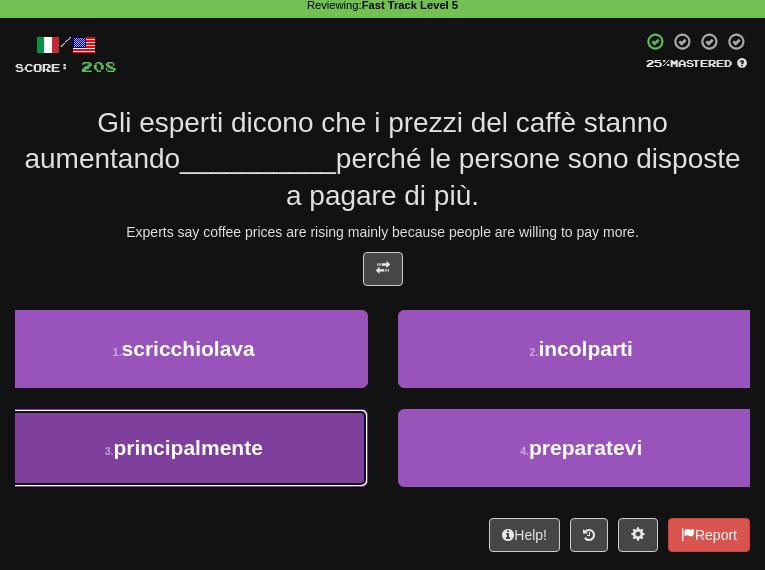 click on "3 .  principalmente" at bounding box center [184, 448] 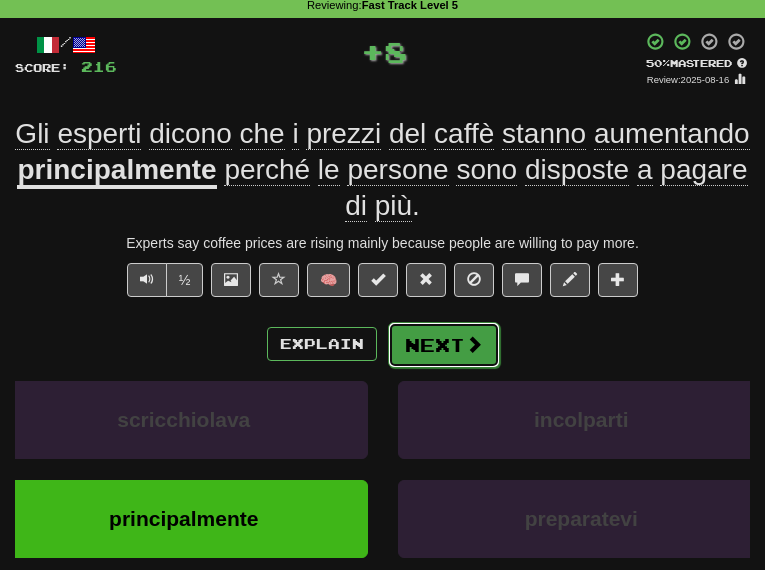 click at bounding box center (474, 344) 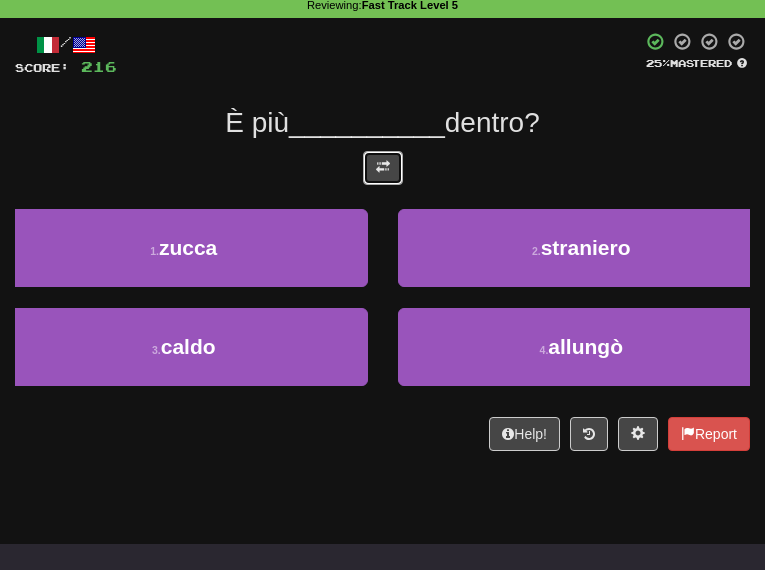 click at bounding box center [383, 168] 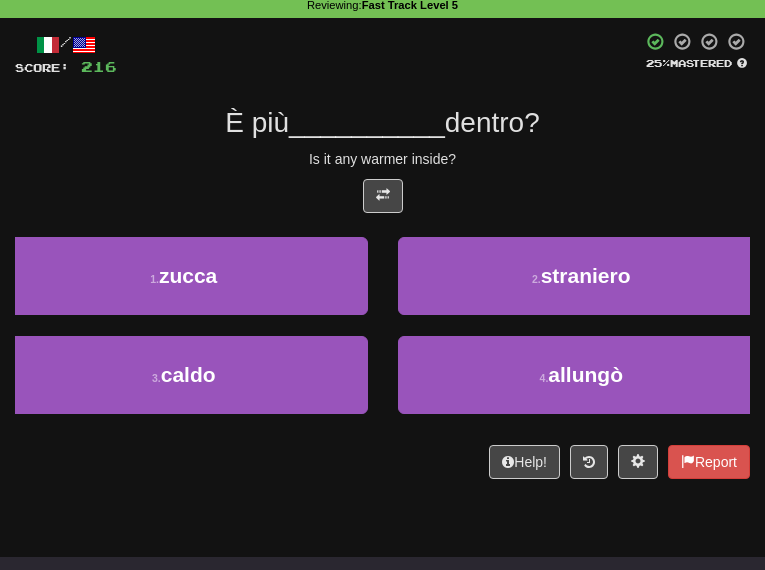 click on "Is it any warmer inside?" at bounding box center (382, 159) 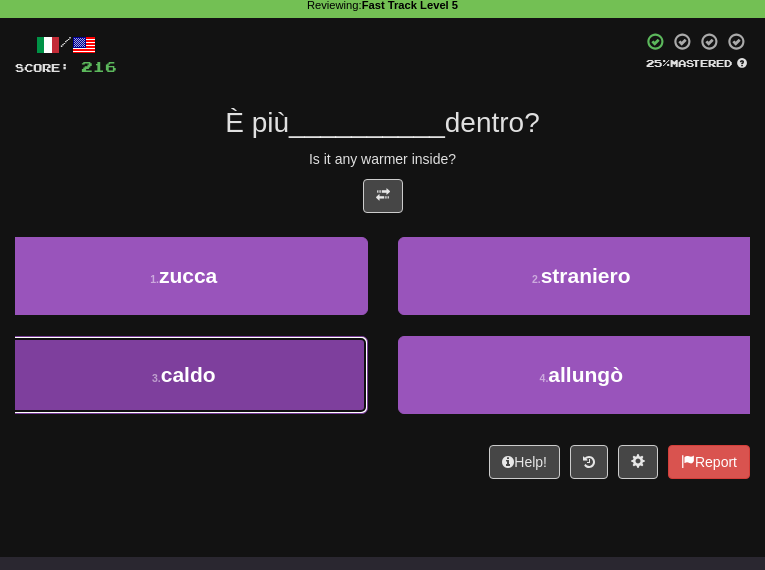 click on "3 .  caldo" at bounding box center (184, 375) 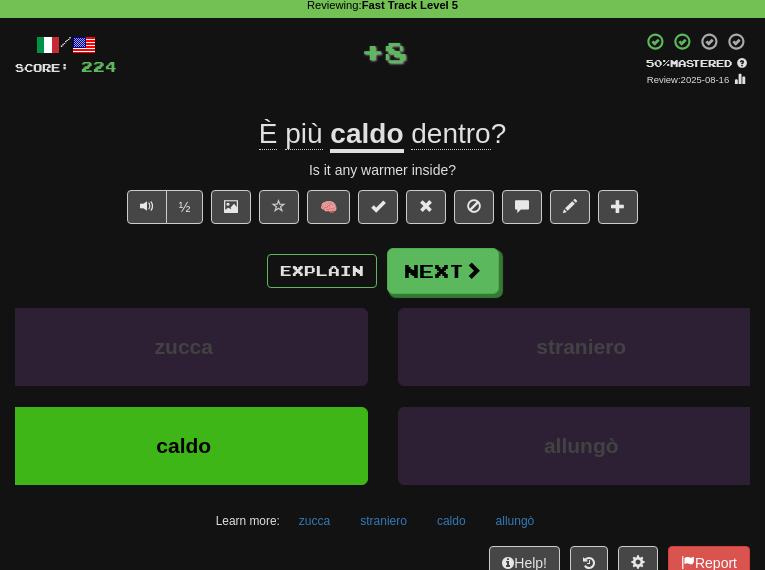 click on "/  Score:   224 + 8 50 %  Mastered Review:  2025-08-16 È   più   caldo   dentro ? Is it any warmer inside? ½ 🧠 Explain Next zucca straniero caldo allungò Learn more: zucca straniero caldo allungò  Help!  Report" at bounding box center [382, 306] 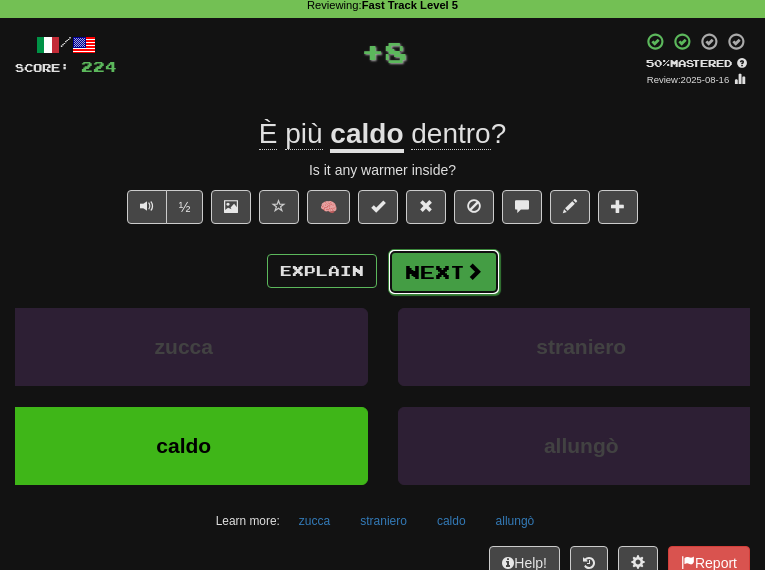 click on "Next" at bounding box center [444, 272] 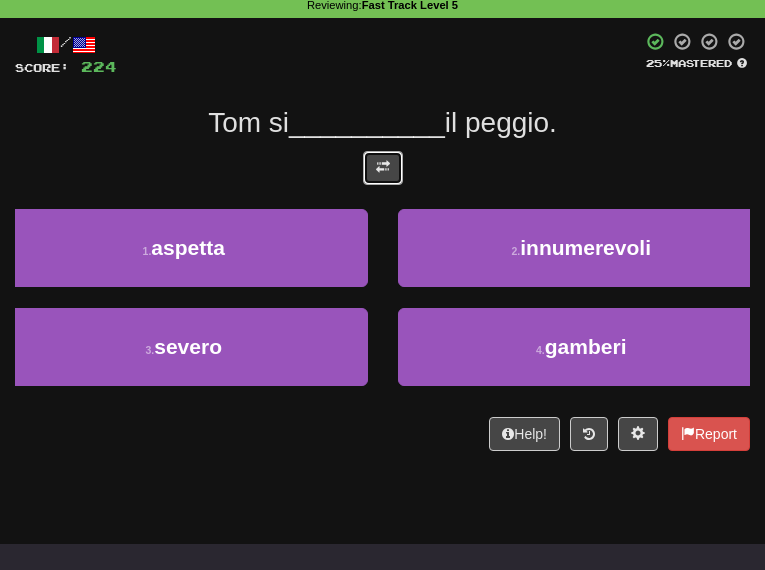 click at bounding box center (383, 167) 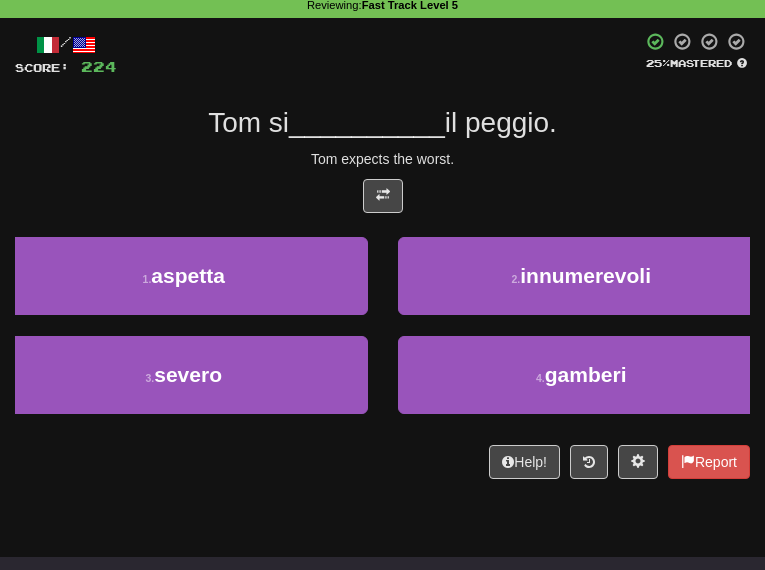 click on "il peggio." at bounding box center (501, 122) 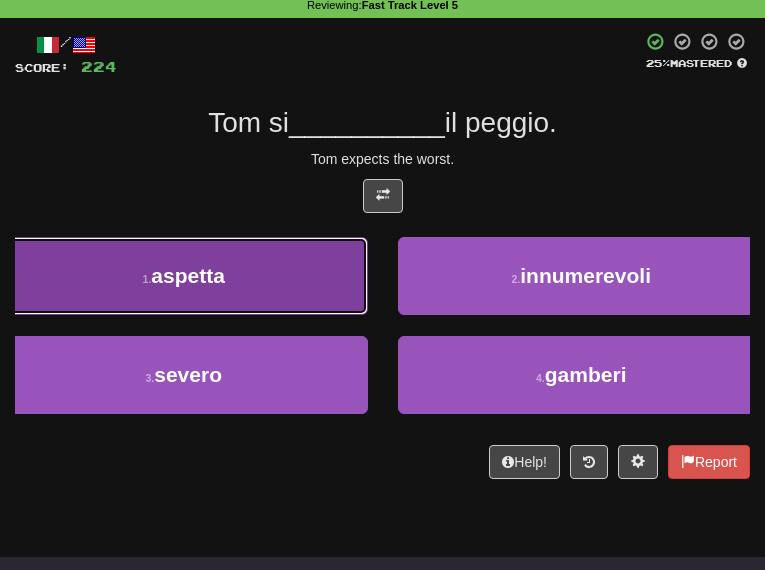 click on "1 .  aspetta" at bounding box center (184, 276) 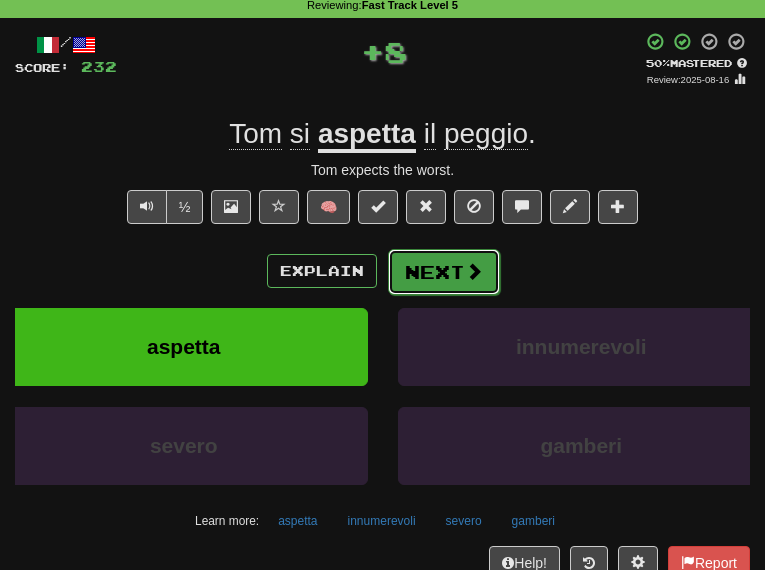 click on "Next" at bounding box center (444, 272) 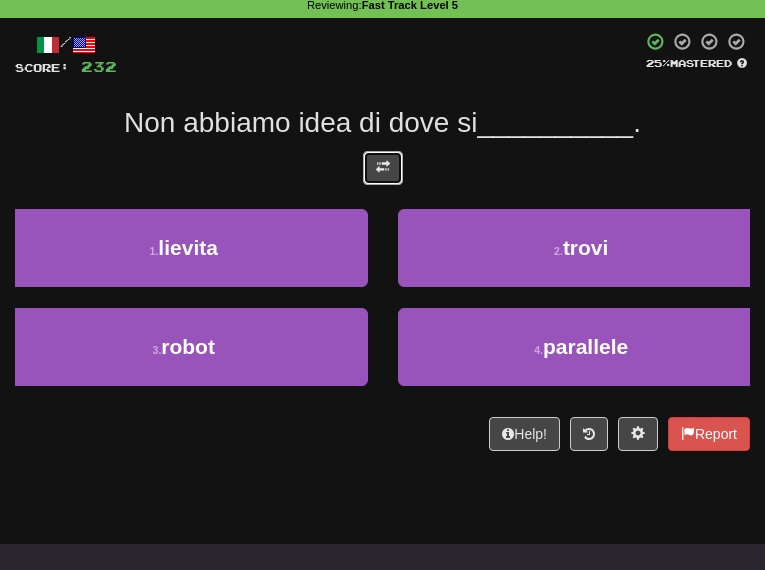 click at bounding box center (383, 168) 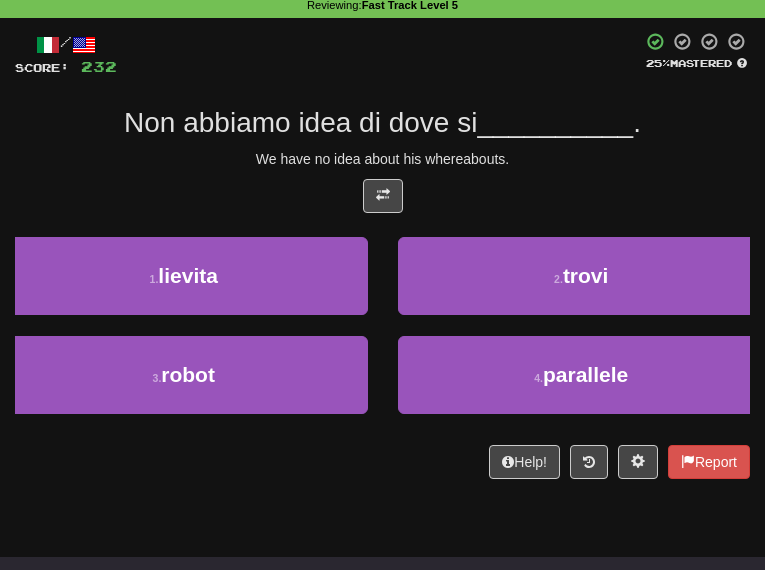 click on "We have no idea about his whereabouts." at bounding box center (382, 159) 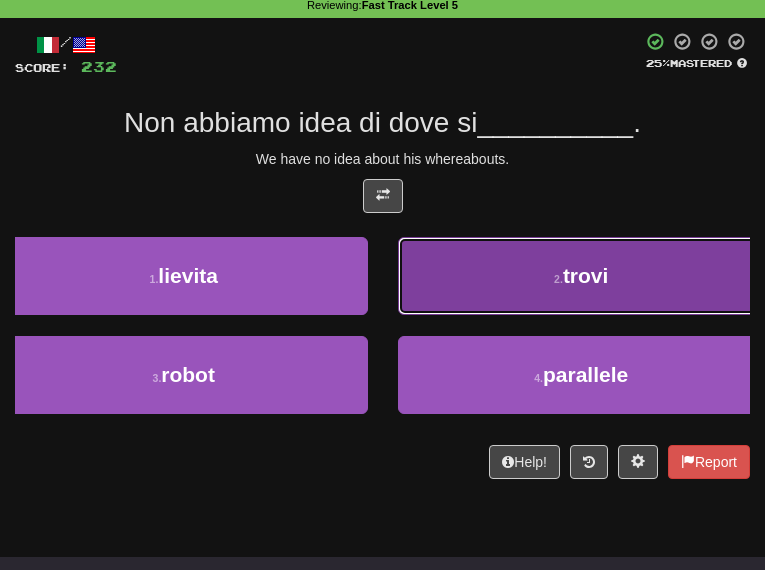 click on "2 .  trovi" at bounding box center [582, 276] 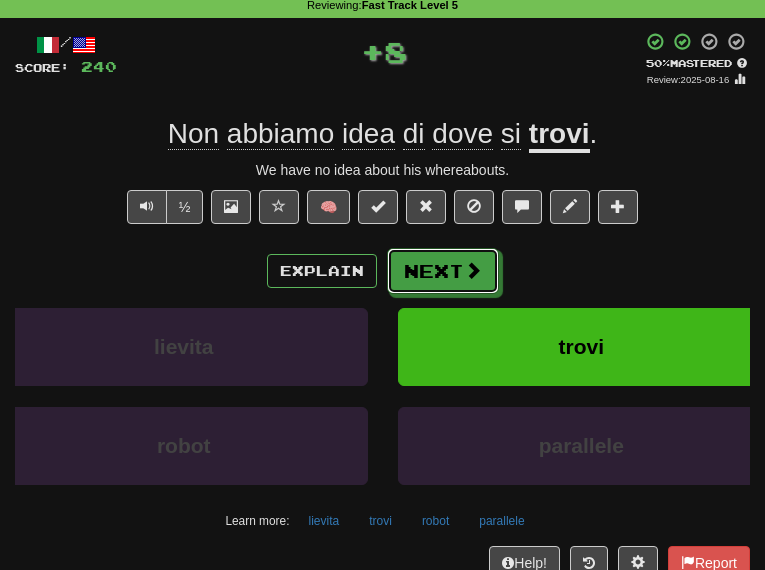 click on "Next" at bounding box center [443, 271] 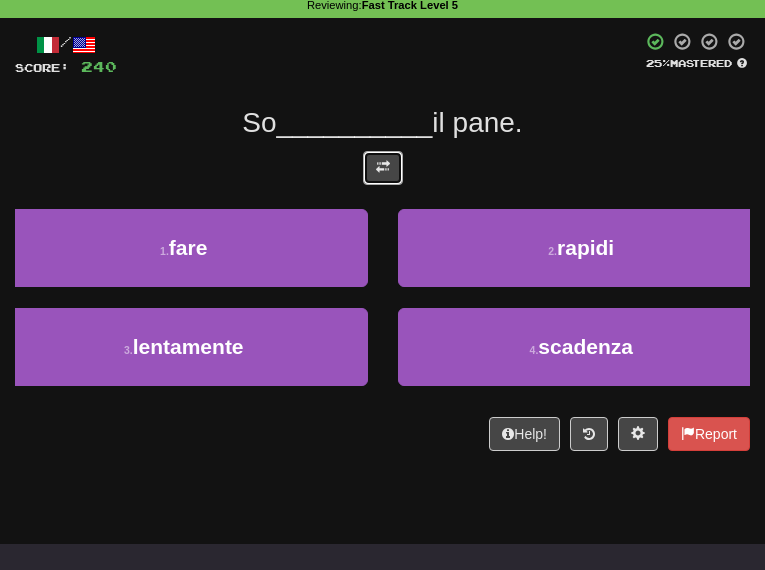 click at bounding box center [383, 168] 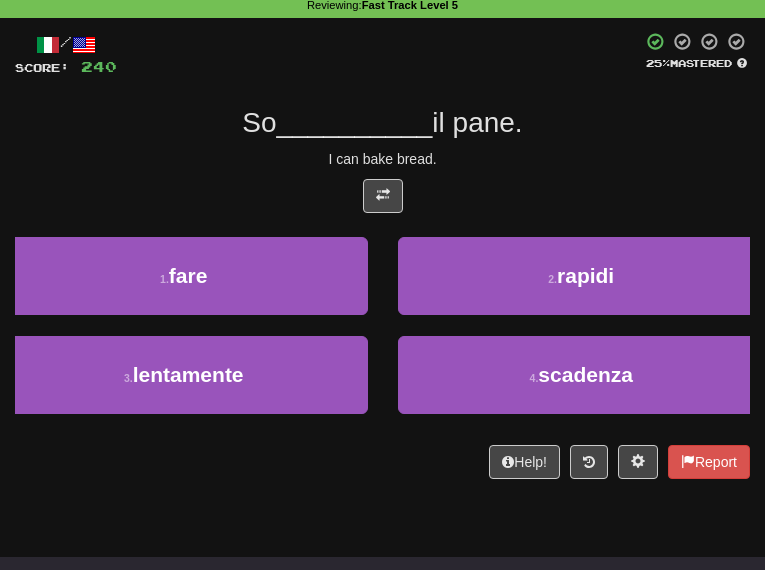 click on "/  Score:   240 25 %  Mastered So  __________  il pane. I can bake bread. 1 .  fare 2 .  rapidi 3 .  lentamente 4 .  scadenza  Help!  Report" at bounding box center [382, 255] 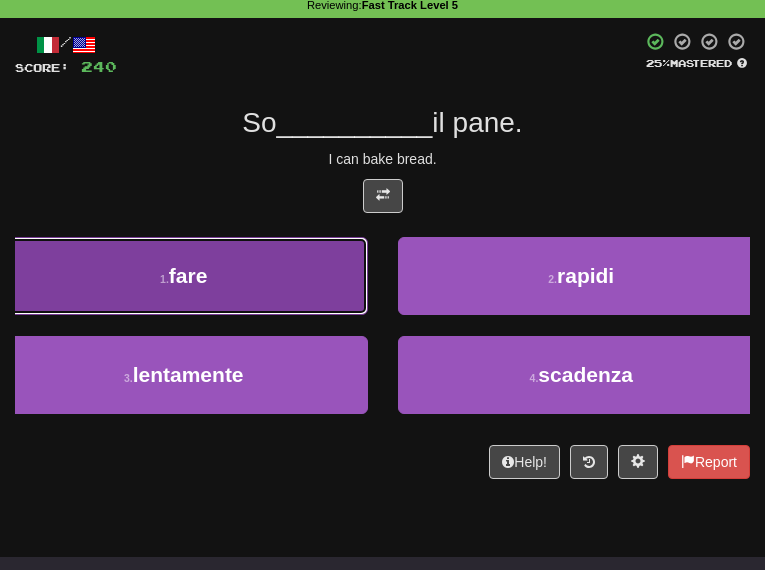 click on "1 .  fare" at bounding box center [184, 276] 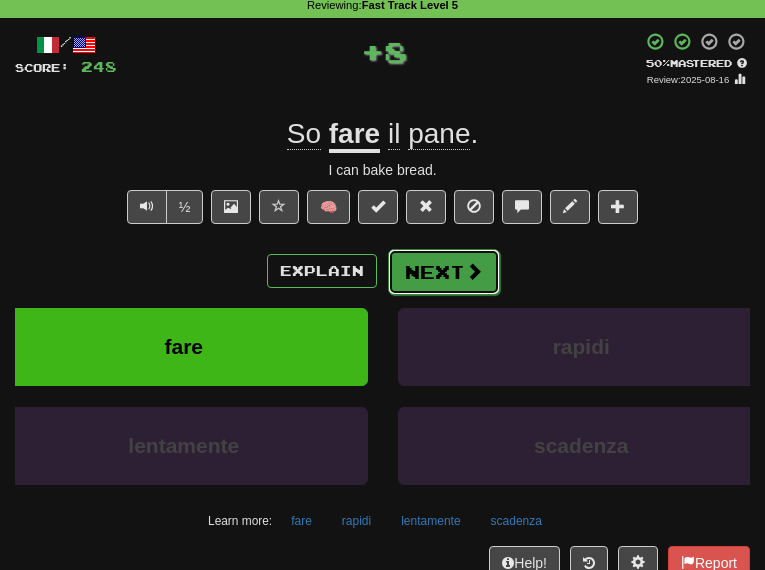 click on "Next" at bounding box center (444, 272) 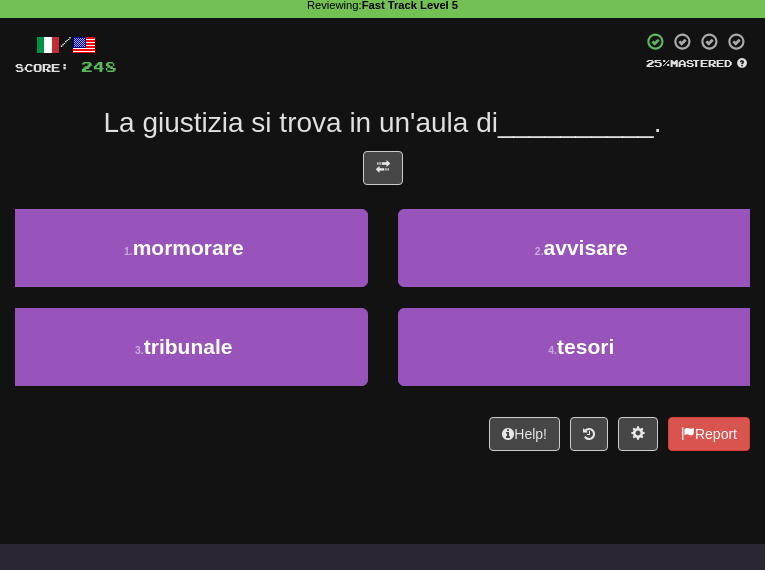 click on "/  Score:   248 25 %  Mastered La giustizia si trova in un'aula di  __________ . 1 .  mormorare 2 .  avvisare 3 .  tribunale 4 .  tesori  Help!  Report" at bounding box center [382, 241] 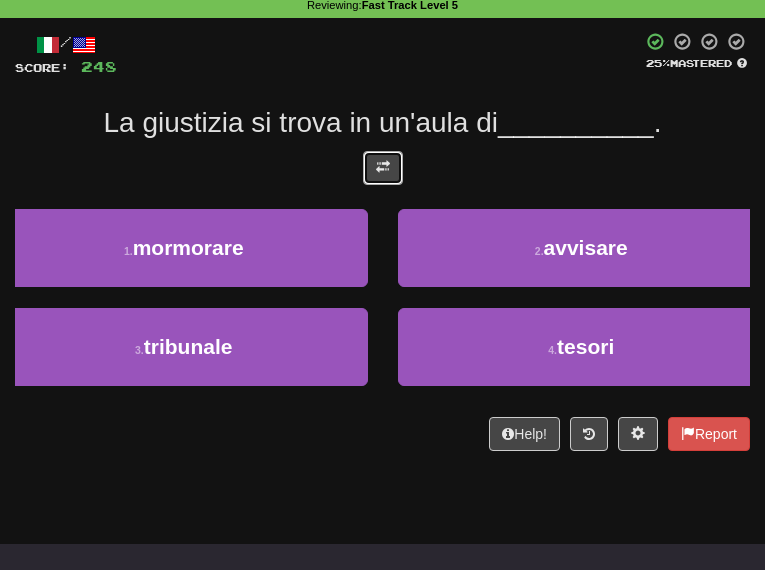 click at bounding box center [383, 168] 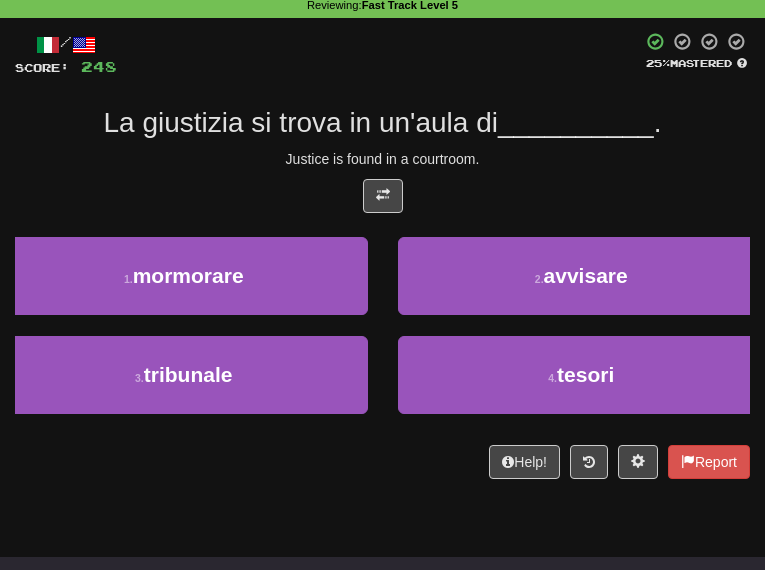 click on "/  Score:   248 25 %  Mastered La giustizia si trova in un'aula di  __________ . Justice is found in a courtroom. 1 .  mormorare 2 .  avvisare 3 .  tribunale 4 .  tesori  Help!  Report" at bounding box center (382, 255) 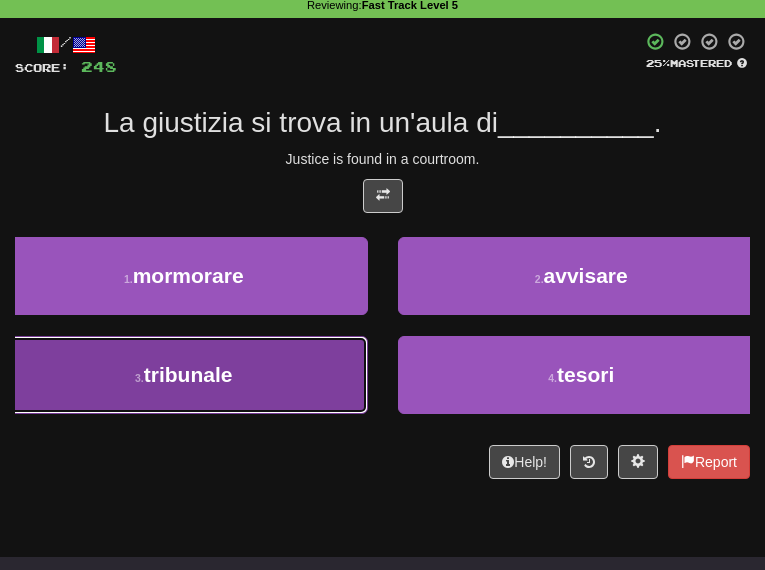 click on "3 .  tribunale" at bounding box center (184, 375) 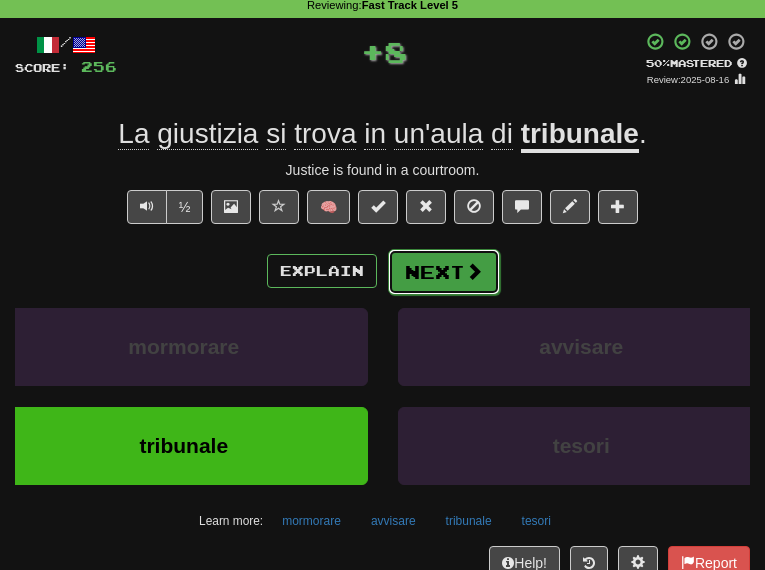 click on "Next" at bounding box center [444, 272] 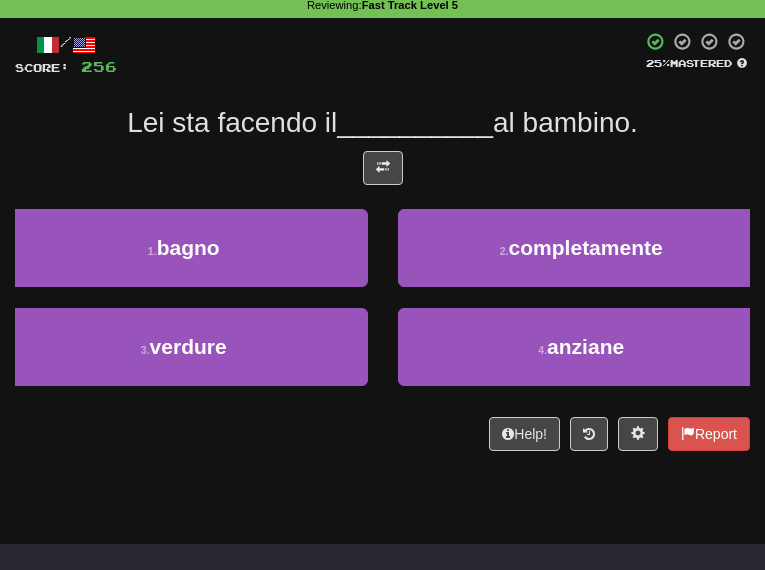 click on "/  Score:   256 25 %  Mastered Lei sta facendo il  __________  al bambino. 1 .  bagno 2 .  completamente 3 .  verdure 4 .  anziane  Help!  Report" at bounding box center (382, 241) 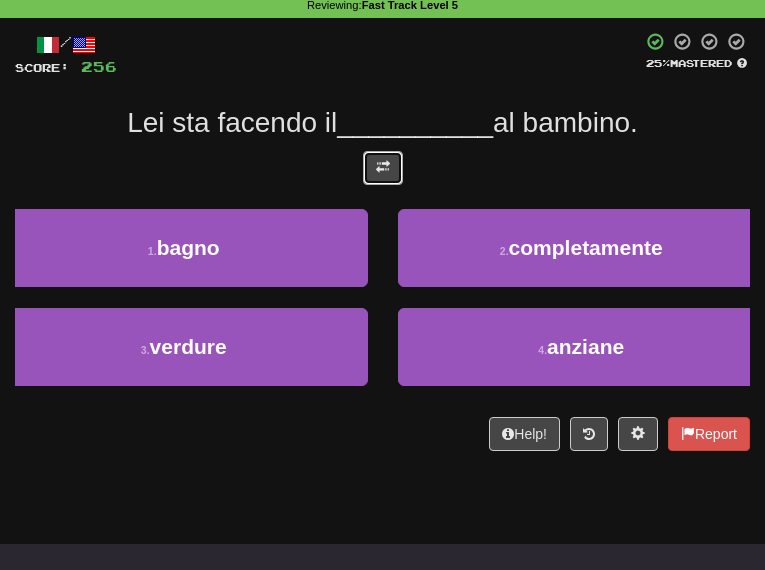 click at bounding box center [383, 168] 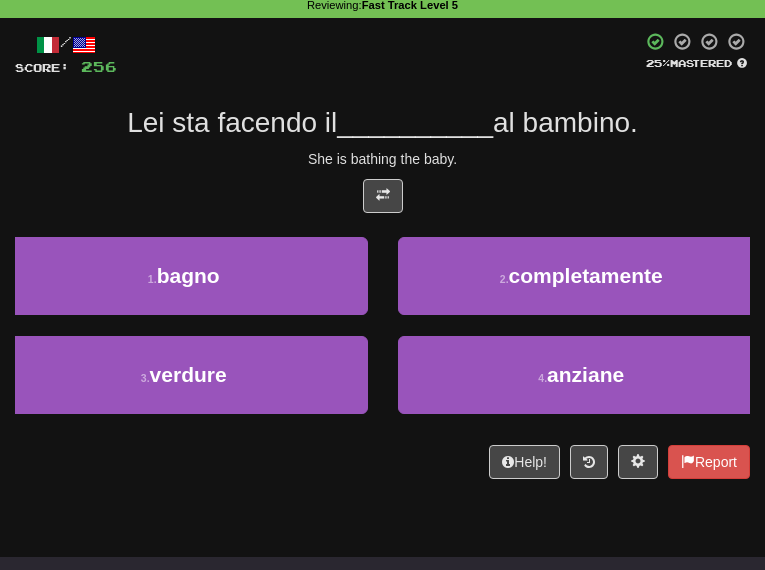 click on "She is bathing the baby." at bounding box center (382, 159) 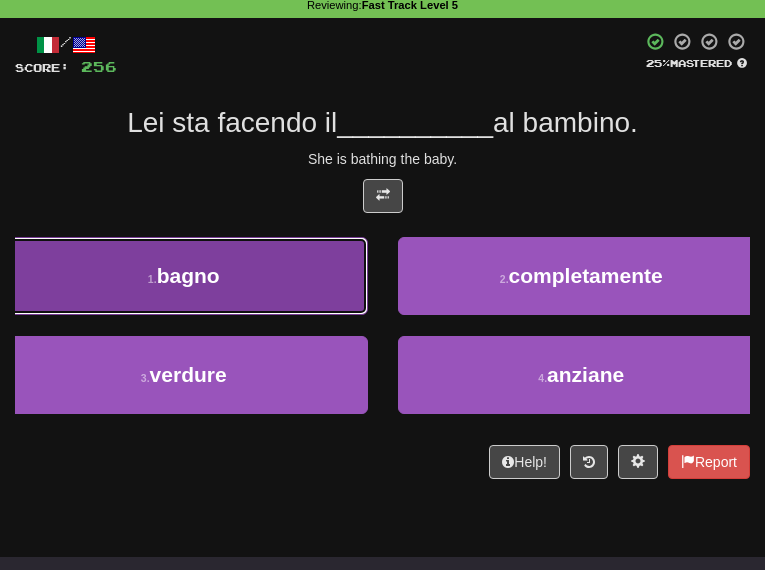 click on "1 .  bagno" at bounding box center [184, 276] 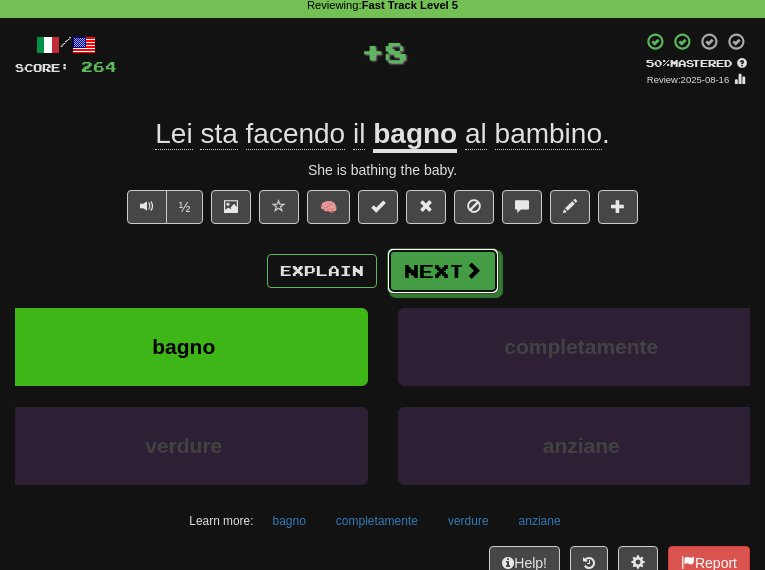 drag, startPoint x: 418, startPoint y: 264, endPoint x: 393, endPoint y: 202, distance: 66.85058 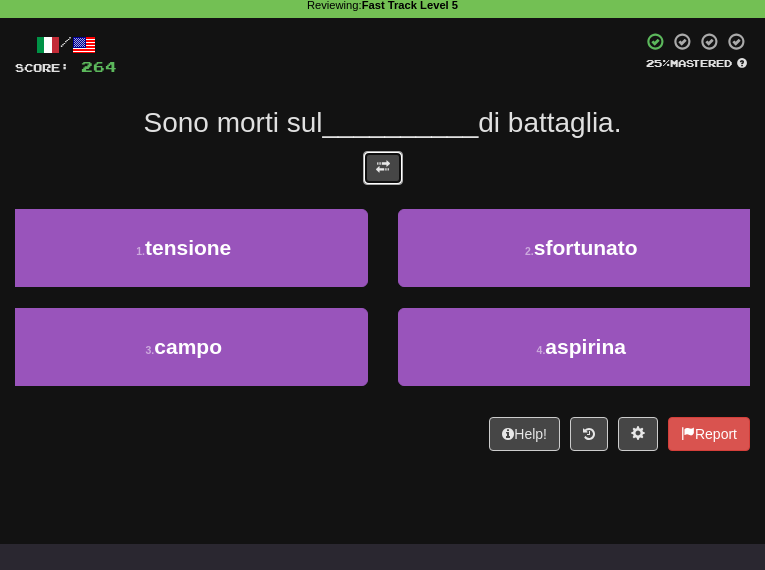 click at bounding box center (383, 168) 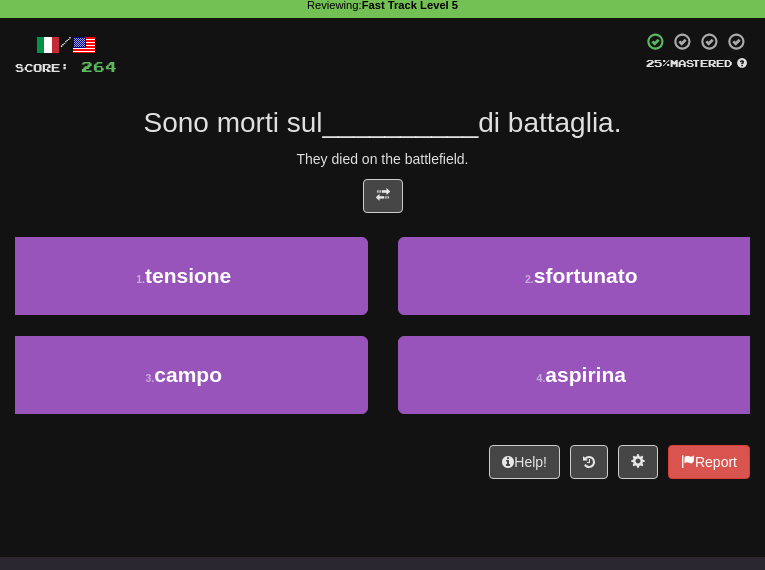 click on "They died on the battlefield." at bounding box center (382, 159) 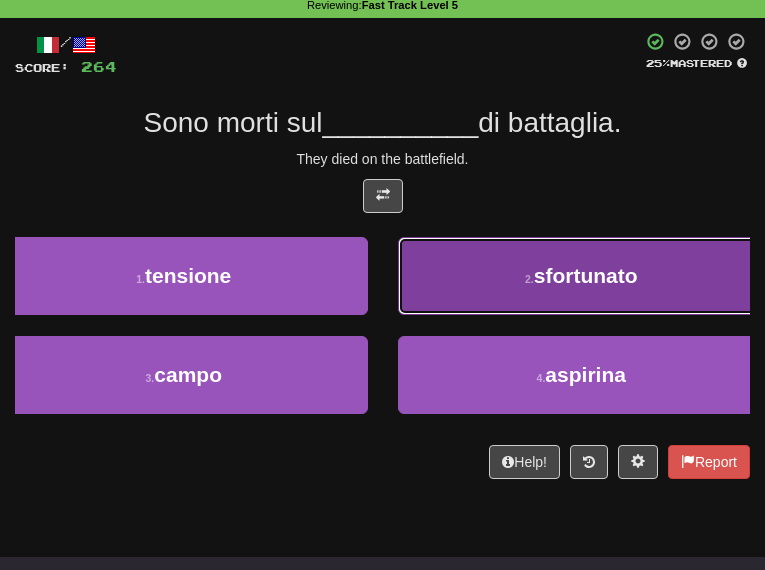 click on "2 .  sfortunato" at bounding box center [582, 276] 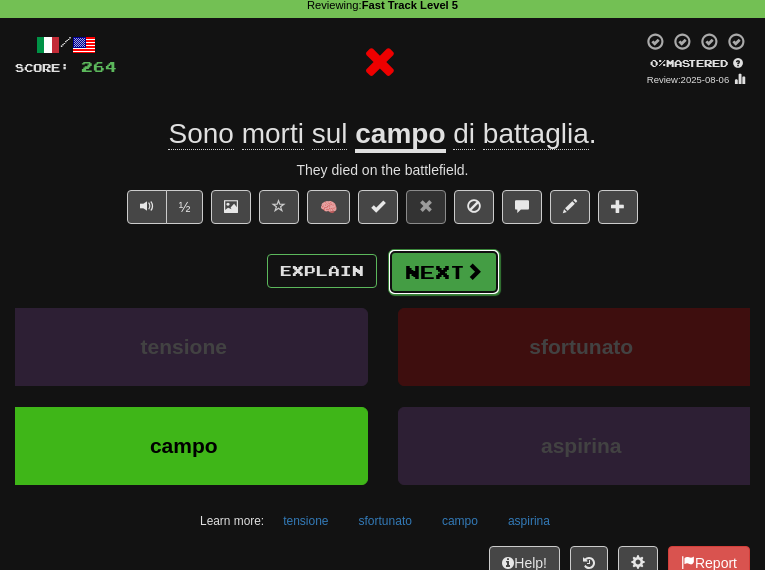 click on "Next" at bounding box center [444, 272] 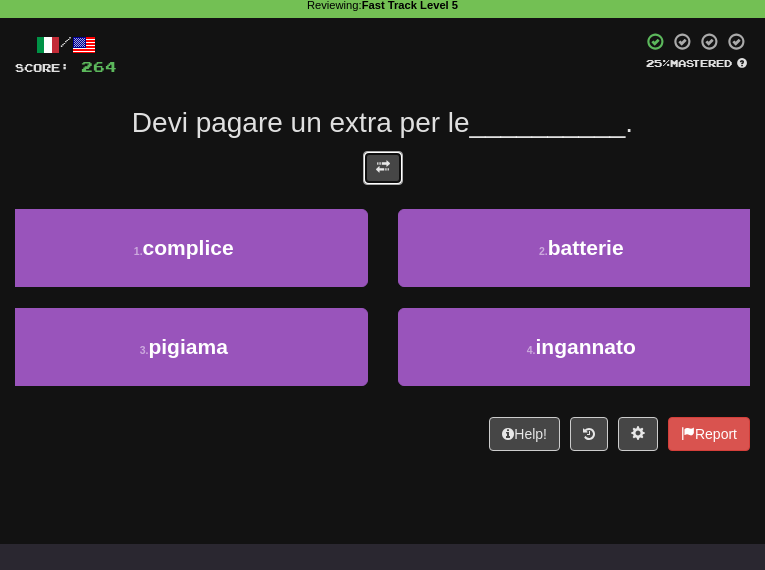 click at bounding box center (383, 168) 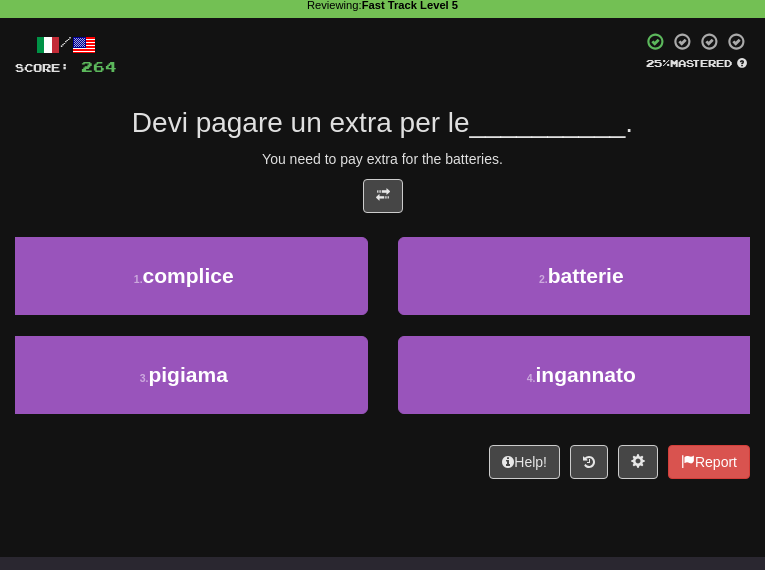 click at bounding box center (382, 201) 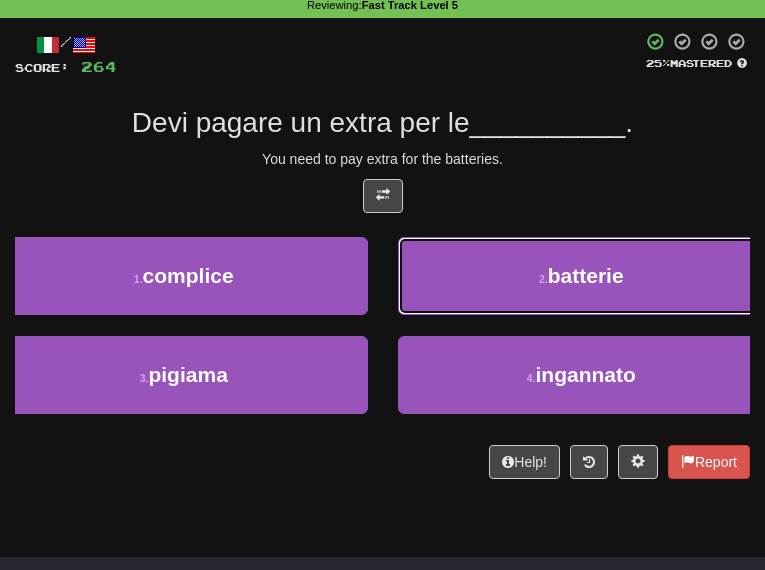 drag, startPoint x: 508, startPoint y: 273, endPoint x: 433, endPoint y: 237, distance: 83.19255 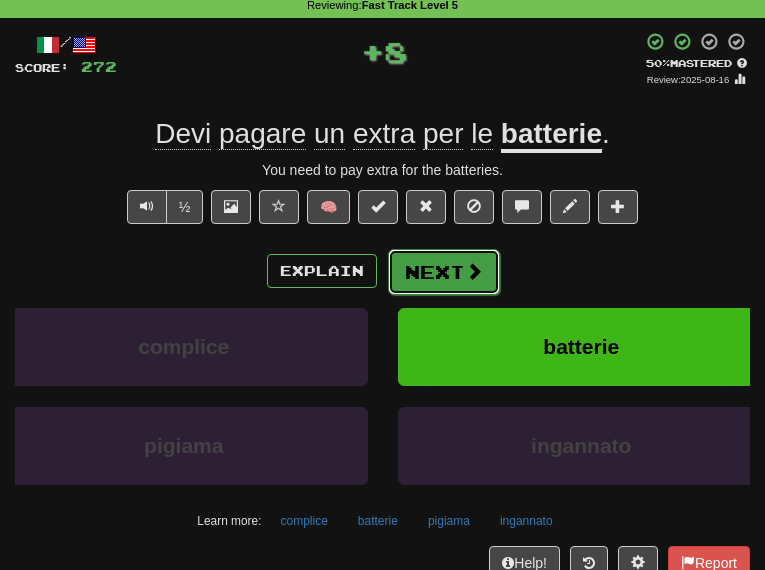 click on "Next" at bounding box center (444, 272) 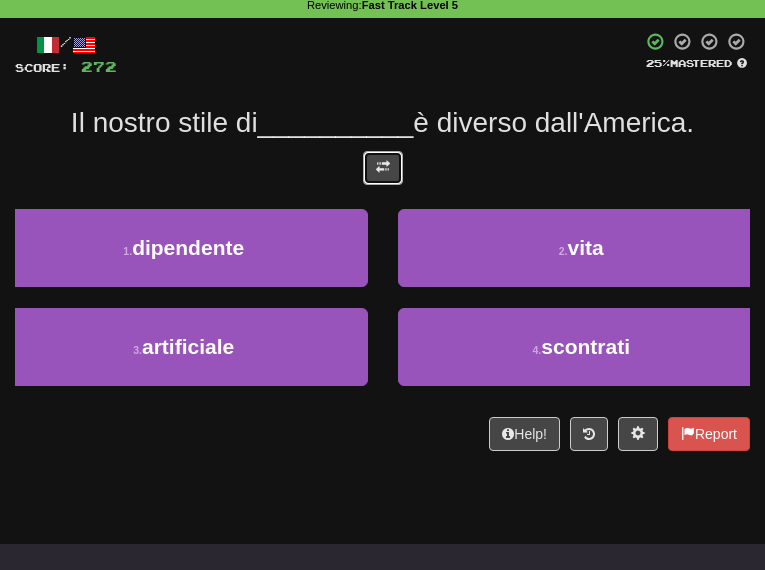 click at bounding box center (383, 167) 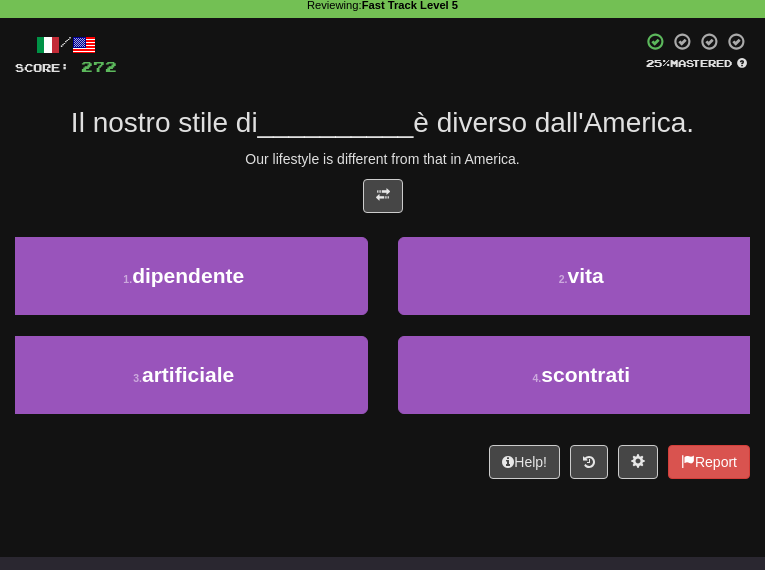 click at bounding box center (382, 201) 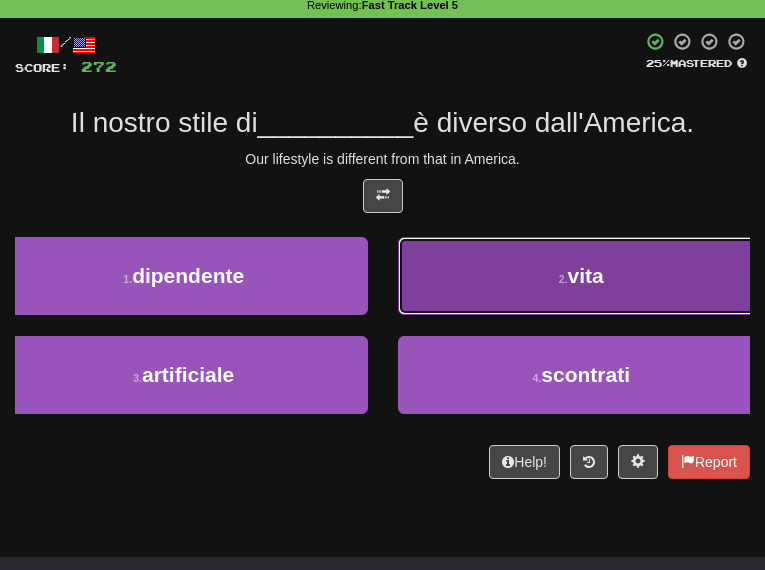 click on "2 .  vita" at bounding box center [582, 276] 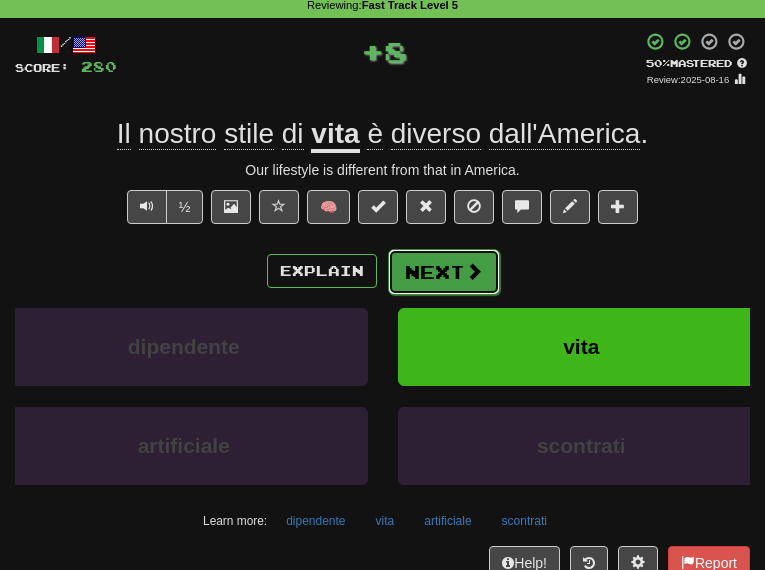 click on "Next" at bounding box center [444, 272] 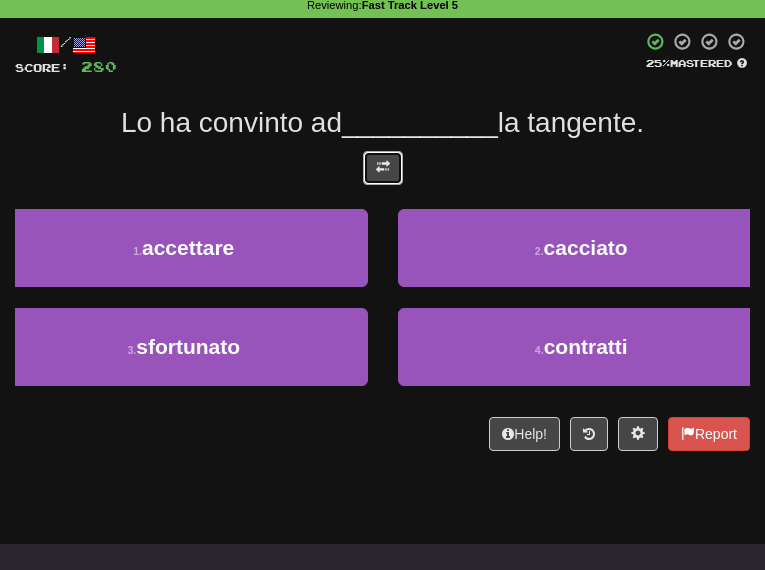 click at bounding box center [383, 168] 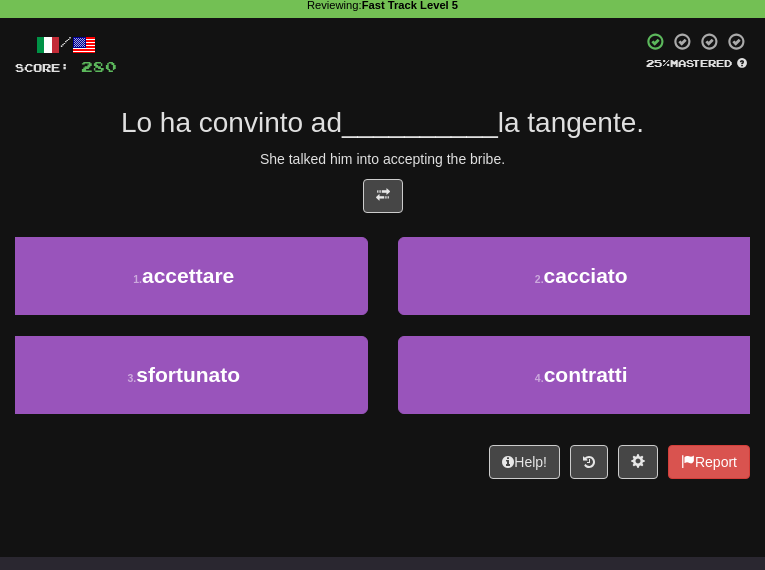 click on "/  Score:   280 25 %  Mastered Lo ha convinto ad  __________  la tangente. She talked him into accepting the bribe. 1 .  accettare 2 .  cacciato 3 .  sfortunato 4 .  contratti  Help!  Report" at bounding box center (382, 255) 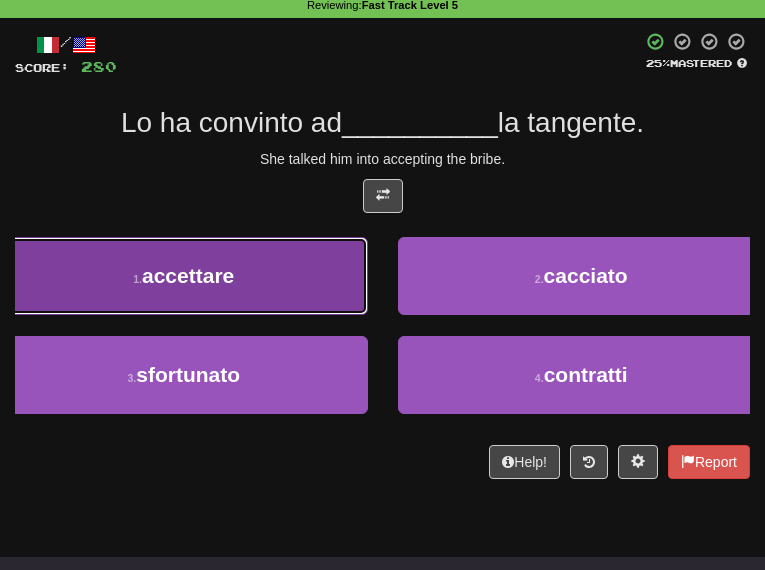 click on "accettare" at bounding box center [188, 275] 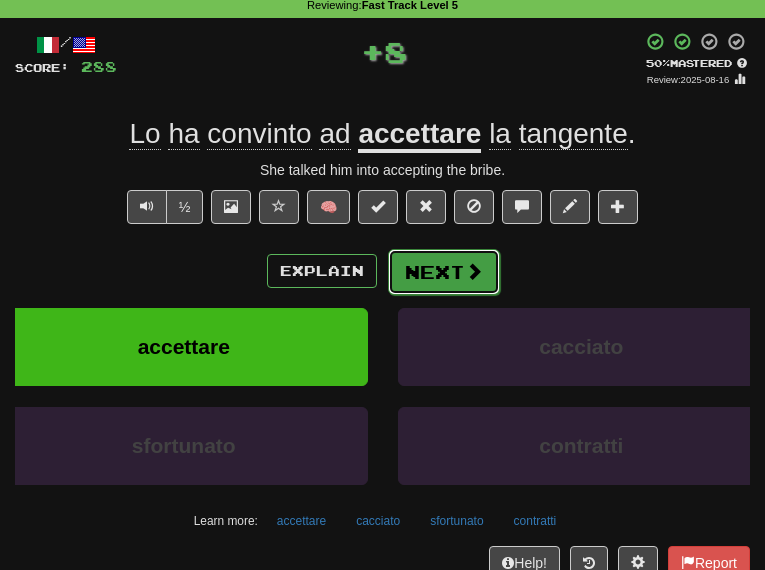 click on "Next" at bounding box center [444, 272] 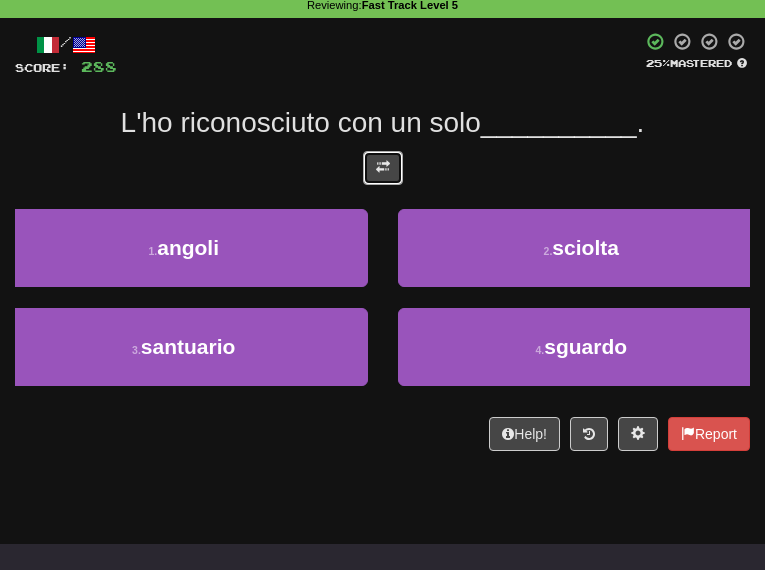click at bounding box center (383, 167) 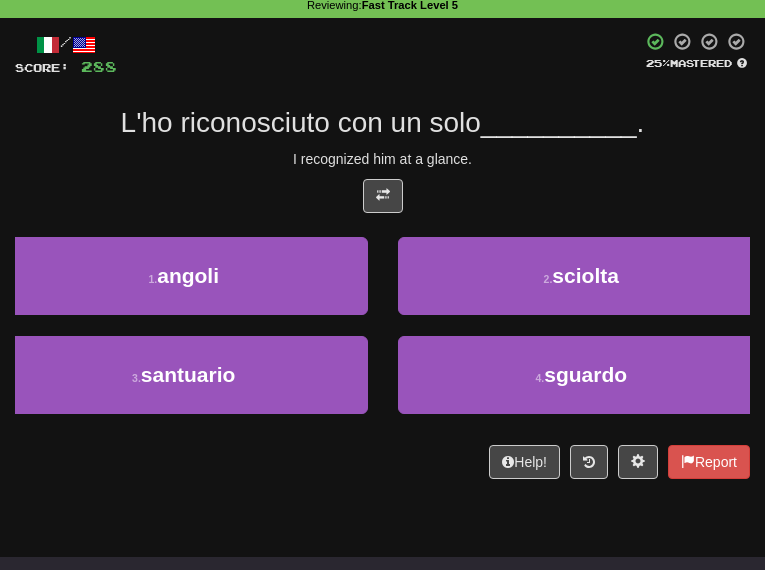 click at bounding box center [382, 201] 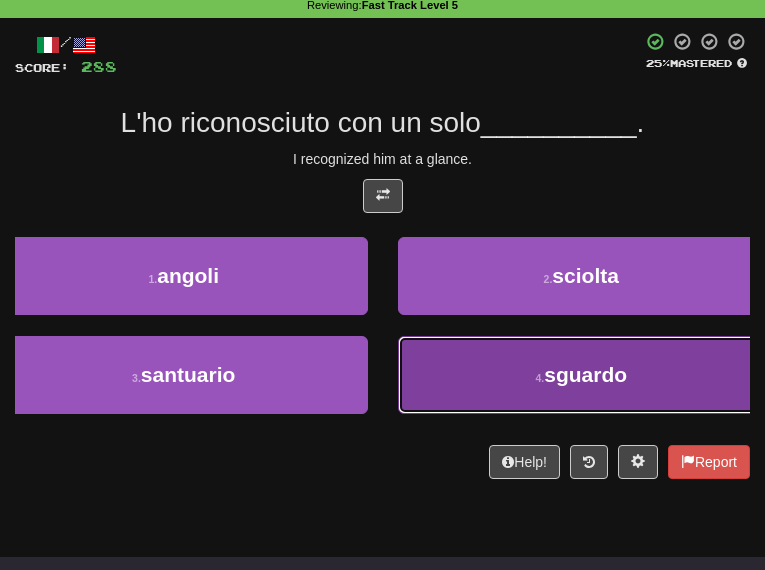 click on "sguardo" at bounding box center [585, 374] 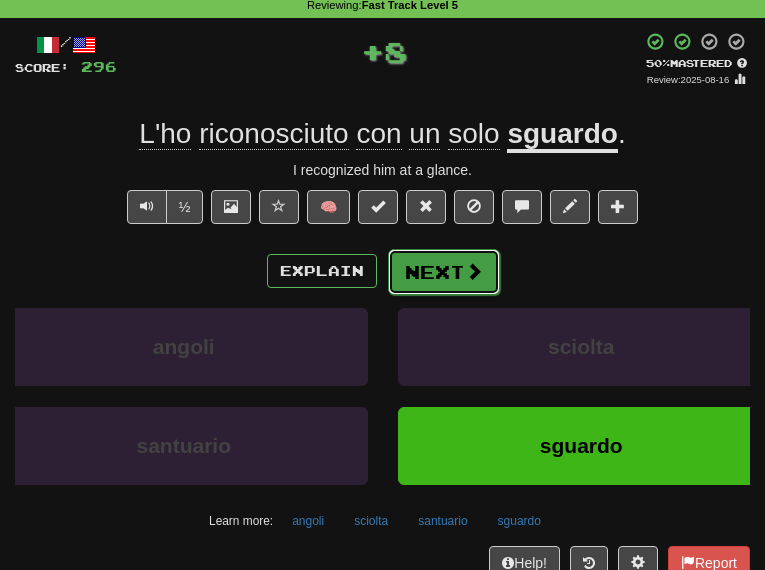 click on "Next" at bounding box center [444, 272] 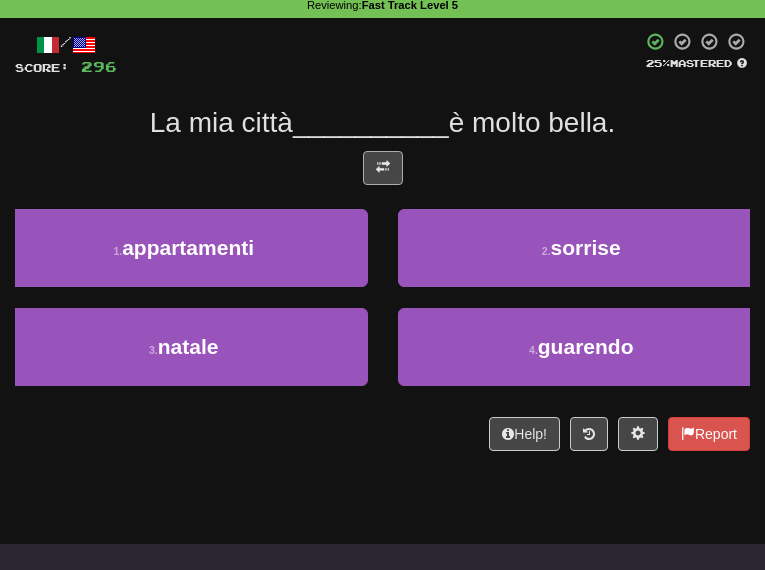 drag, startPoint x: 420, startPoint y: 168, endPoint x: 397, endPoint y: 166, distance: 23.086792 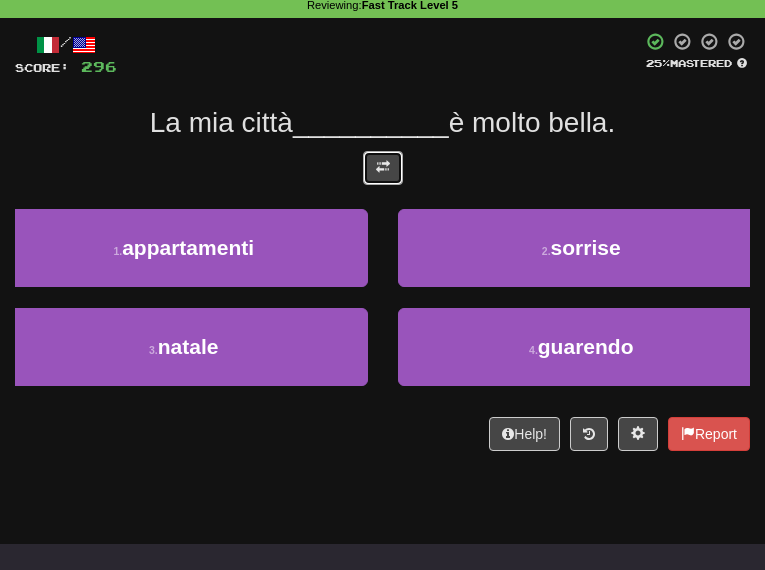 click at bounding box center (383, 168) 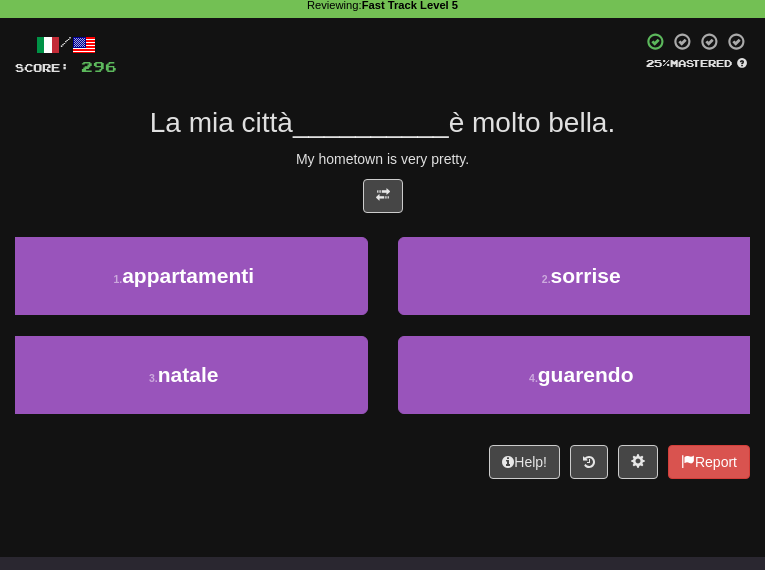 click on "/  Score:   296 25 %  Mastered La mia città  __________  è molto bella. My hometown is very pretty. 1 .  appartamenti 2 .  sorrise 3 .  natale 4 .  guarendo  Help!  Report" at bounding box center [382, 255] 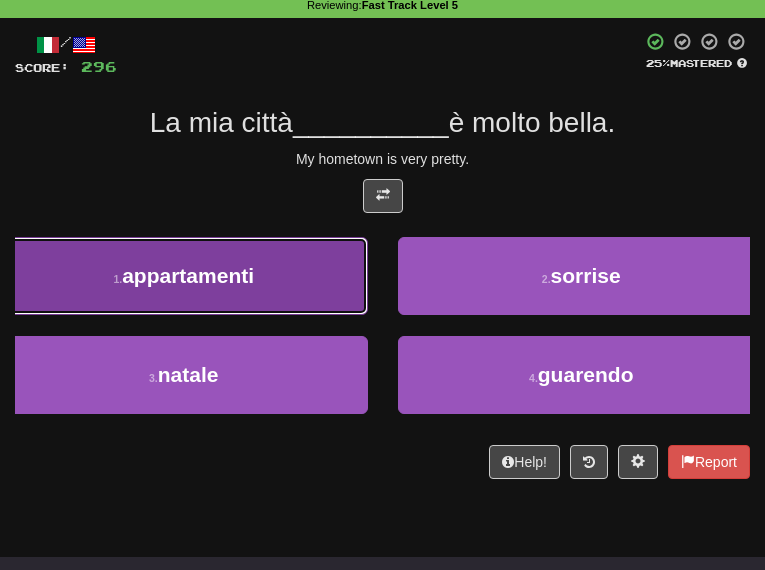 click on "appartamenti" at bounding box center (188, 275) 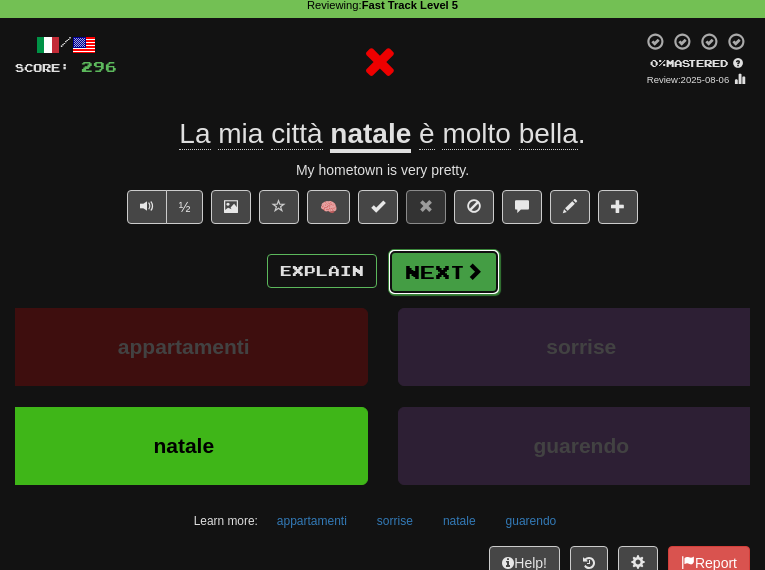 click on "Next" at bounding box center (444, 272) 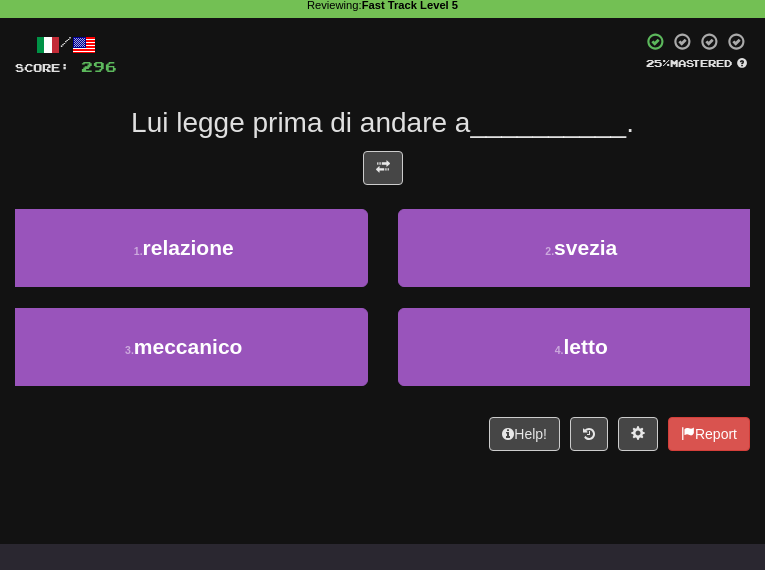 click on "/  Score:   296 25 %  Mastered Lui legge prima di andare a  __________ . 1 .  relazione 2 .  svezia 3 .  meccanico 4 .  letto  Help!  Report" at bounding box center [382, 241] 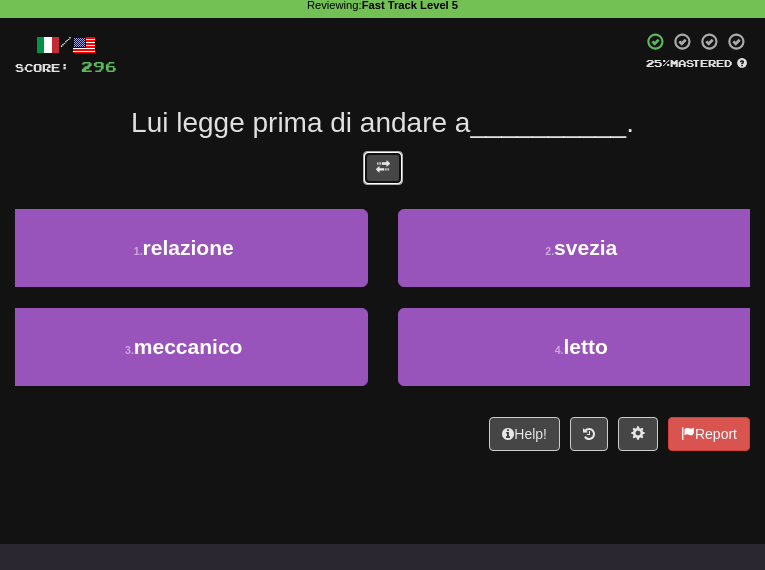 click at bounding box center [383, 168] 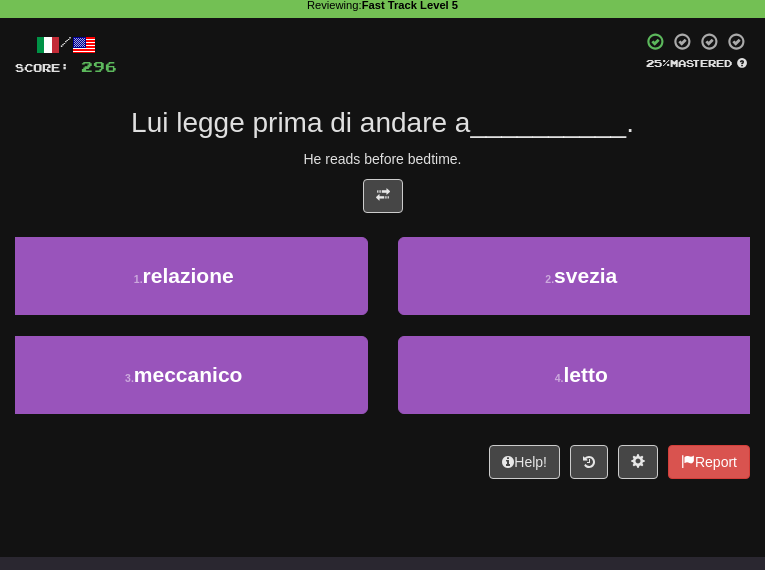 click on "/  Score:   296 25 %  Mastered Lui legge prima di andare a  __________ . He reads before bedtime. 1 .  relazione 2 .  svezia 3 .  meccanico 4 .  letto  Help!  Report" at bounding box center [382, 255] 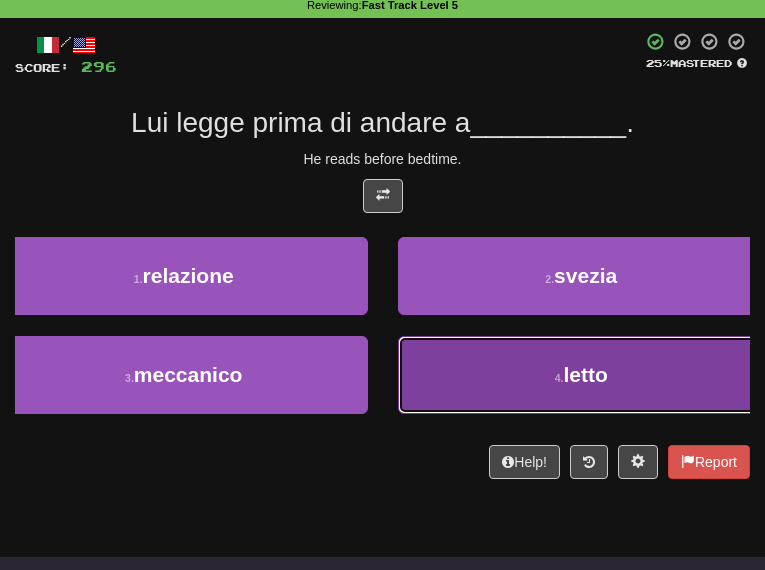 click on "4 .  letto" at bounding box center (582, 375) 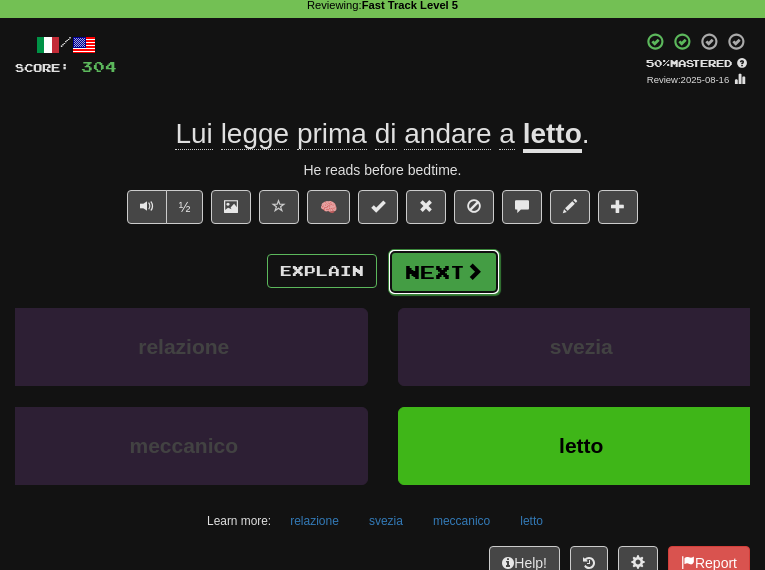 click on "Next" at bounding box center [444, 272] 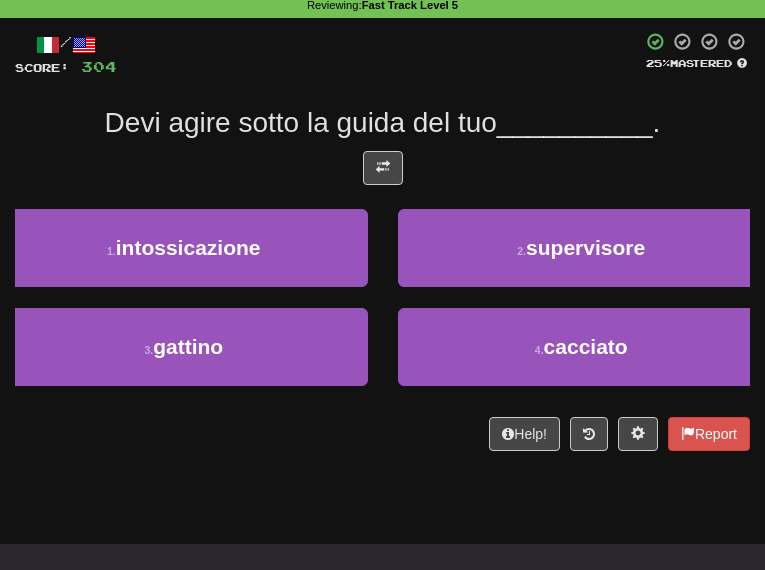 click at bounding box center [382, 173] 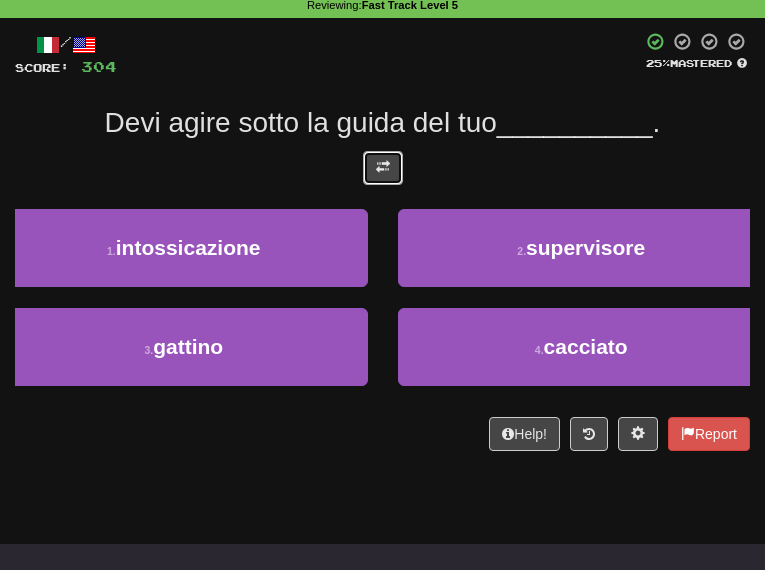 click at bounding box center (383, 168) 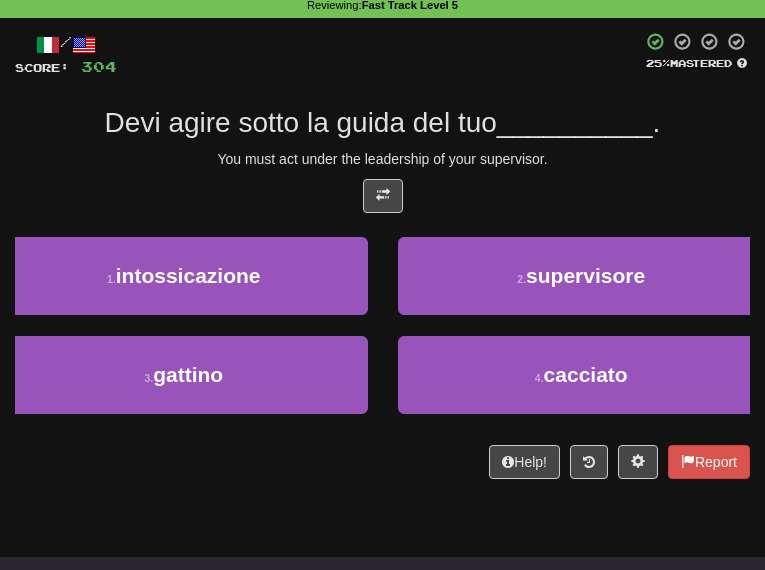 click on "__________" at bounding box center [575, 122] 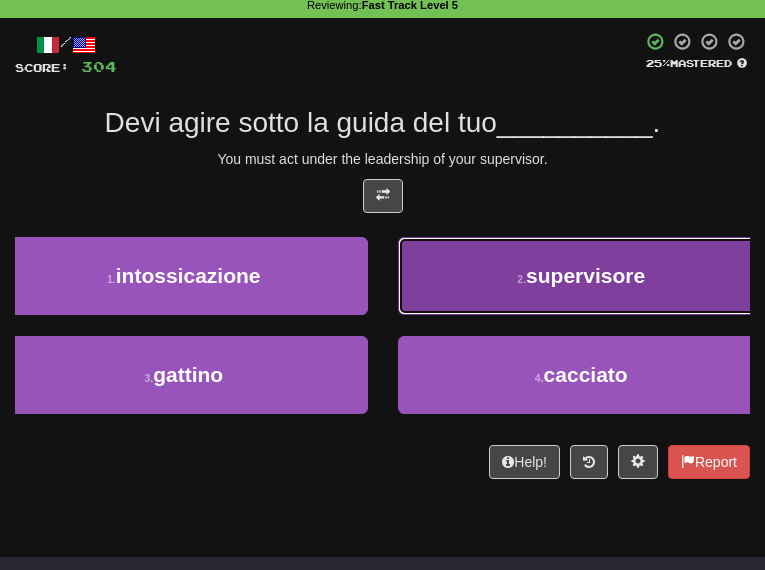 click on "2 .  supervisore" at bounding box center [582, 276] 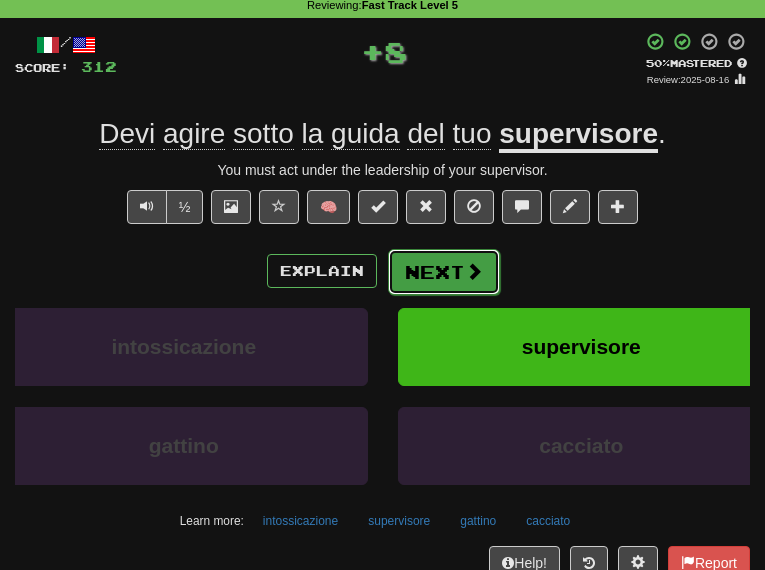 click on "Next" at bounding box center (444, 272) 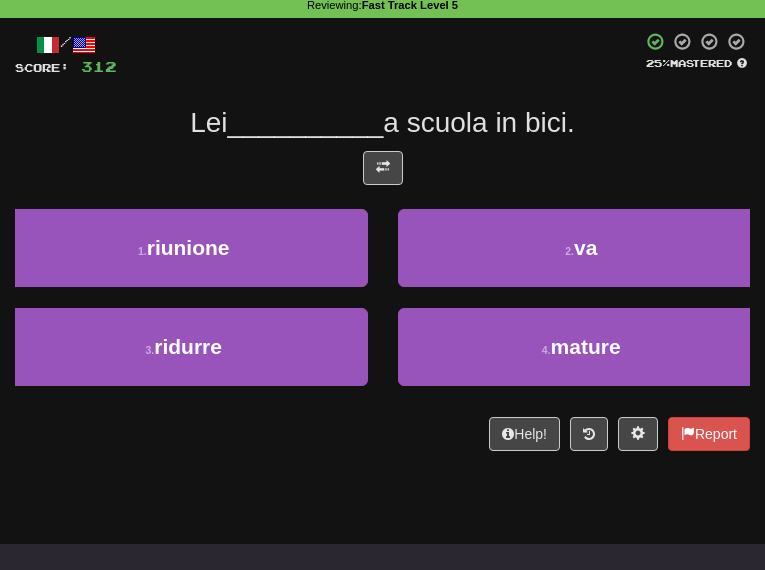 click at bounding box center (382, 173) 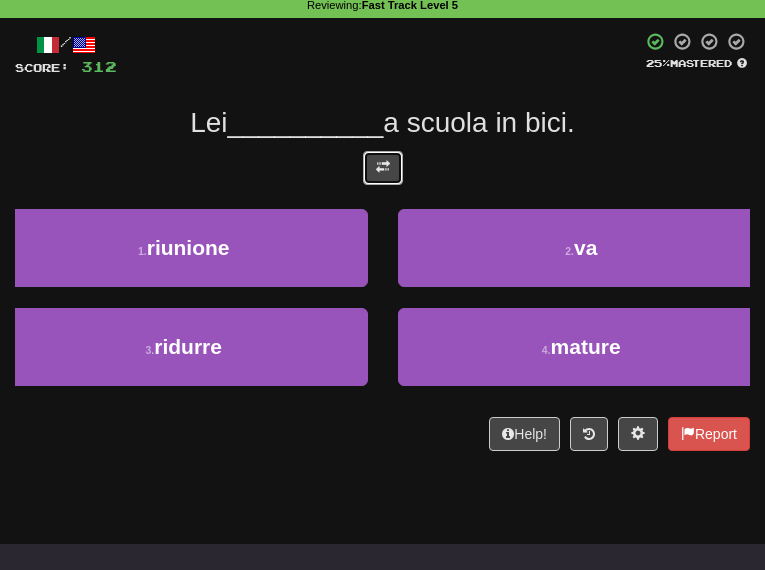 click at bounding box center (383, 168) 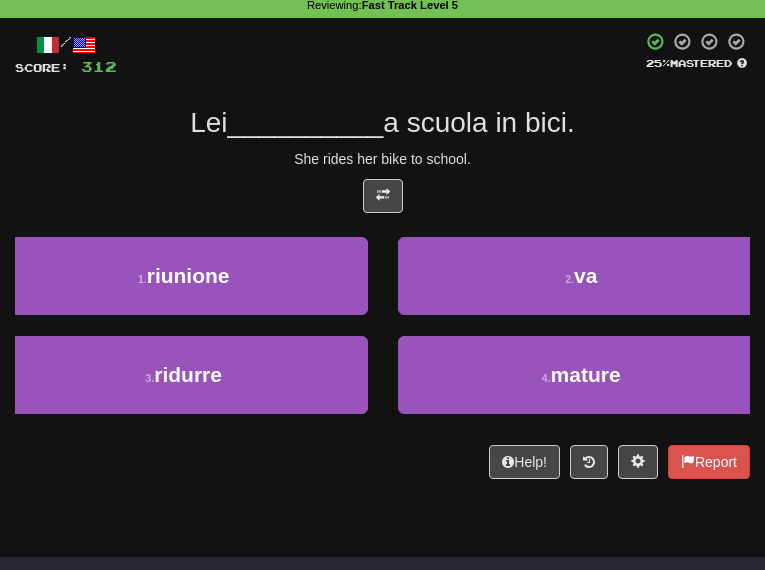 click on "/  Score:   312 25 %  Mastered Lei  __________  a scuola in bici. She rides her bike to school. 1 .  riunione 2 .  va 3 .  ridurre 4 .  mature  Help!  Report" at bounding box center [382, 255] 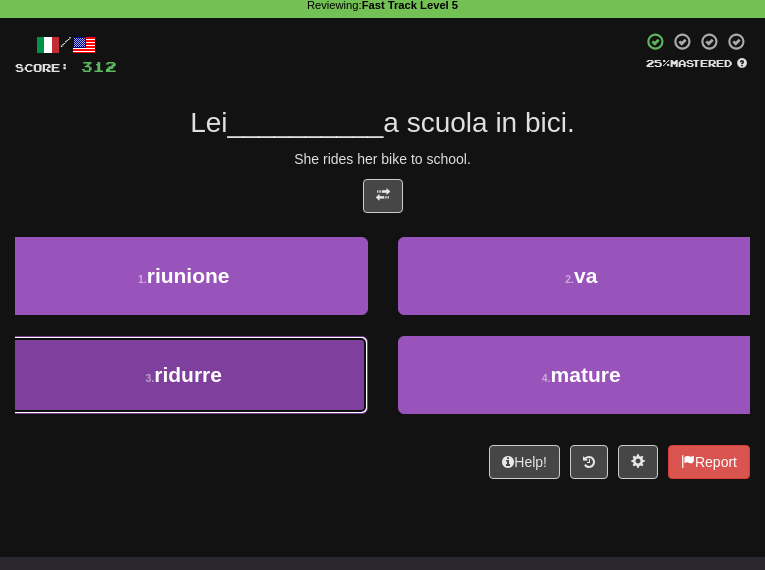 click on "3 .  ridurre" at bounding box center [184, 375] 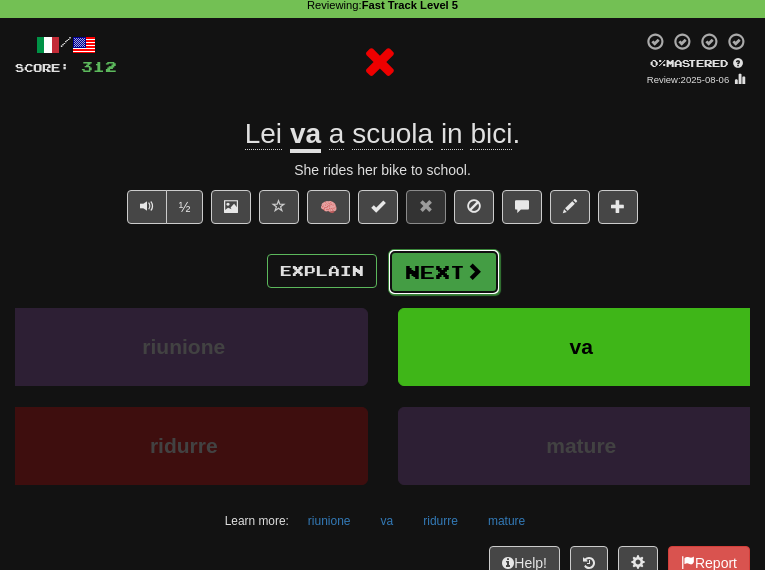 click on "Next" at bounding box center [444, 272] 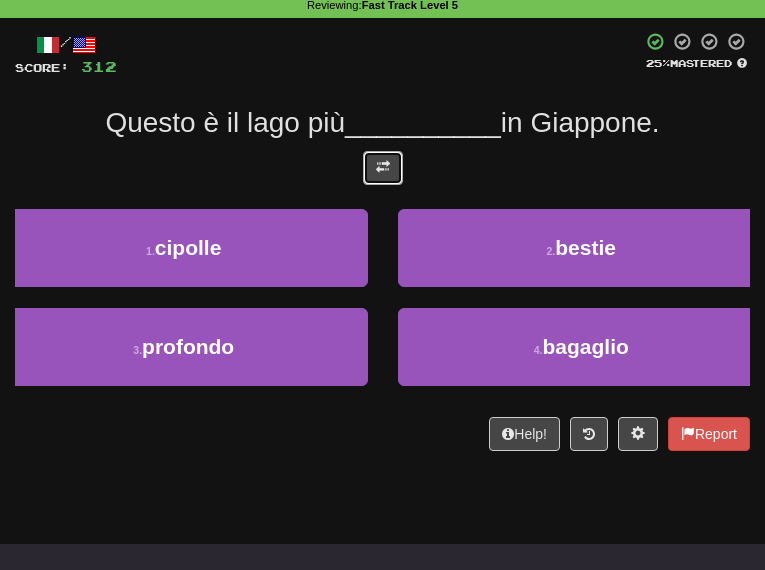 click at bounding box center (383, 168) 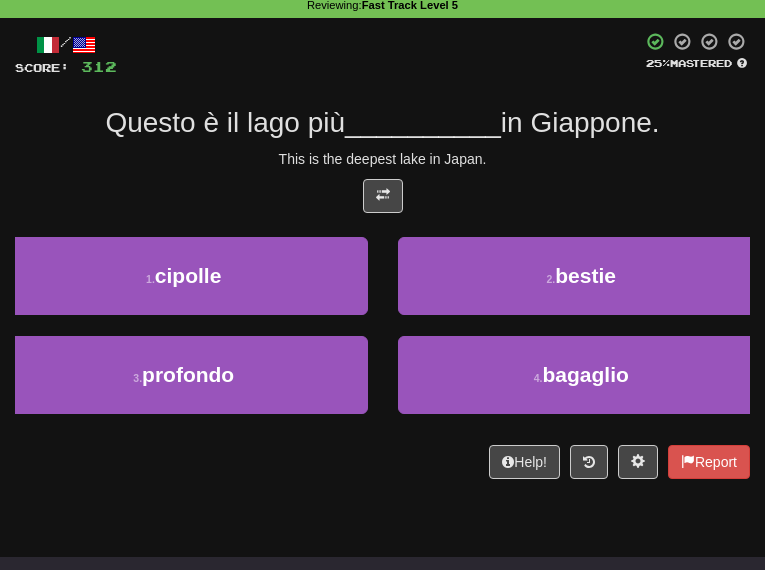 click on "This is the deepest lake in Japan." at bounding box center [382, 159] 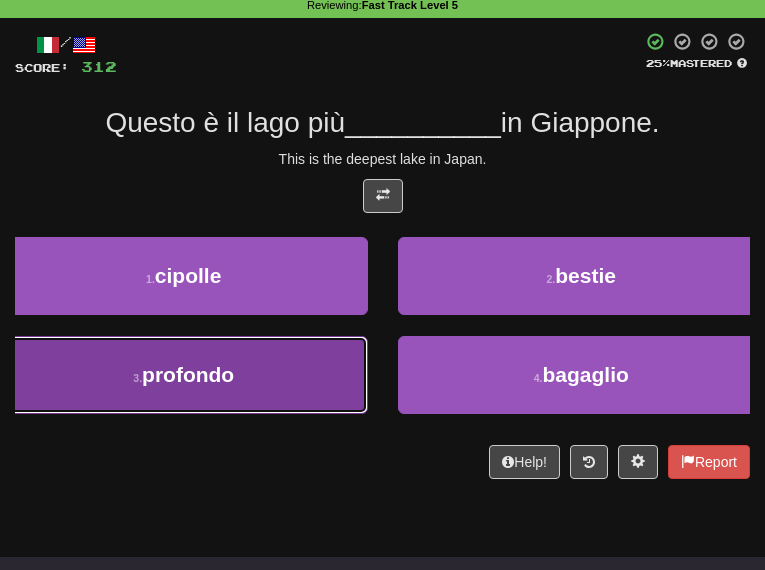click on "3 .  profondo" at bounding box center (184, 375) 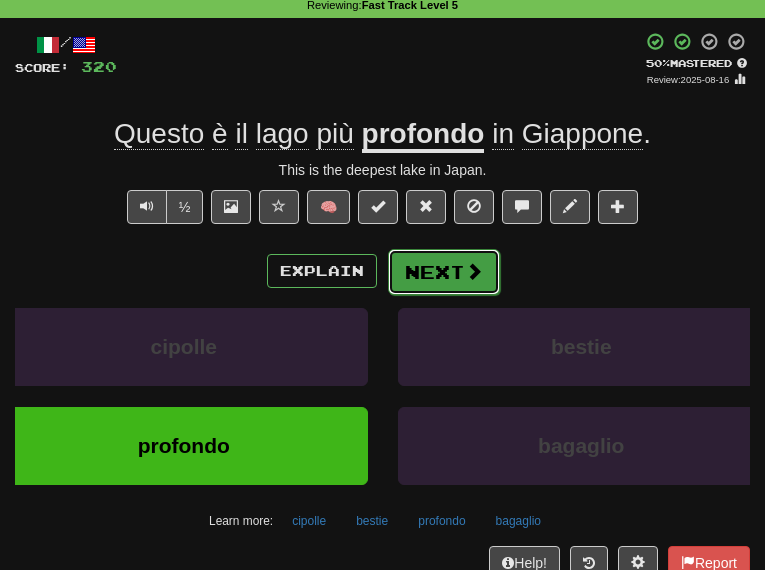 click on "Next" at bounding box center [444, 272] 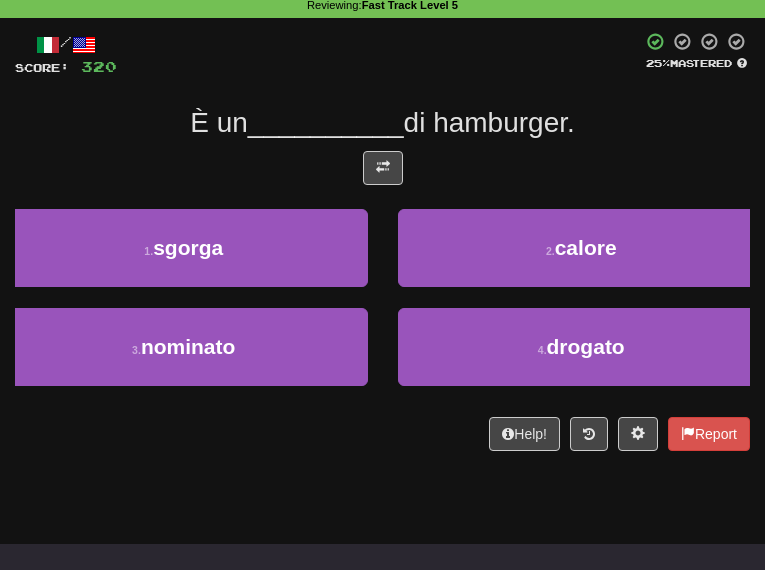 click at bounding box center [382, 173] 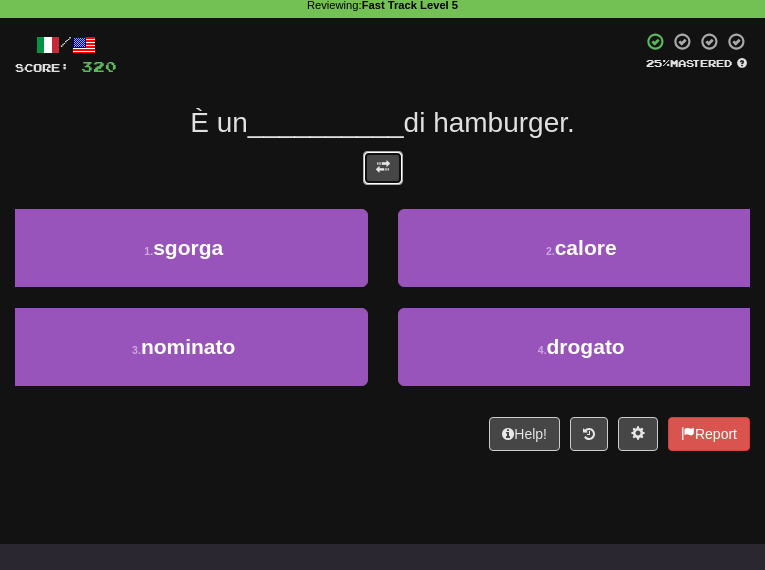 click at bounding box center (383, 168) 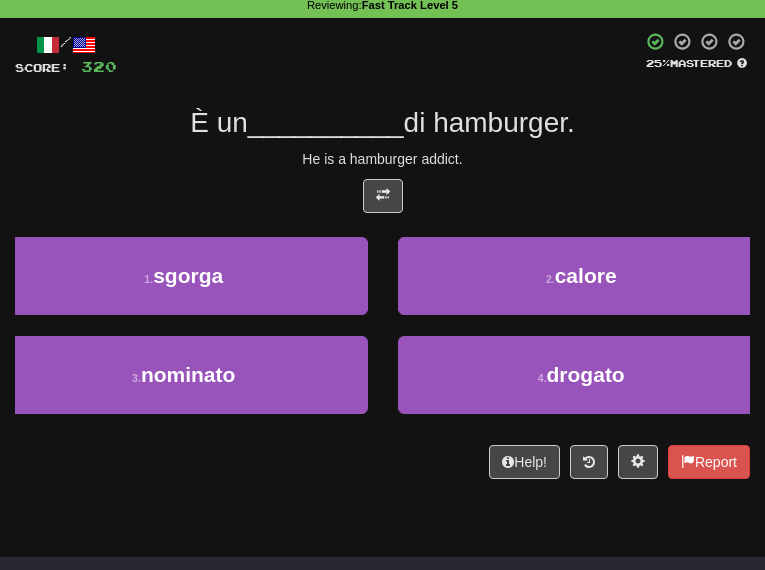 click on "di hamburger." at bounding box center [489, 122] 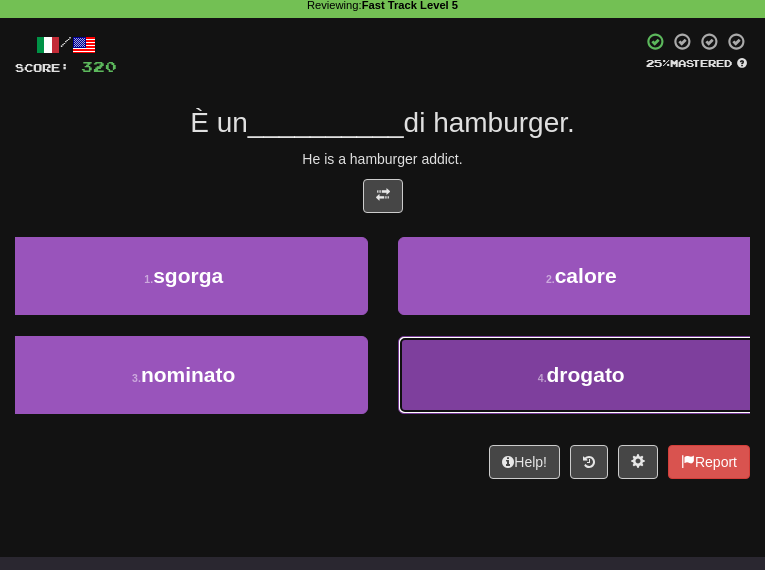 click on "4 .  drogato" at bounding box center (582, 375) 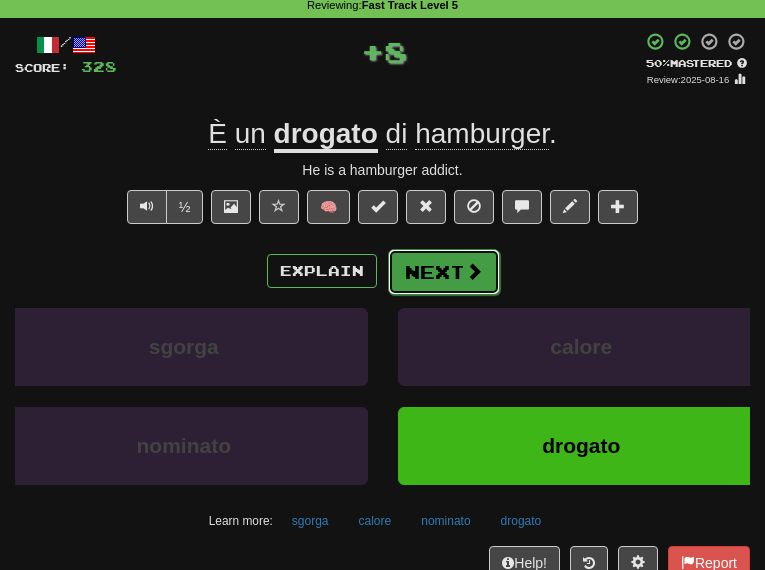 click on "Next" at bounding box center [444, 272] 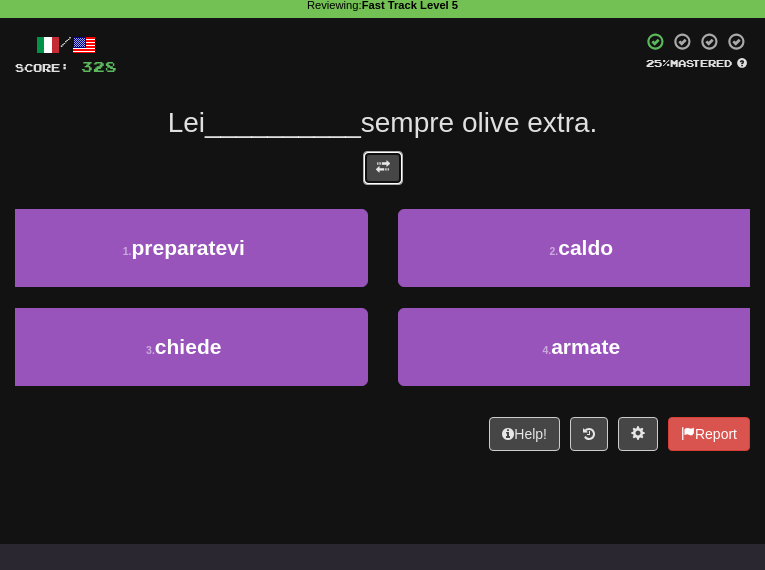 click at bounding box center [383, 168] 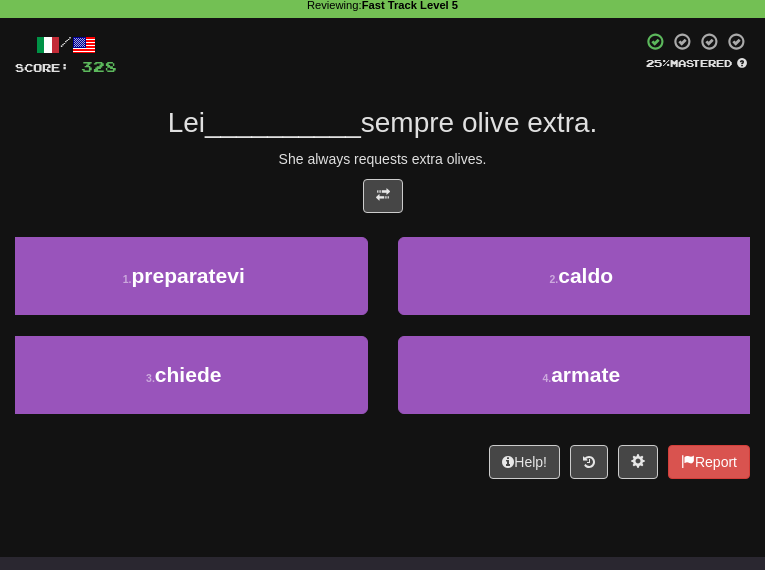 click on "/  Score:   328 25 %  Mastered Lei  __________  sempre olive extra. She always requests extra olives. 1 .  preparatevi 2 .  caldo 3 .  chiede 4 .  armate  Help!  Report" at bounding box center [382, 255] 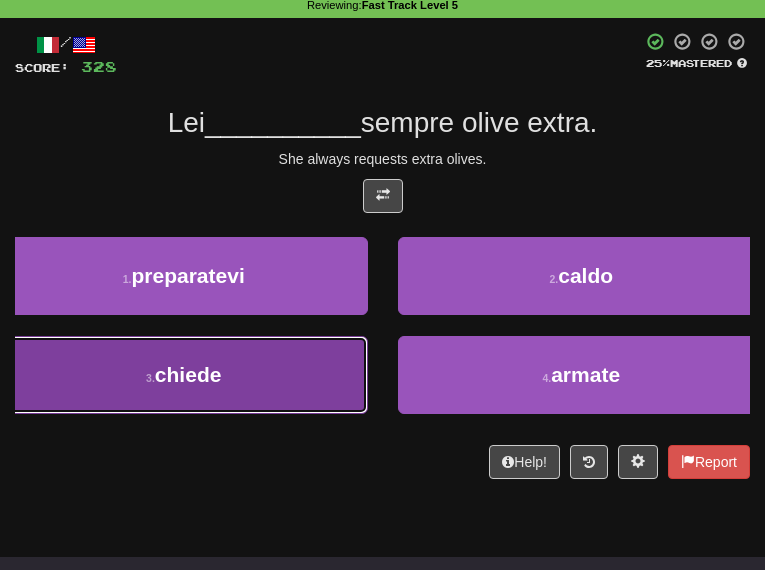 click on "3 .  chiede" at bounding box center [184, 375] 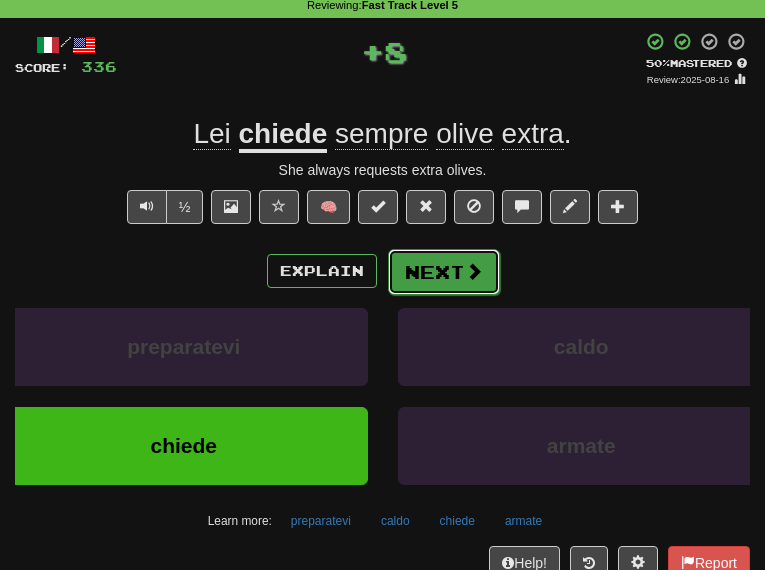 click on "Next" at bounding box center (444, 272) 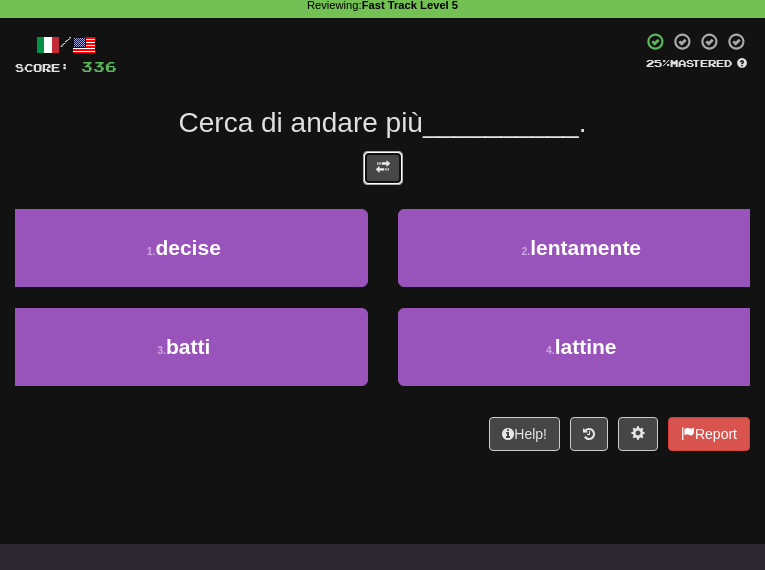 click at bounding box center [383, 167] 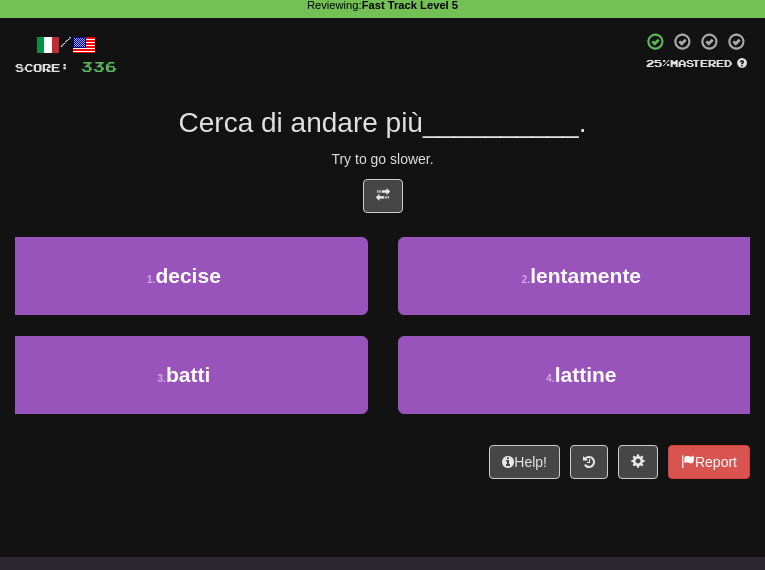 click on "Try to go slower." at bounding box center (382, 159) 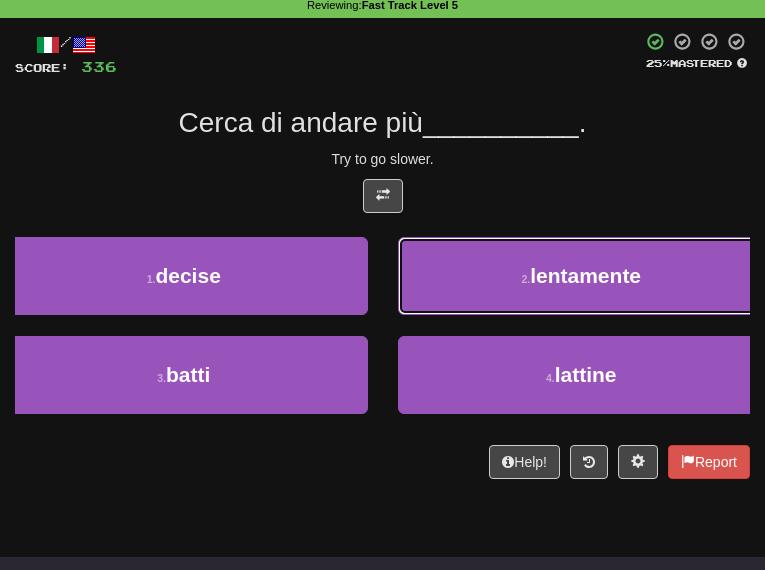 drag, startPoint x: 522, startPoint y: 267, endPoint x: 450, endPoint y: 244, distance: 75.58439 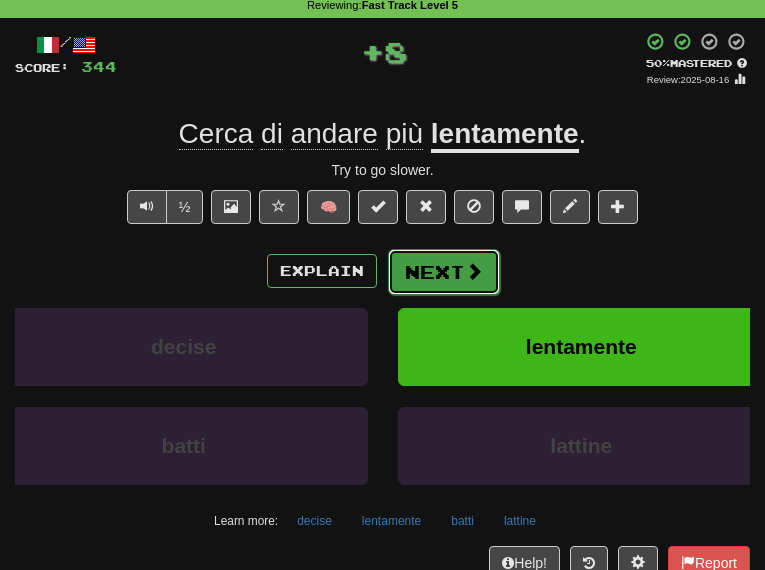 click on "Next" at bounding box center [444, 272] 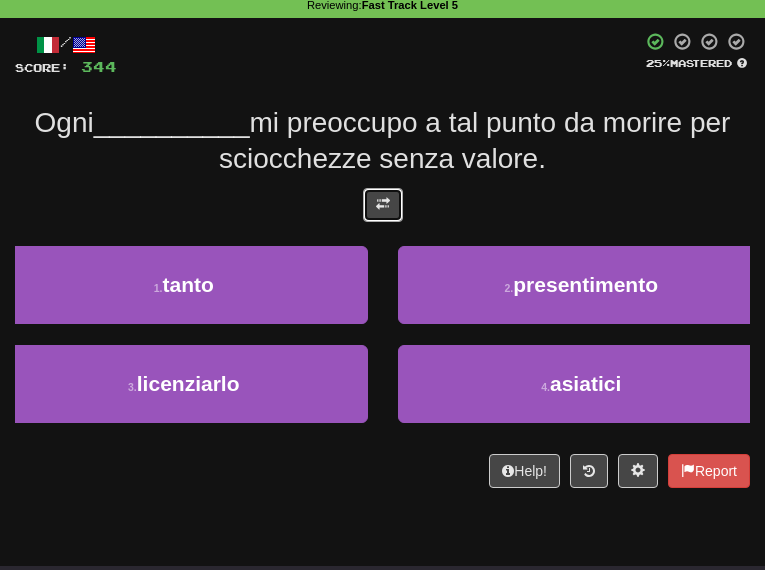 click at bounding box center (383, 204) 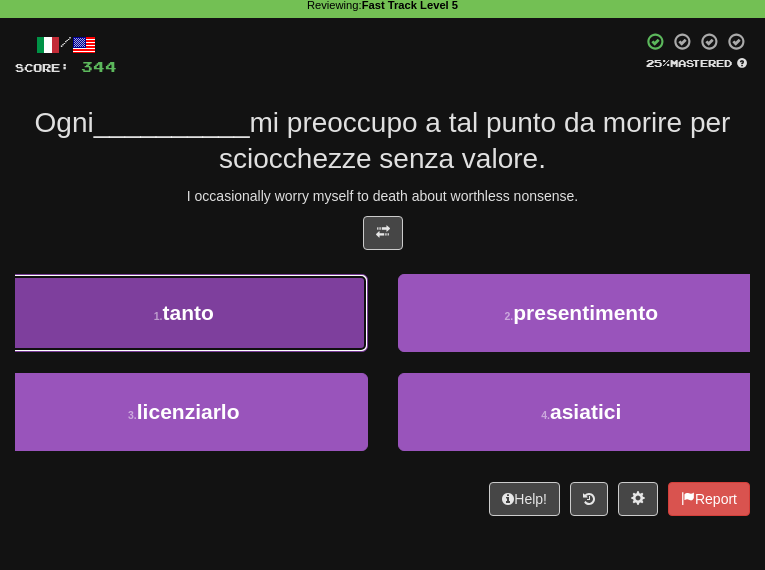 click on "1 .  tanto" at bounding box center (184, 313) 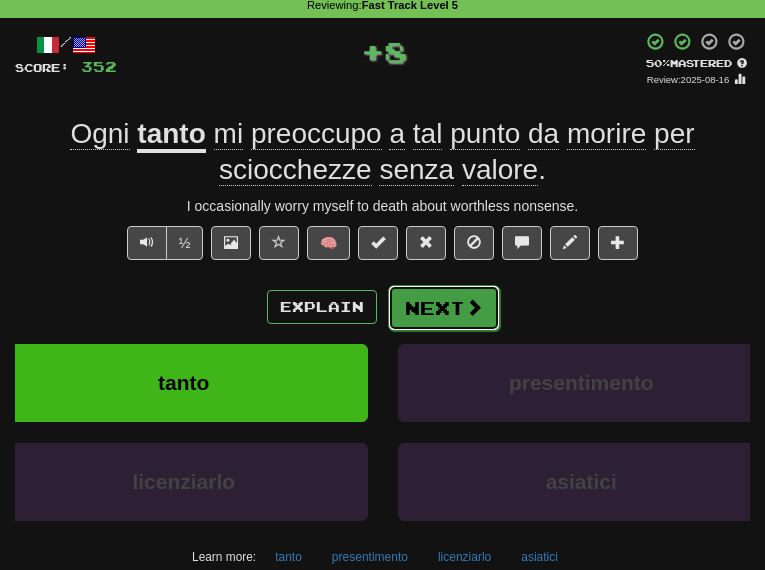 click on "Next" at bounding box center [444, 308] 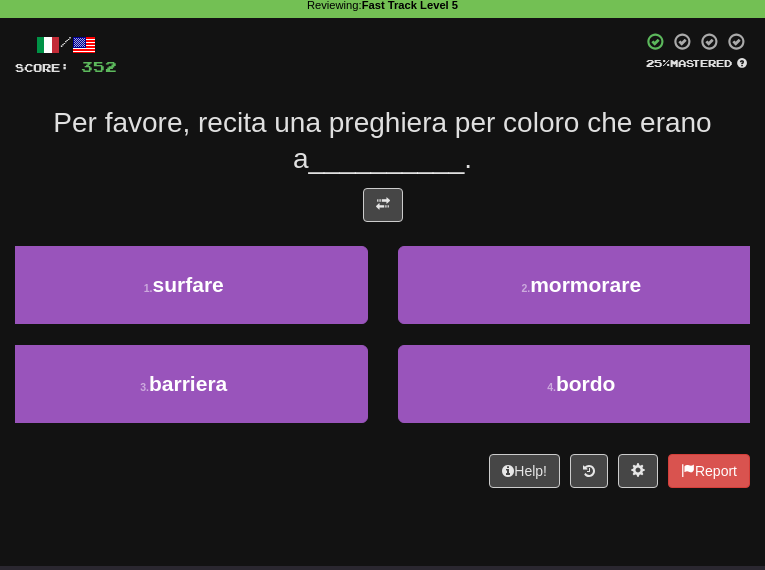 click at bounding box center [382, 210] 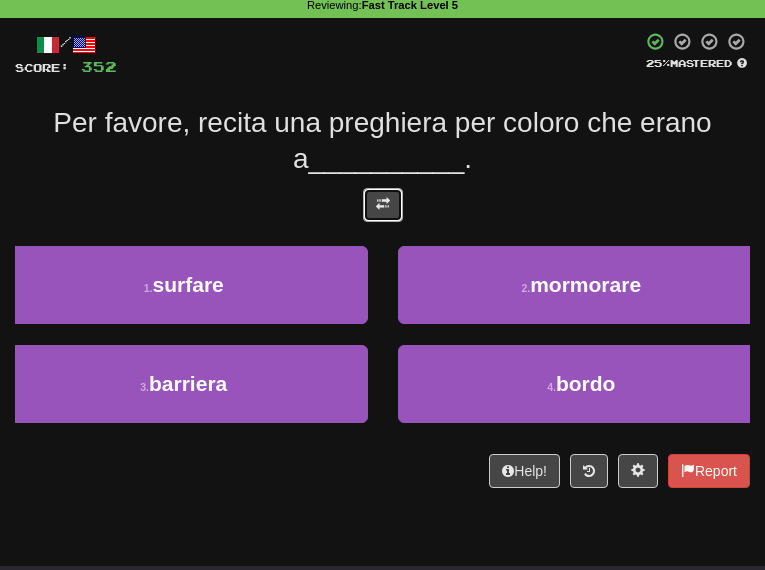 click at bounding box center (383, 205) 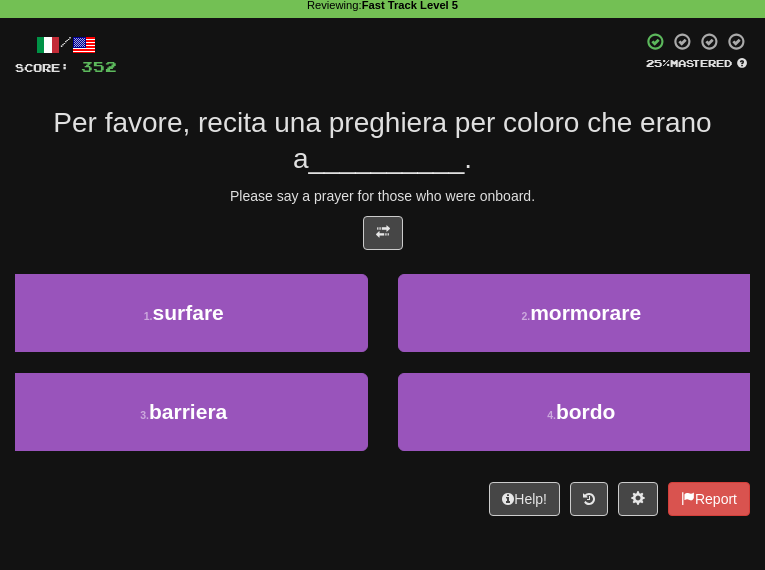 click on "/  Score:   352 25 %  Mastered Per favore, recita una preghiera per coloro che erano a  __________ . Please say a prayer for those who were onboard. 1 .  surfare 2 .  mormorare 3 .  barriera 4 .  bordo  Help!  Report" at bounding box center [382, 273] 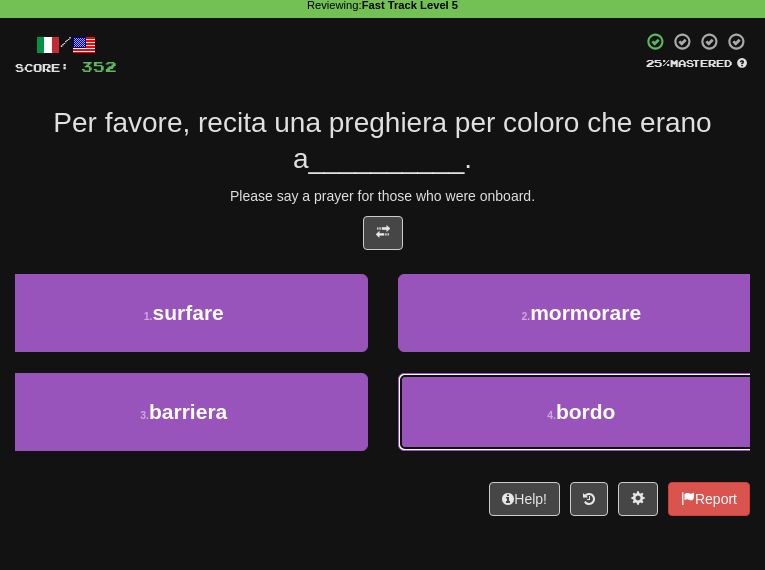 click on "4 .  bordo" at bounding box center [582, 412] 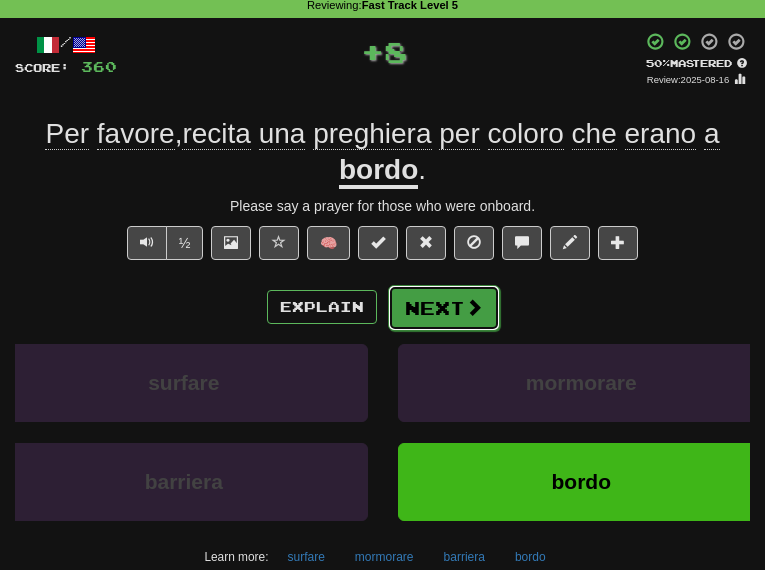 click on "Next" at bounding box center (444, 308) 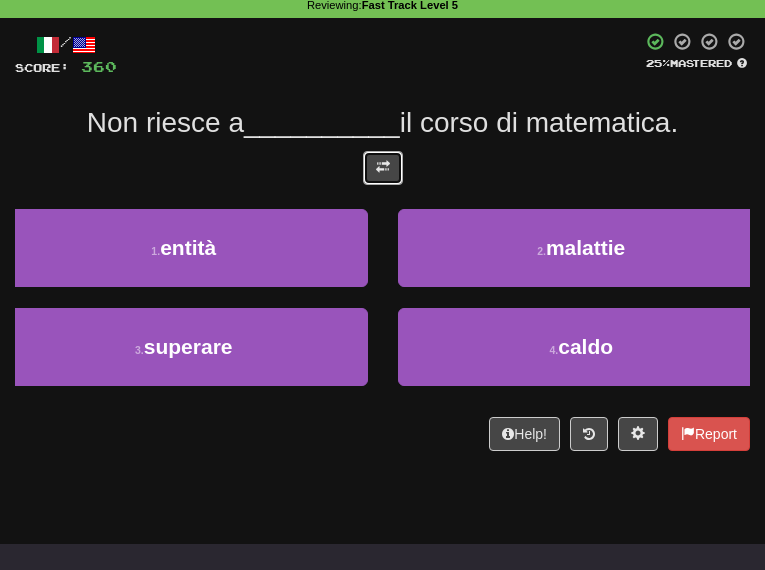 click at bounding box center [383, 168] 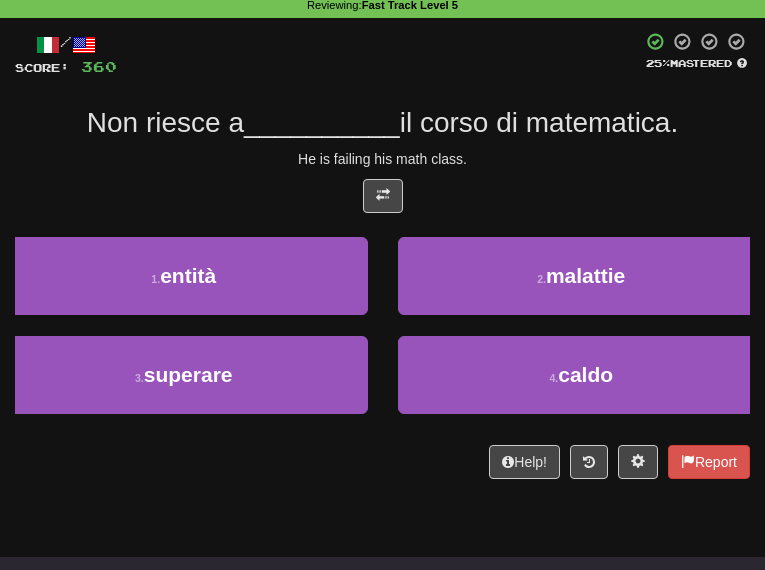 click on "He is failing his math class." at bounding box center (382, 159) 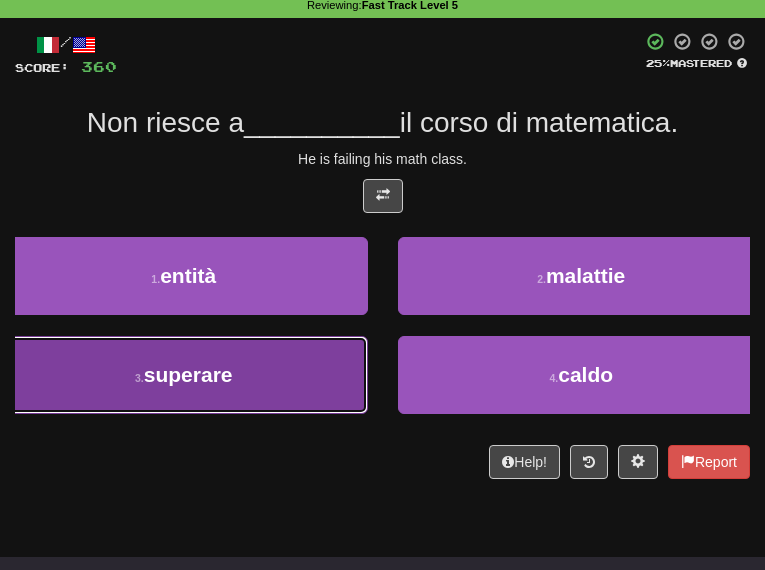 click on "3 .  superare" at bounding box center [184, 375] 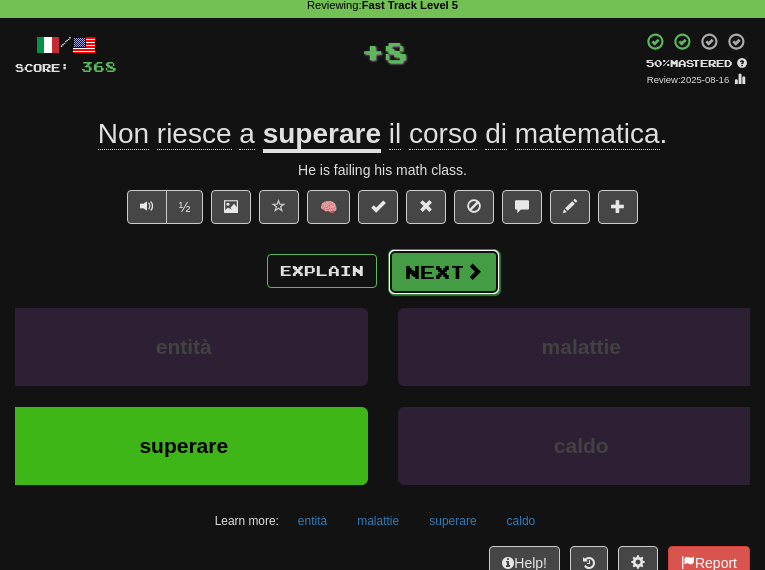 click on "Next" at bounding box center [444, 272] 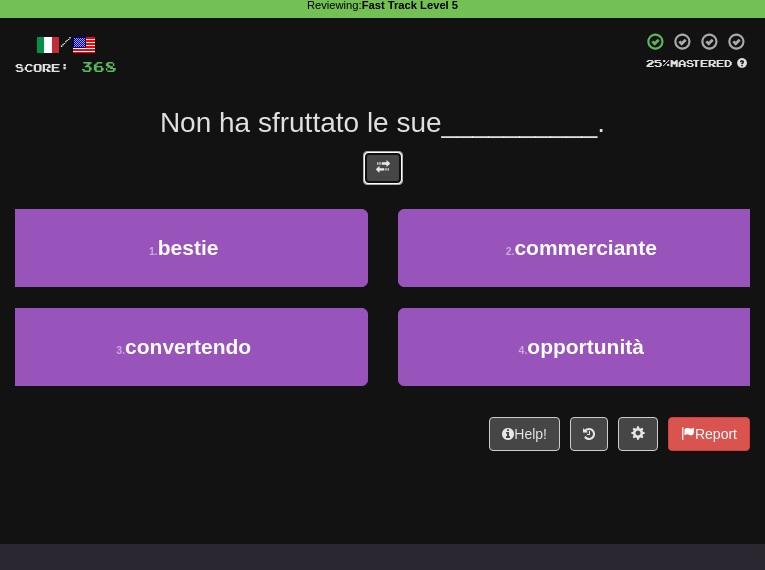 click at bounding box center (383, 168) 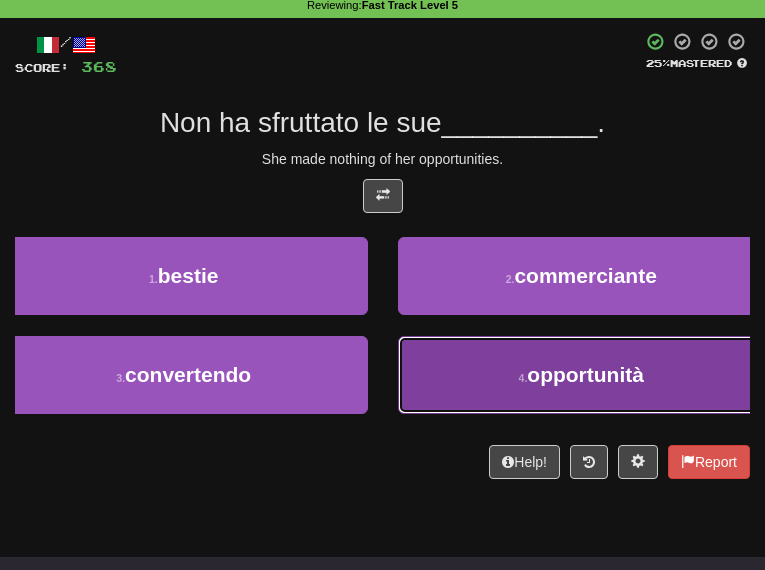 click on "opportunità" at bounding box center [585, 374] 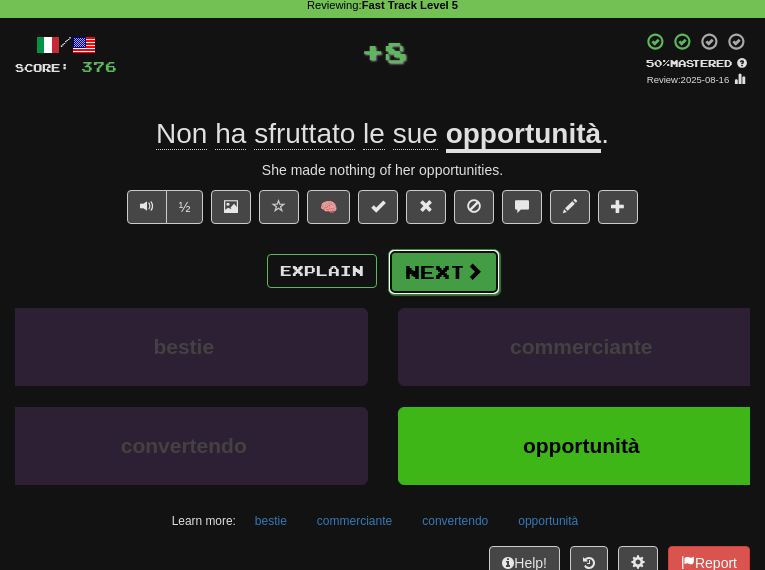 click on "Next" at bounding box center [444, 272] 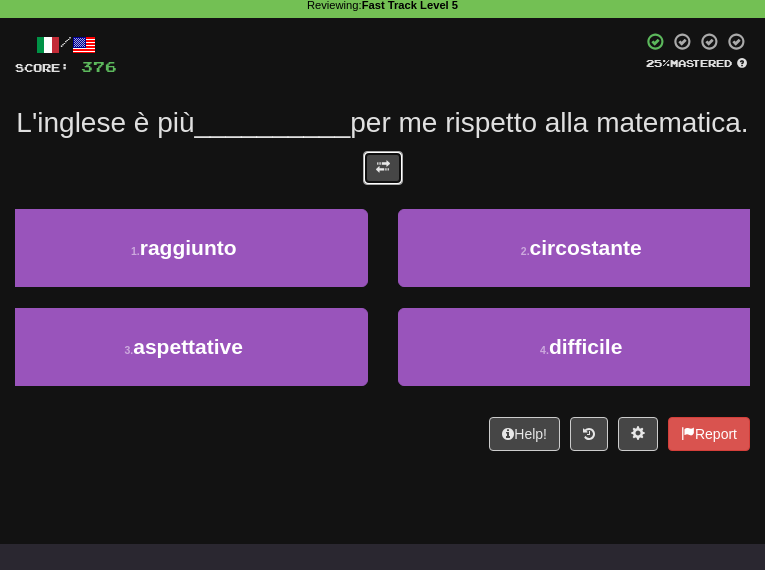 click at bounding box center [383, 168] 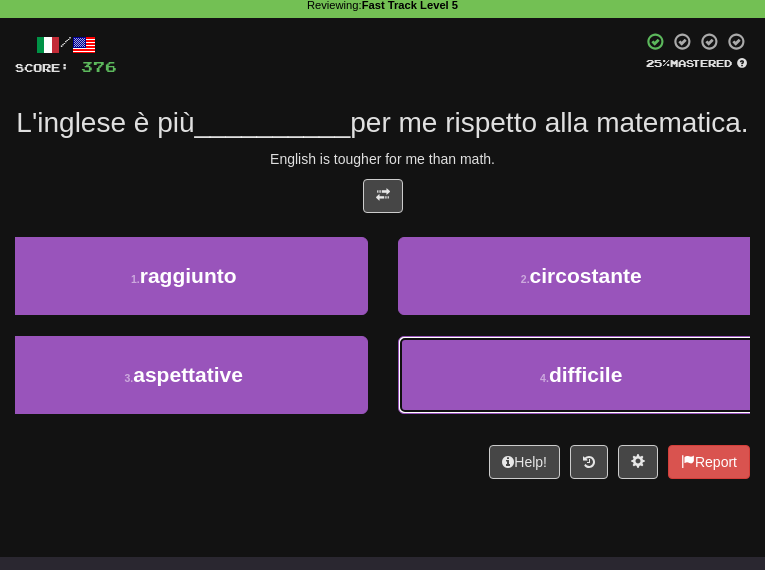 drag, startPoint x: 514, startPoint y: 438, endPoint x: 496, endPoint y: 399, distance: 42.953465 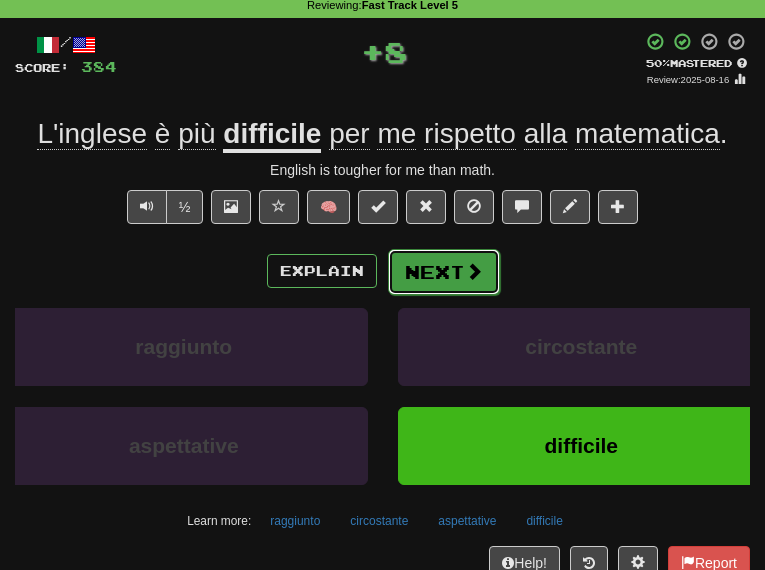 click on "Next" at bounding box center (444, 272) 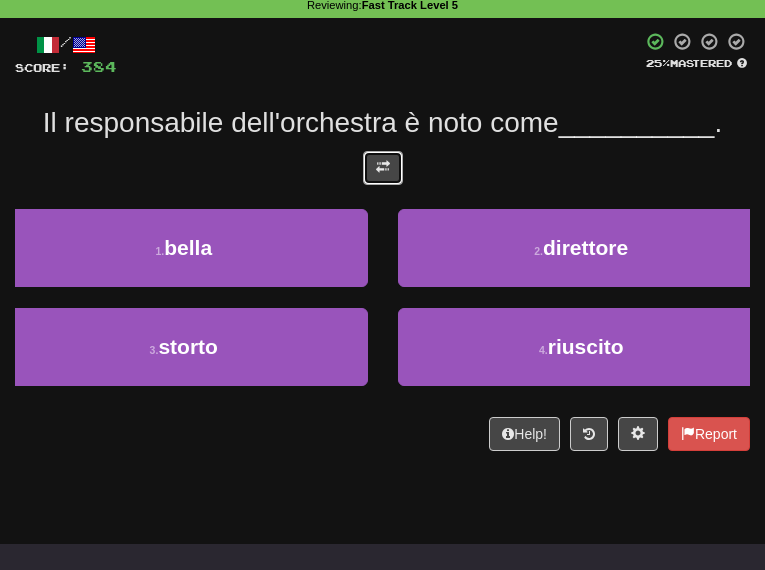 click at bounding box center (383, 168) 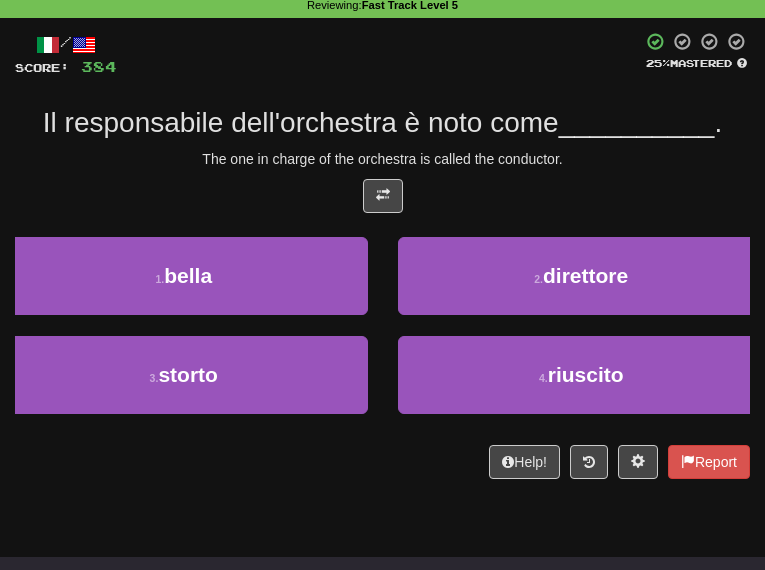 click on "The one in charge of the orchestra is called the conductor." at bounding box center [382, 159] 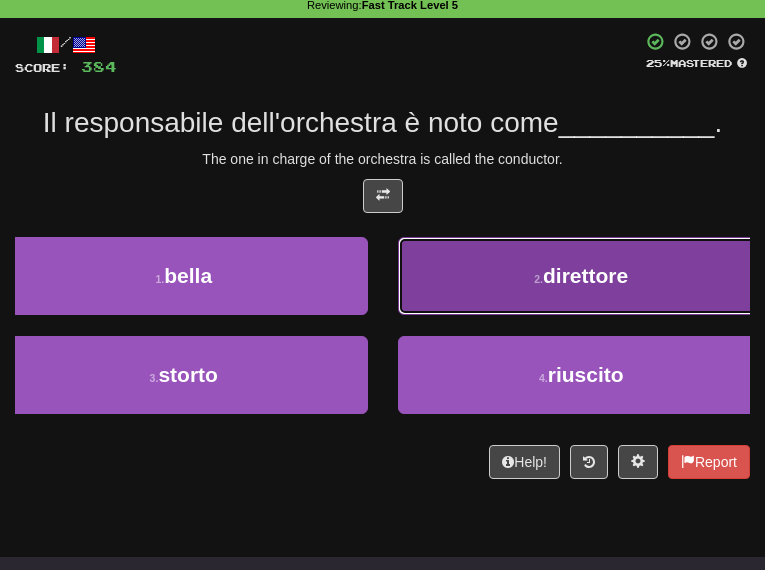 click on "2 .  direttore" at bounding box center (582, 276) 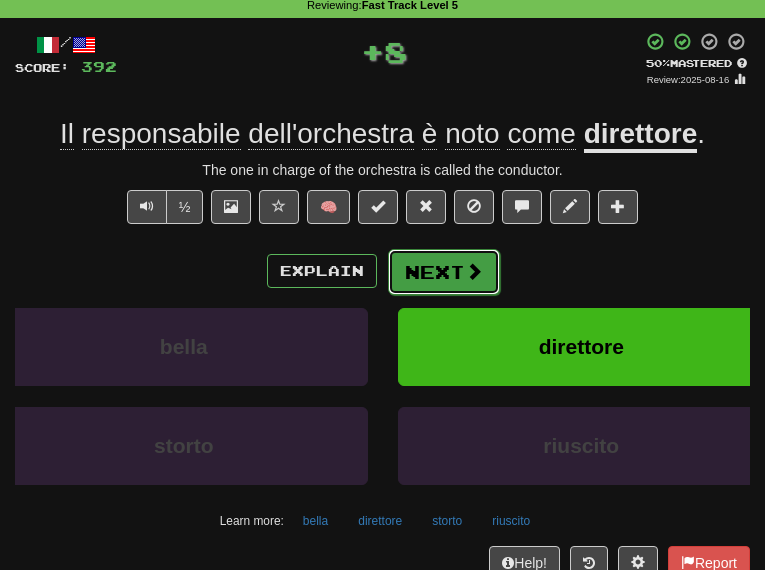 click on "Next" at bounding box center [444, 272] 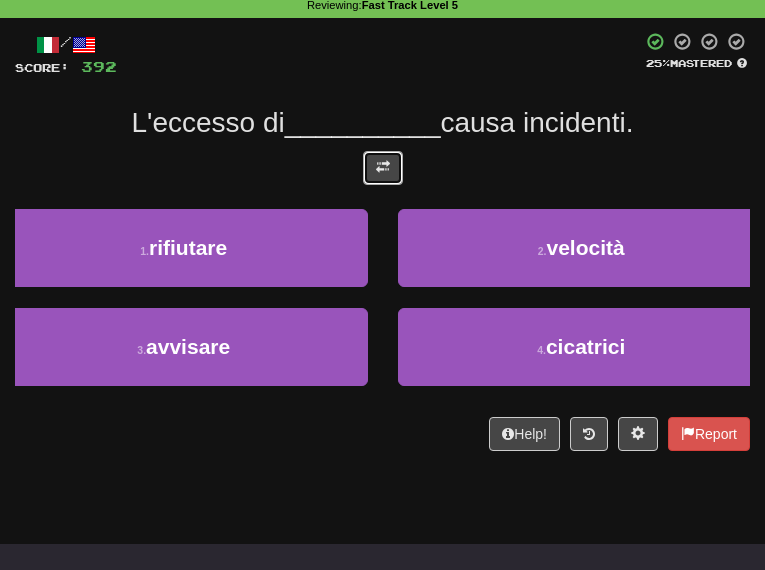 click at bounding box center (383, 168) 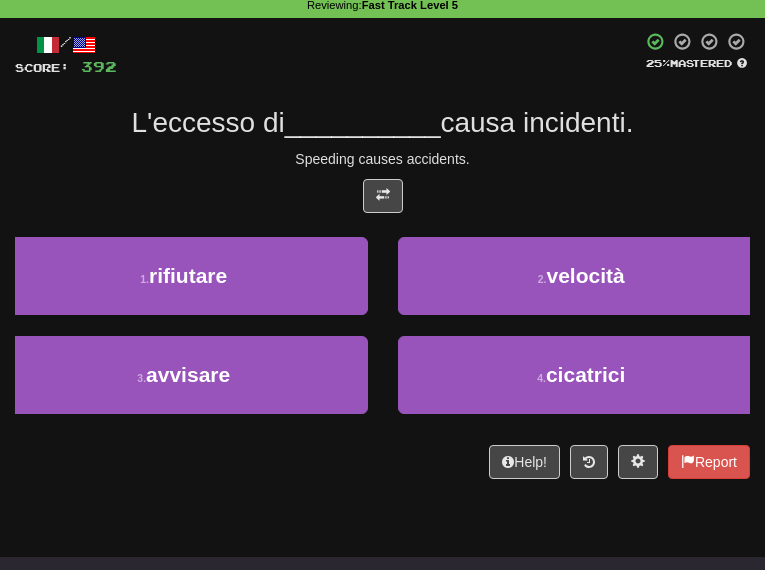 click on "Speeding causes accidents." at bounding box center [382, 159] 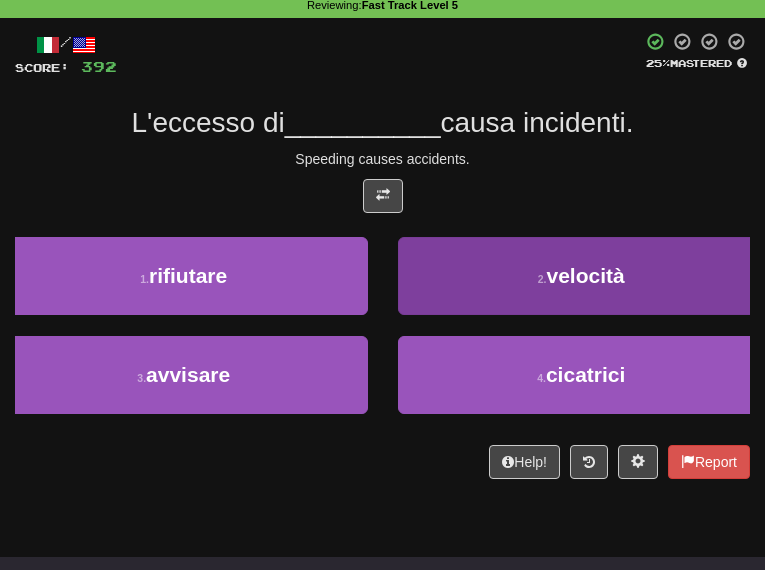 drag, startPoint x: 528, startPoint y: 319, endPoint x: 523, endPoint y: 298, distance: 21.587032 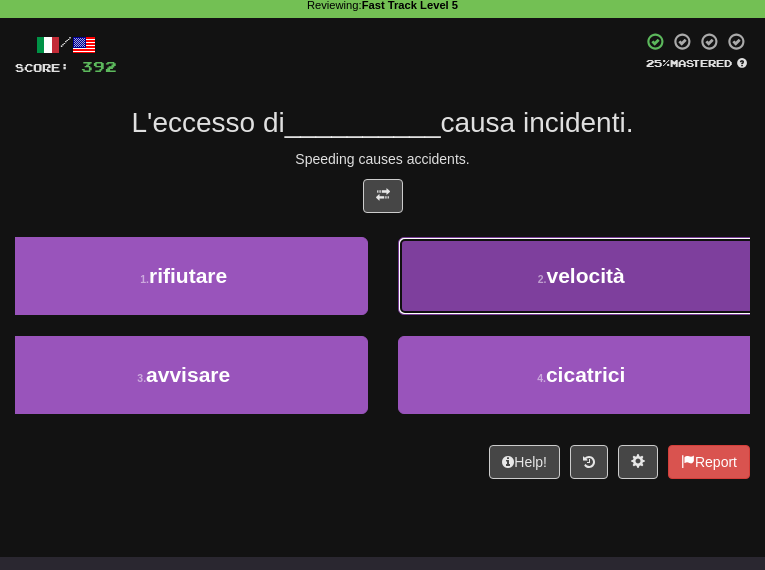 click on "velocità" at bounding box center (586, 275) 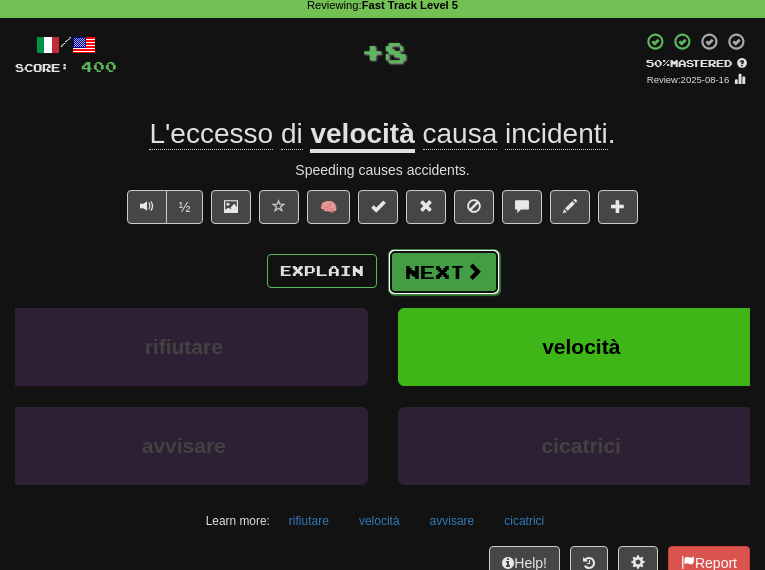 click on "Next" at bounding box center (444, 272) 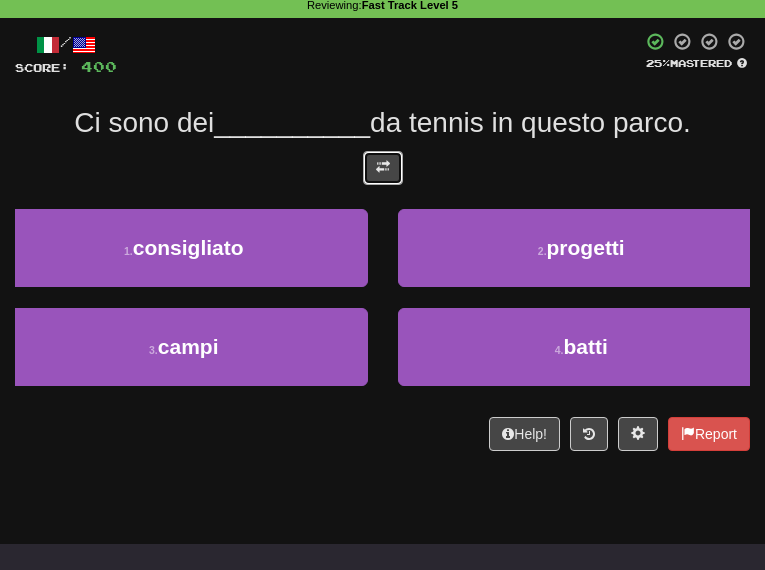 click at bounding box center [383, 168] 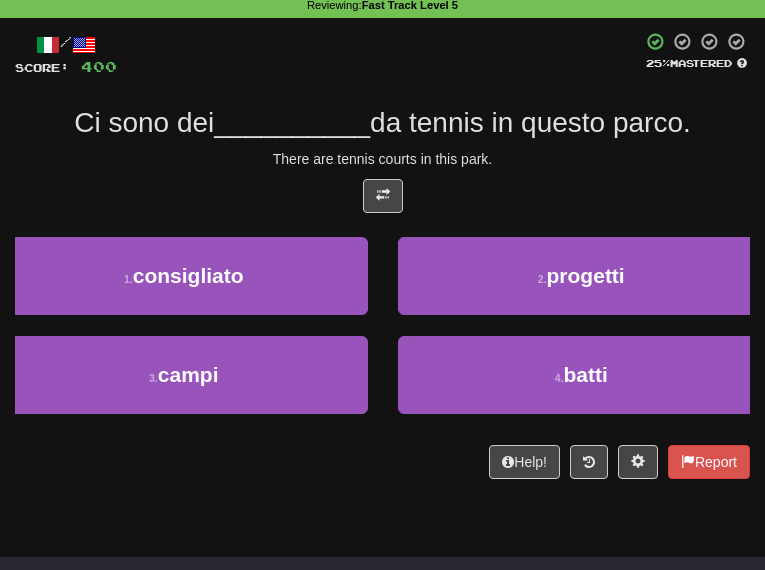 click on "/  Score:   400 25 %  Mastered Ci sono dei  __________  da tennis in questo parco. There are tennis courts in this park. 1 .  consigliato 2 .  progetti 3 .  campi 4 .  batti  Help!  Report" at bounding box center [382, 255] 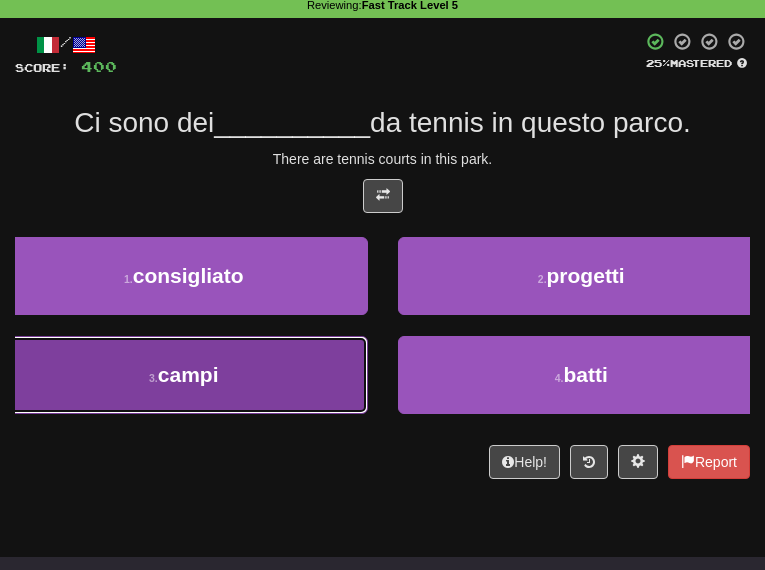 click on "campi" at bounding box center [188, 374] 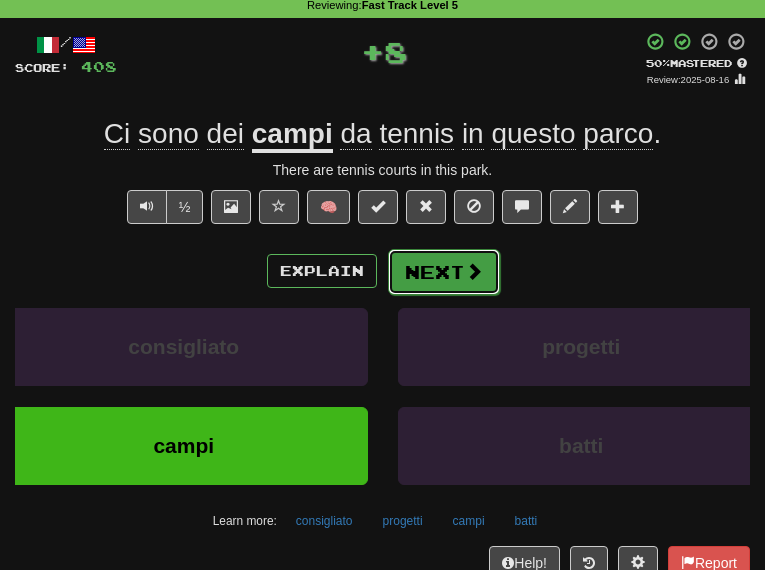 click on "Next" at bounding box center [444, 272] 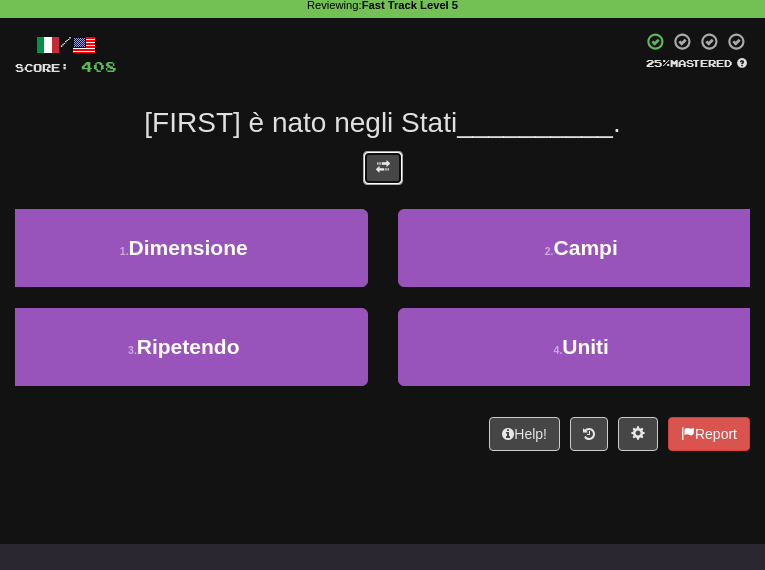 click at bounding box center [383, 168] 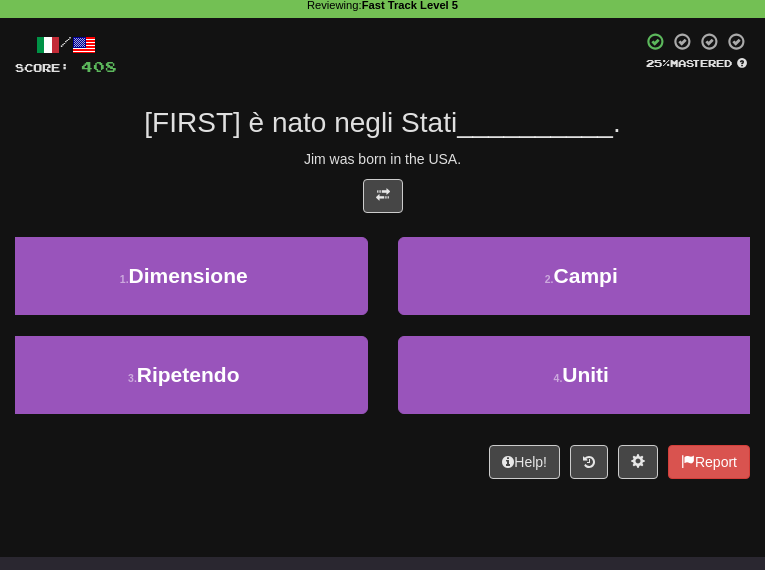 click on "Jim was born in the USA." at bounding box center (382, 159) 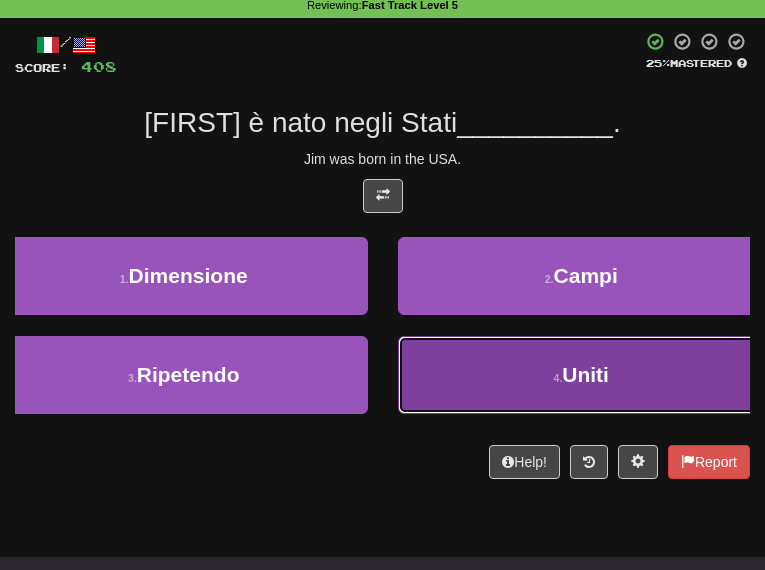 click on "Uniti" at bounding box center (585, 374) 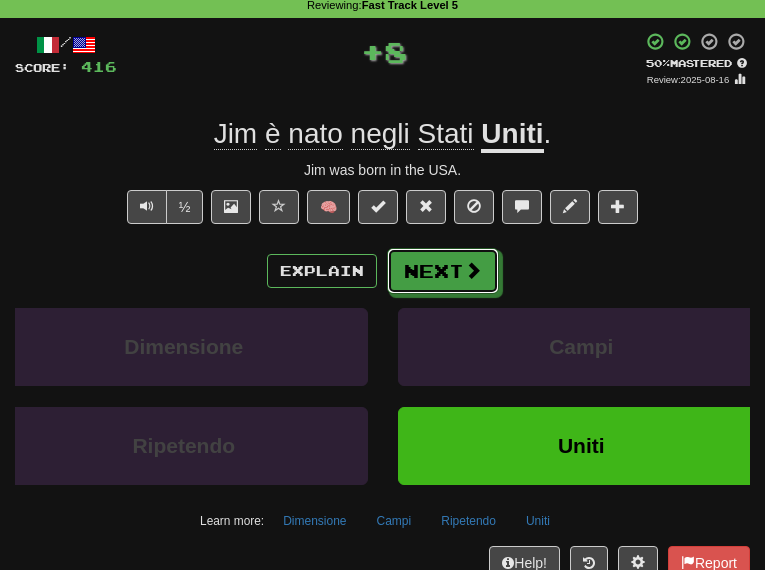 drag, startPoint x: 460, startPoint y: 264, endPoint x: 378, endPoint y: 199, distance: 104.63747 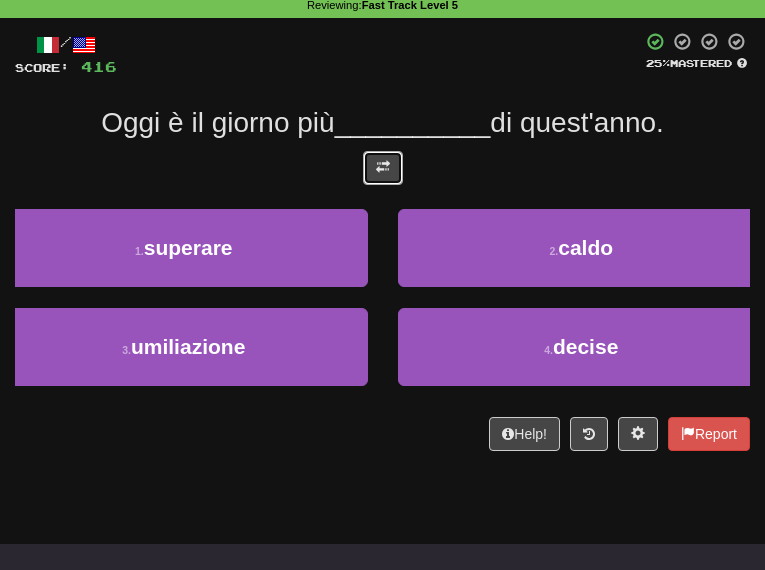 click at bounding box center (383, 168) 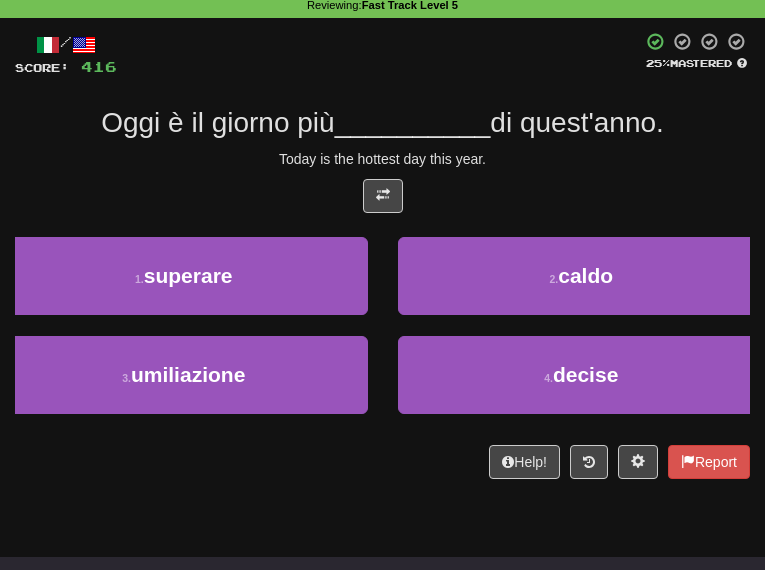 click on "Today is the hottest day this year." at bounding box center [382, 159] 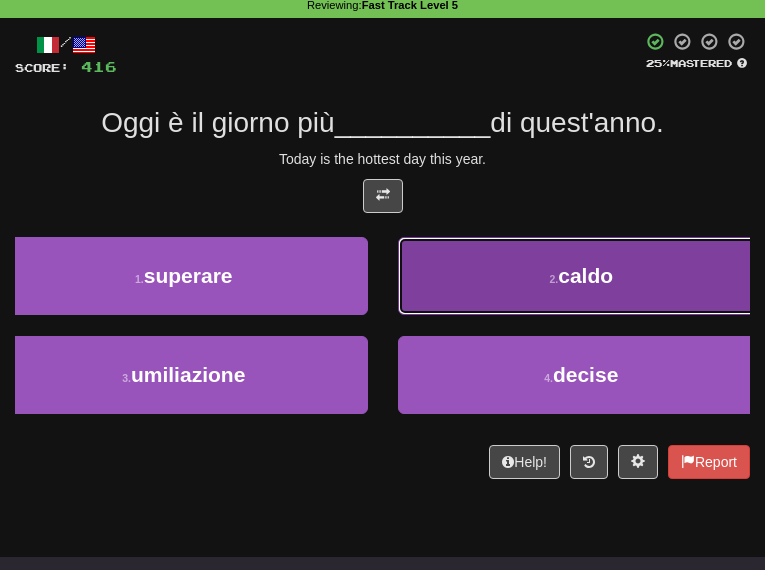 click on "2 .  caldo" at bounding box center [582, 276] 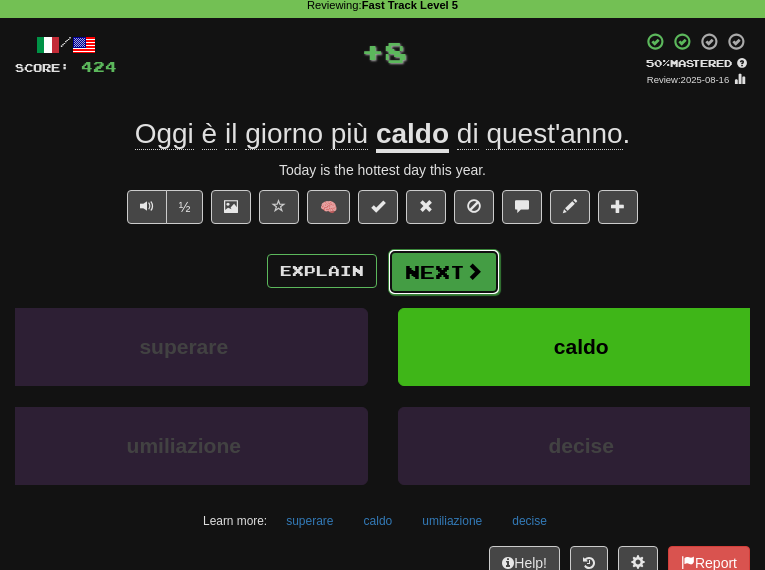 click on "Next" at bounding box center (444, 272) 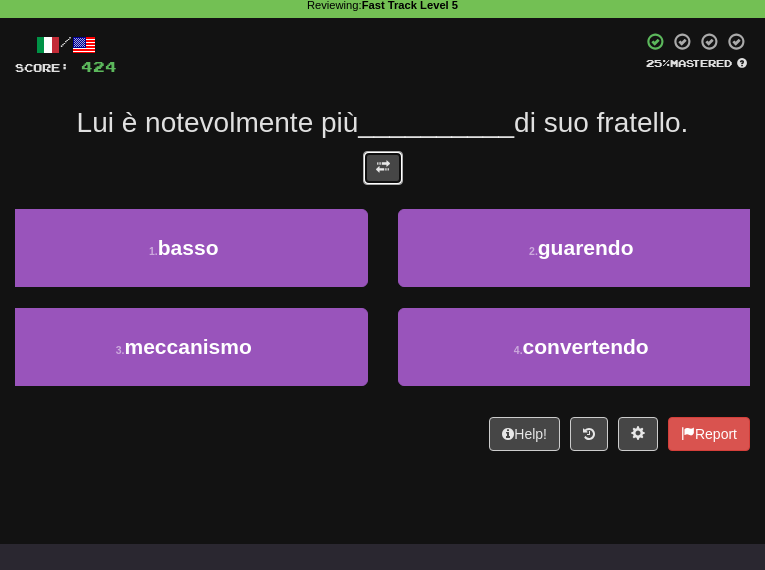 click at bounding box center (383, 168) 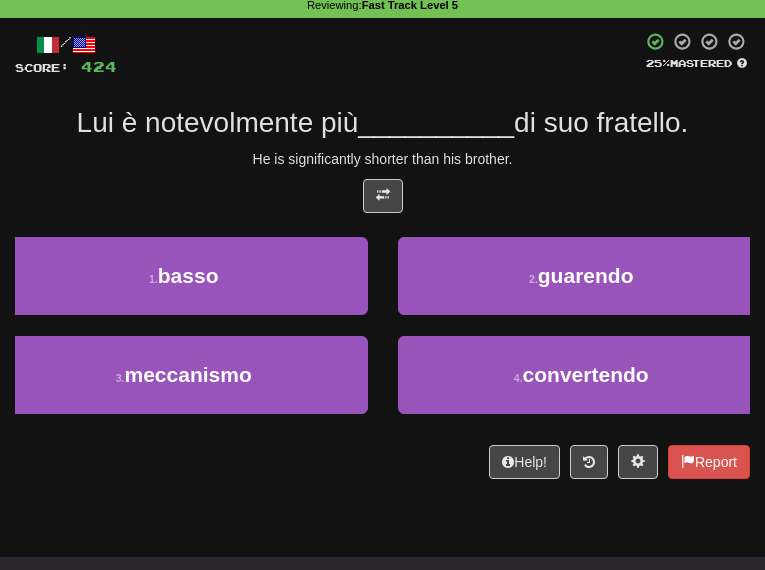click on "/  Score:   424 25 %  Mastered Lui è notevolmente più  __________  di suo fratello. He is significantly shorter than his brother. 1 .  basso 2 .  guarendo 3 .  meccanismo 4 .  convertendo  Help!  Report" at bounding box center (382, 255) 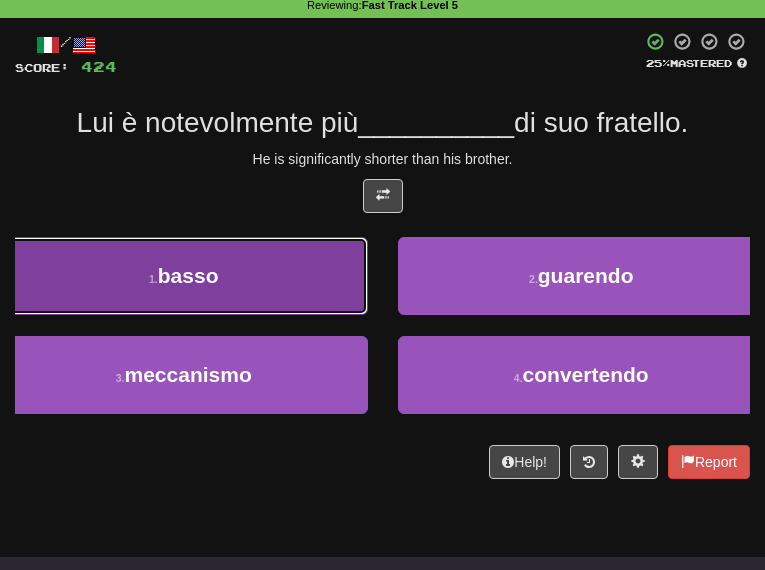 click on "basso" at bounding box center (188, 275) 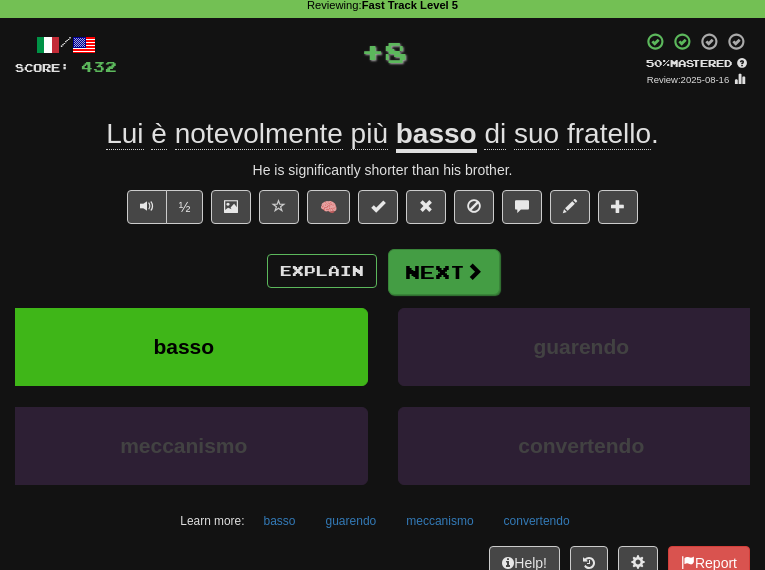 click on "Explain Next" at bounding box center [382, 271] 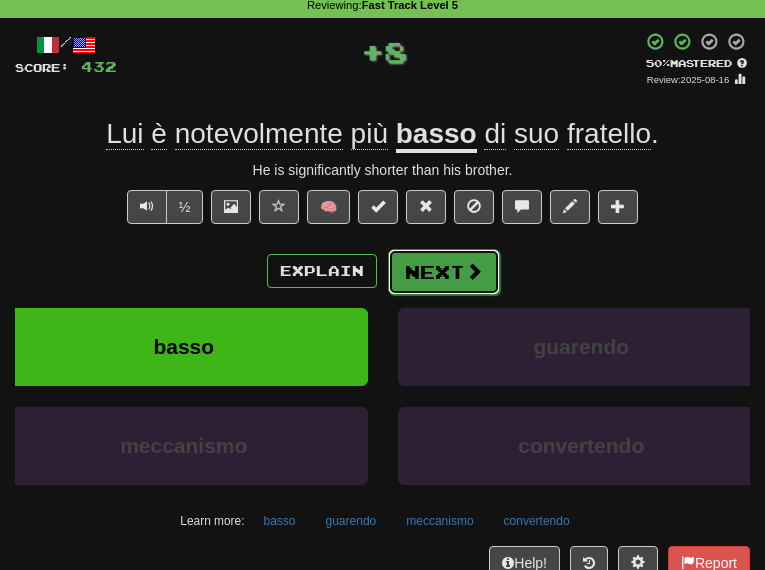 click on "Next" at bounding box center (444, 272) 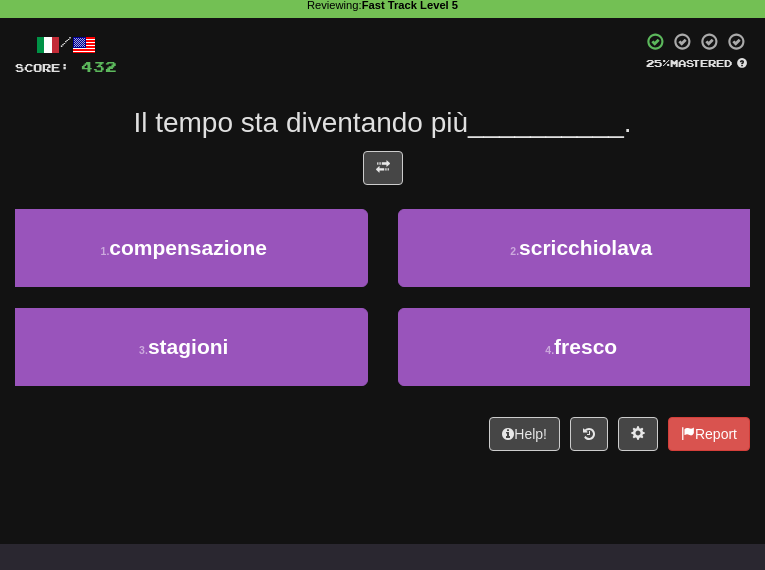 click at bounding box center [382, 173] 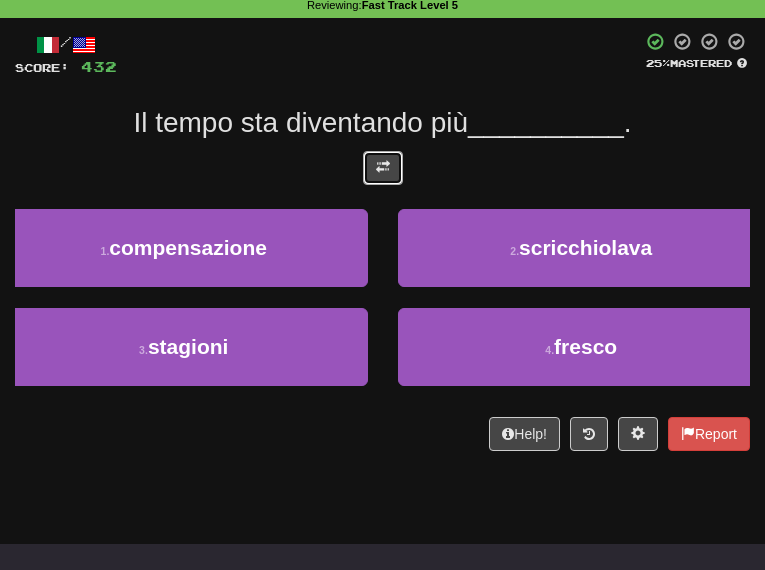 click at bounding box center [383, 168] 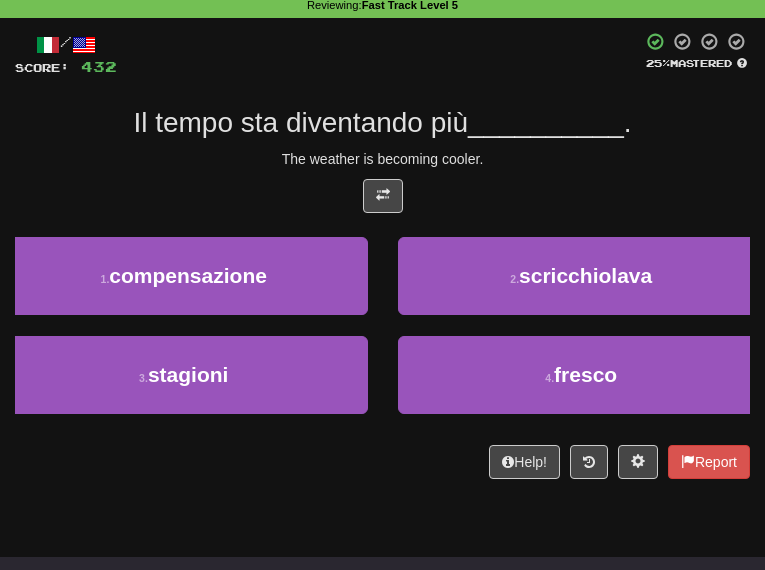 click on "/  Score:   432 25 %  Mastered Il tempo sta diventando più  __________ . The weather is becoming cooler. 1 .  compensazione 2 .  scricchiolava 3 .  stagioni 4 .  fresco  Help!  Report" at bounding box center (382, 255) 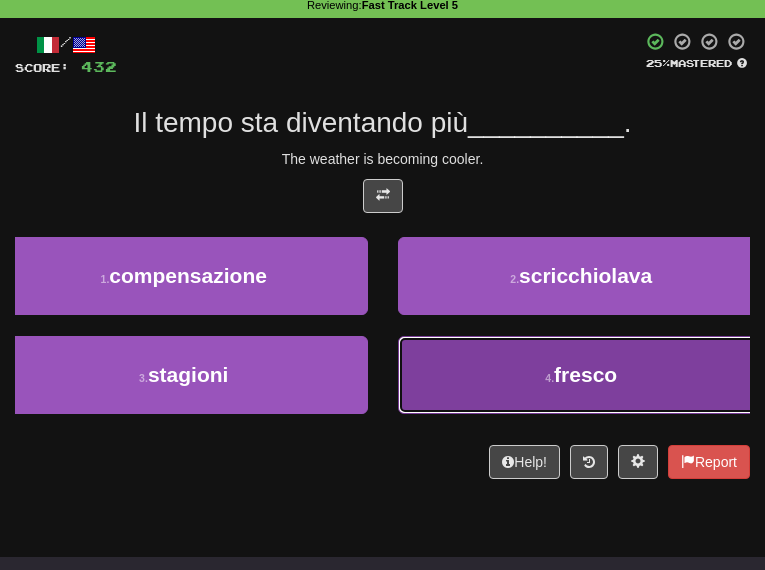 click on "4 .  fresco" at bounding box center [582, 375] 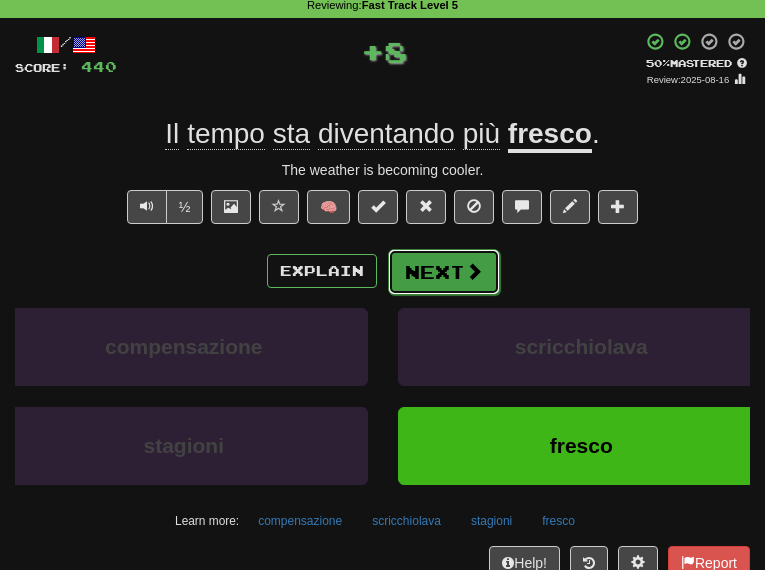 click on "Next" at bounding box center [444, 272] 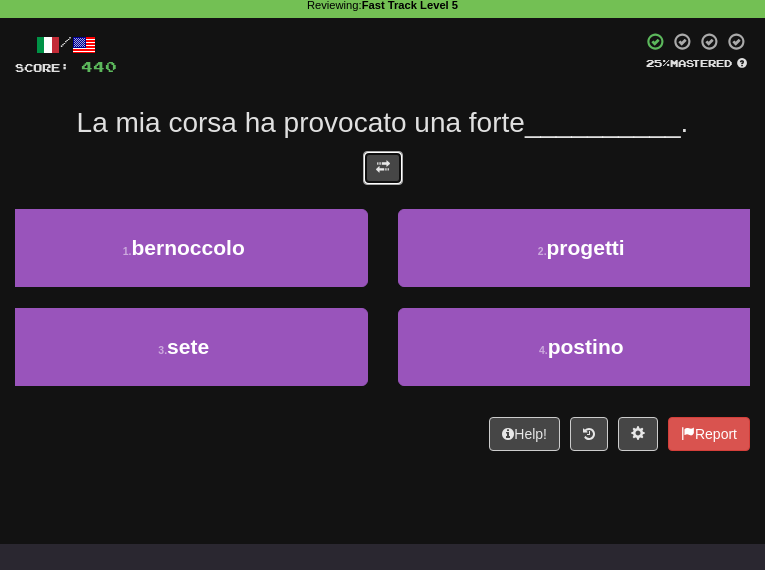 click at bounding box center (383, 168) 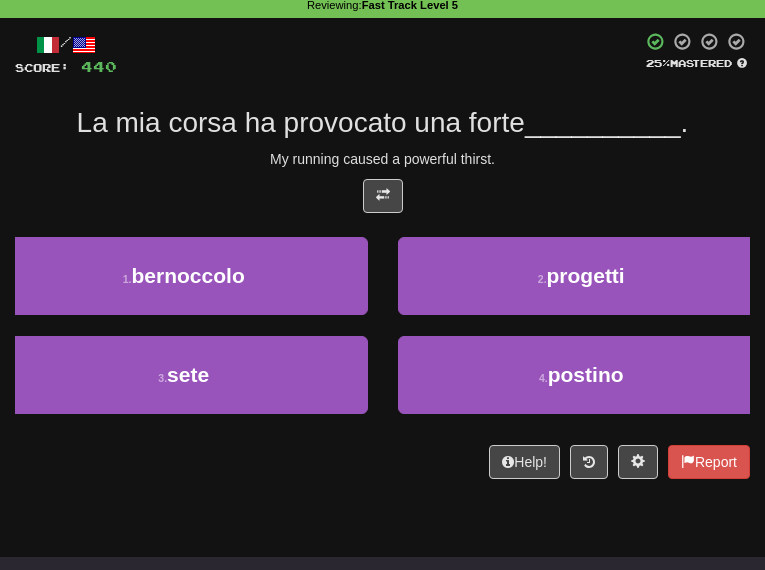 click on "My running caused a powerful thirst." at bounding box center (382, 159) 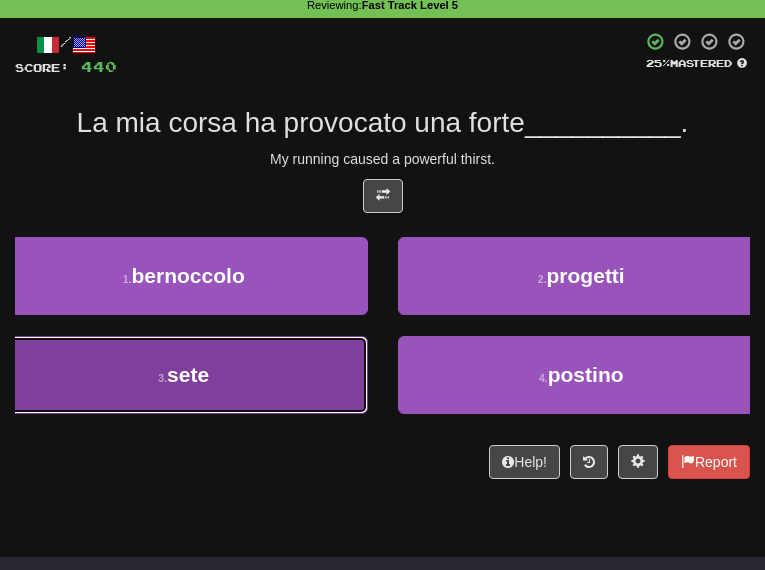 click on "sete" at bounding box center [188, 374] 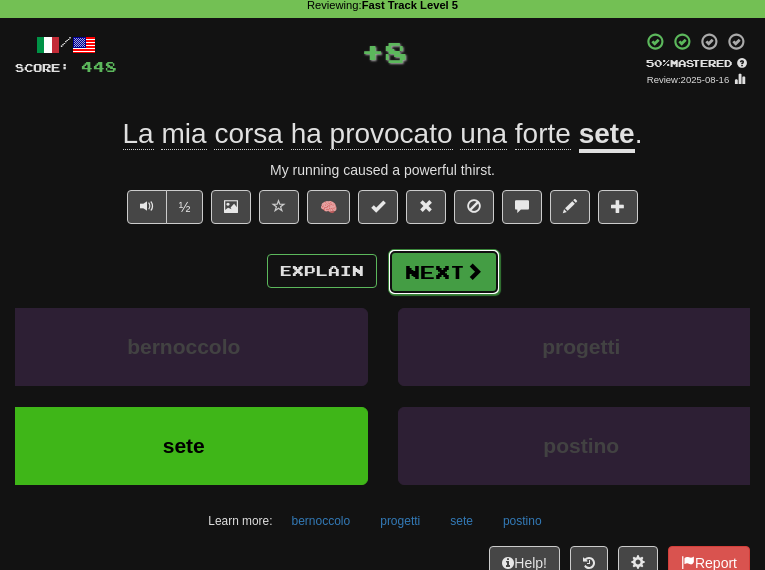 click on "Next" at bounding box center [444, 272] 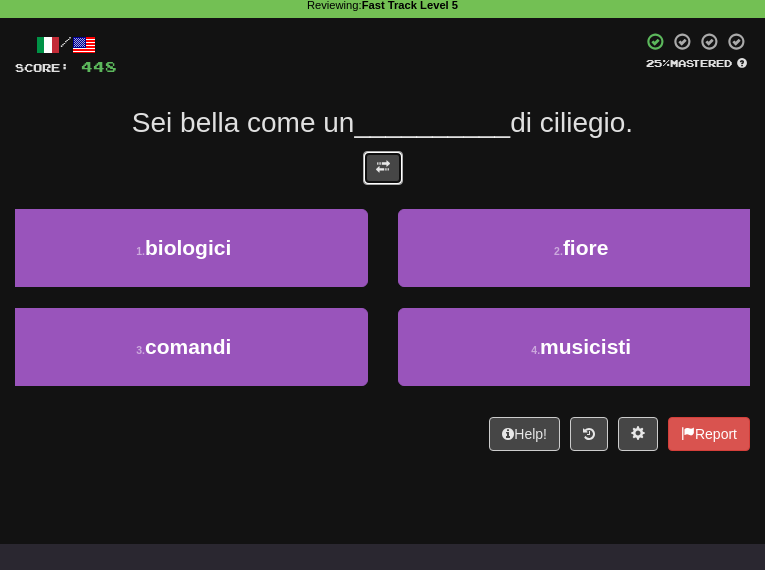 click at bounding box center [383, 168] 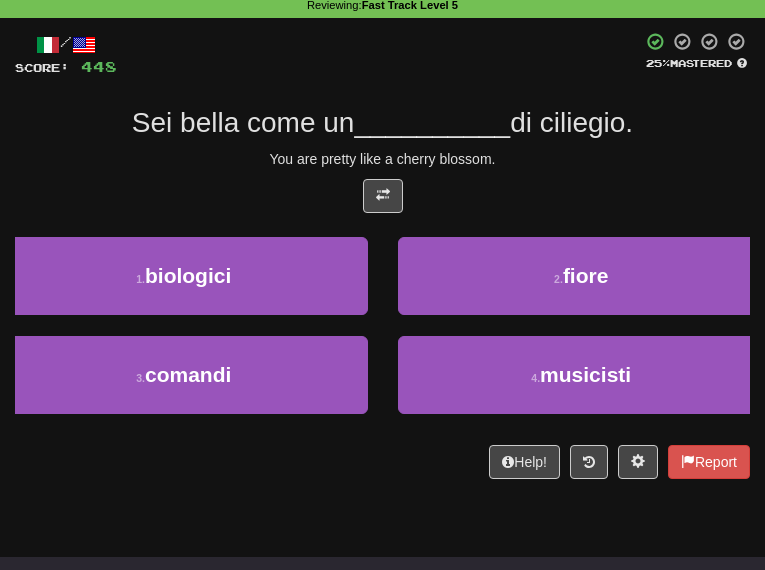 click at bounding box center [382, 201] 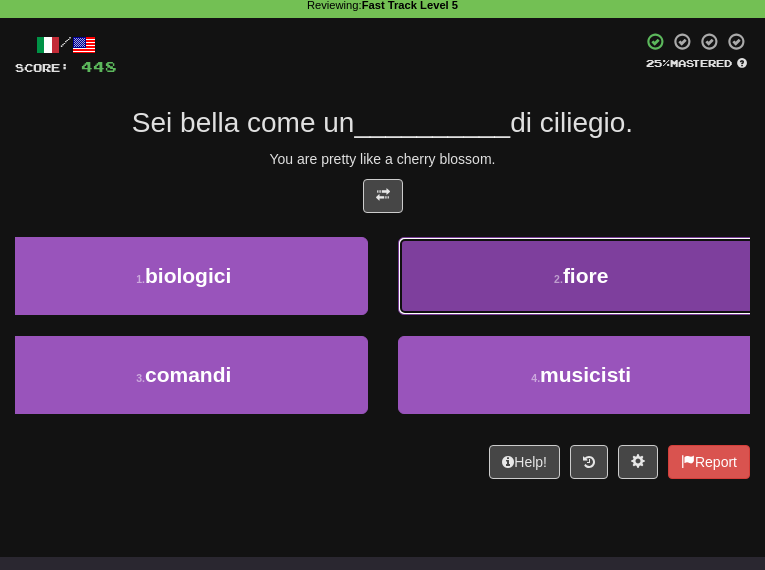 click on "2 .  fiore" at bounding box center [582, 276] 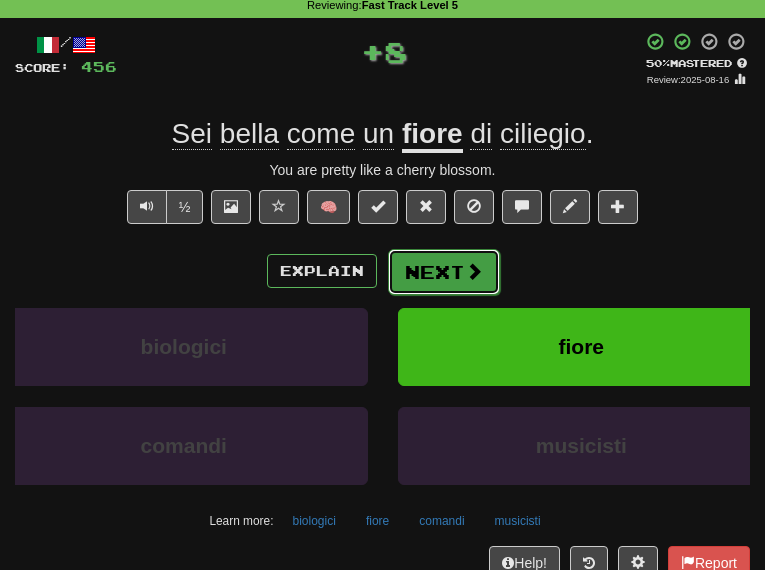 click on "Next" at bounding box center (444, 272) 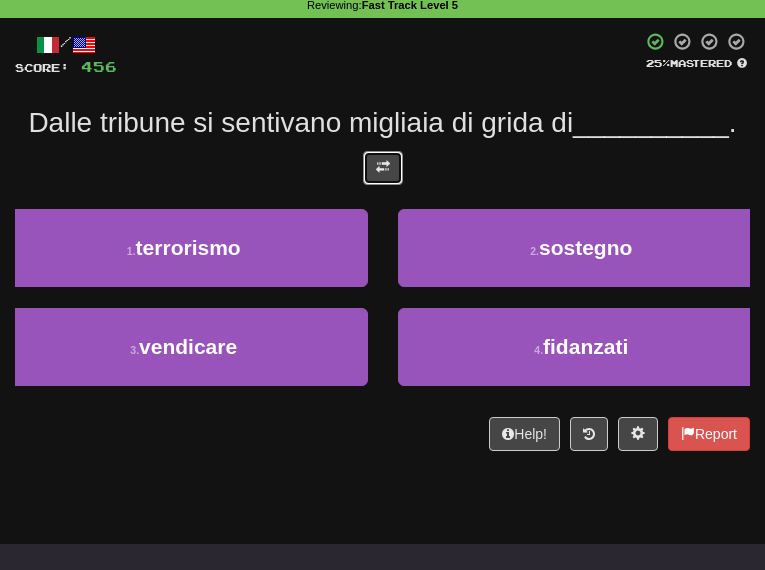 click at bounding box center [383, 168] 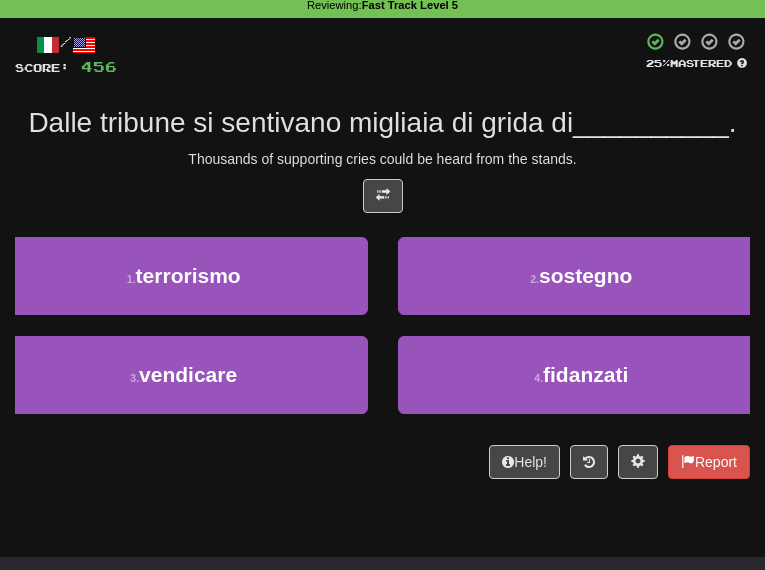 click on "Thousands of supporting cries could be heard from the stands." at bounding box center (382, 159) 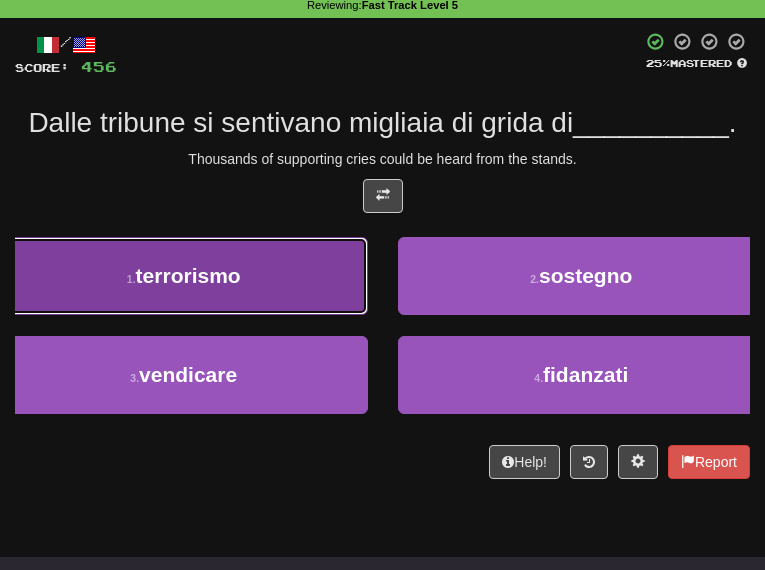 click on "terrorismo" at bounding box center [188, 275] 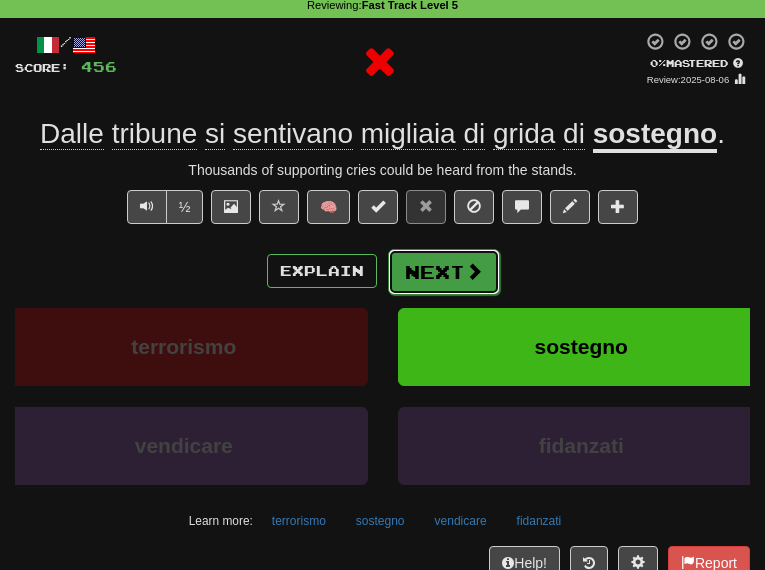 click on "Next" at bounding box center (444, 272) 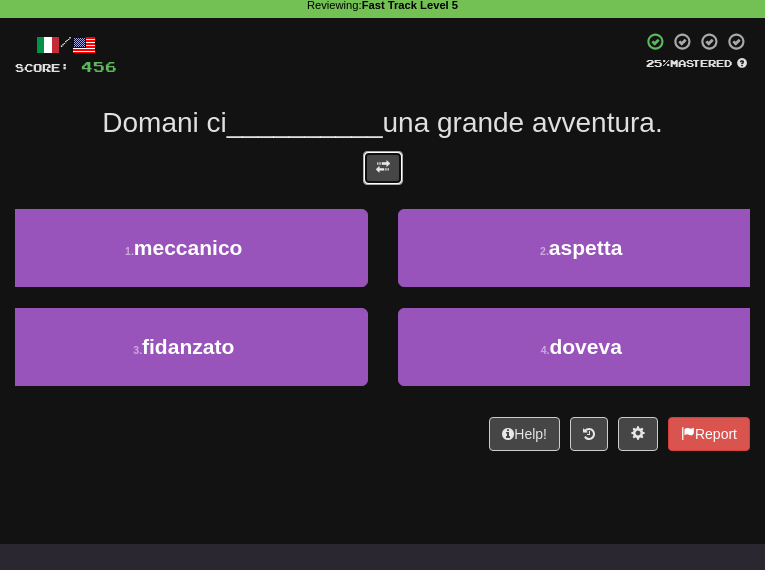 click at bounding box center (383, 168) 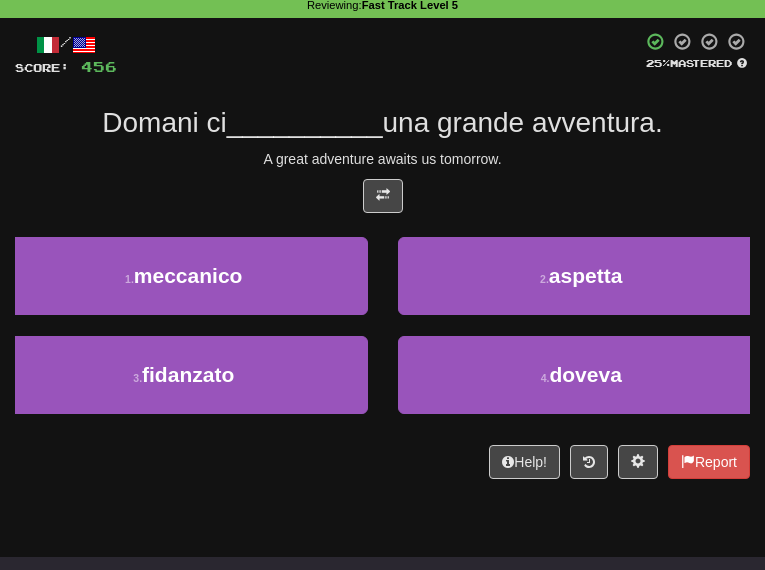 click on "una grande avventura." at bounding box center [523, 122] 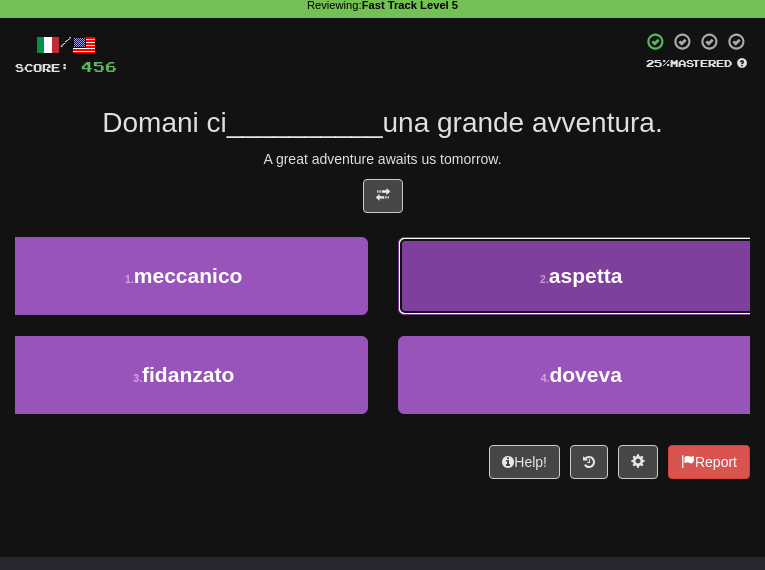 click on "2 .  aspetta" at bounding box center [582, 276] 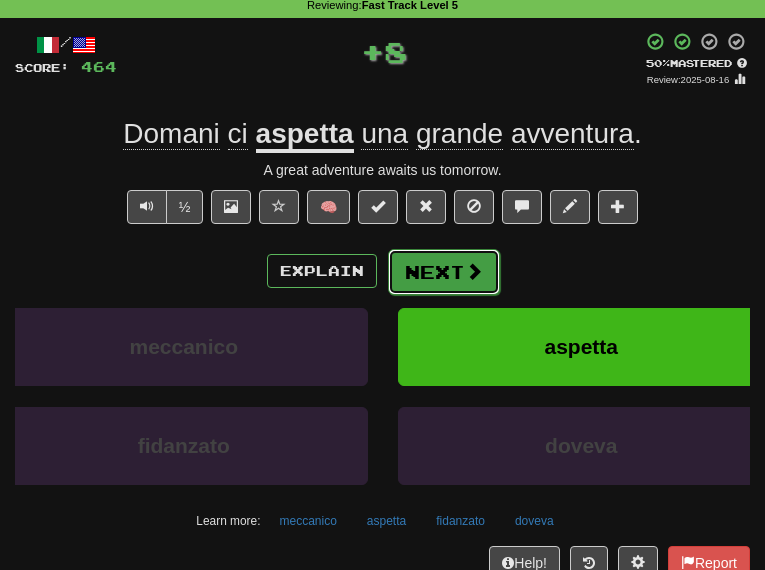 click on "Next" at bounding box center [444, 272] 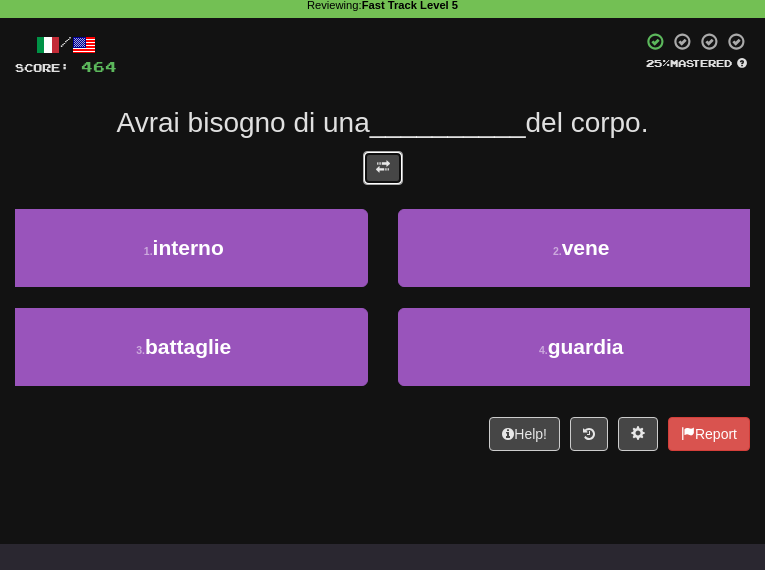 click at bounding box center [383, 167] 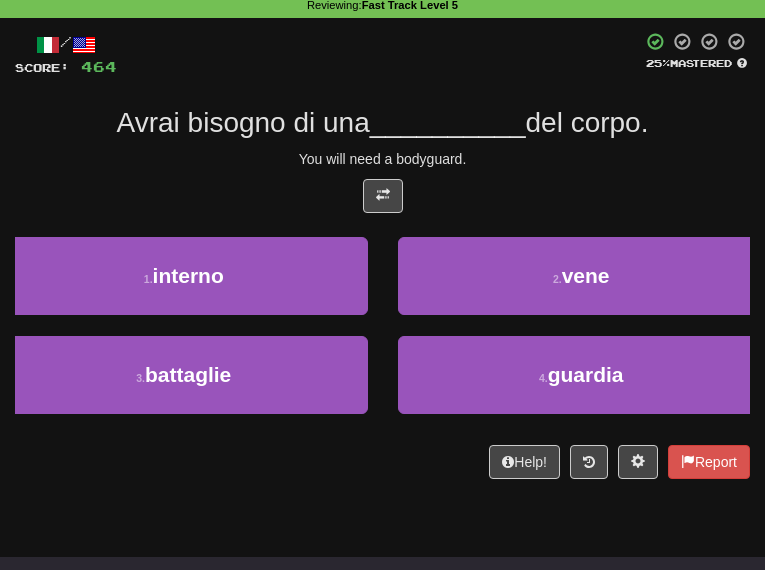click on "/  Score:   464 25 %  Mastered Avrai bisogno di una  __________  del corpo. You will need a bodyguard. 1 .  interno 2 .  vene 3 .  battaglie 4 .  guardia  Help!  Report" at bounding box center (382, 255) 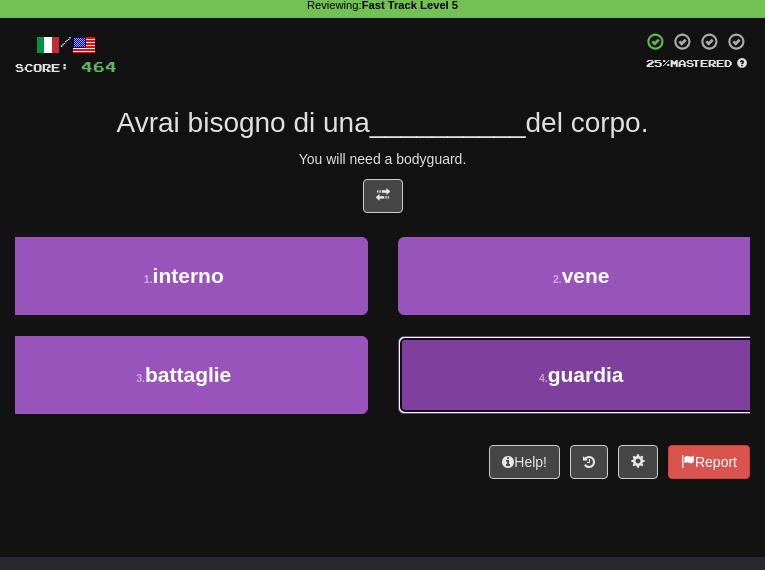 click on "4 .  guardia" at bounding box center [582, 375] 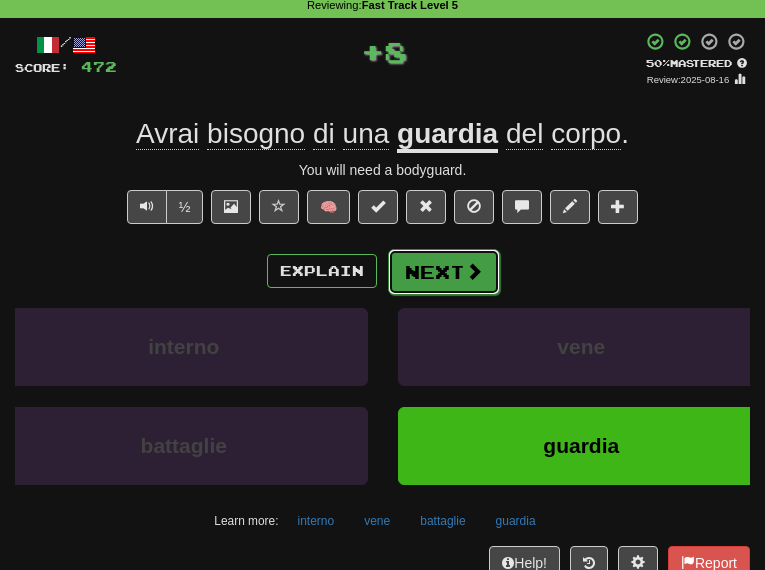 click on "Next" at bounding box center (444, 272) 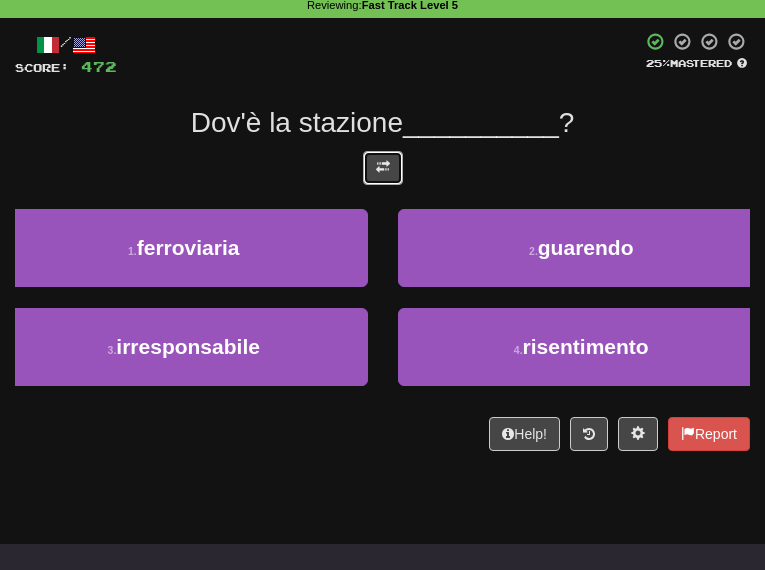 click at bounding box center [383, 168] 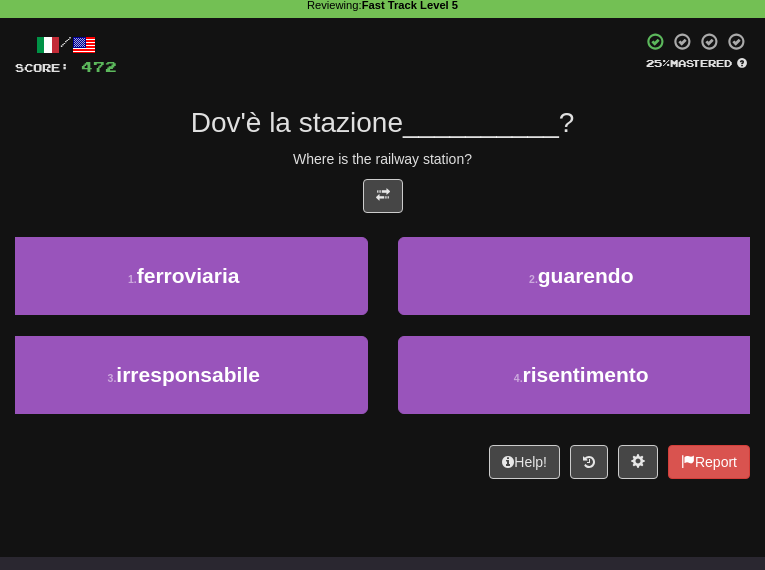 click on "3 .  irresponsabile 4 .  risentimento" at bounding box center (382, 385) 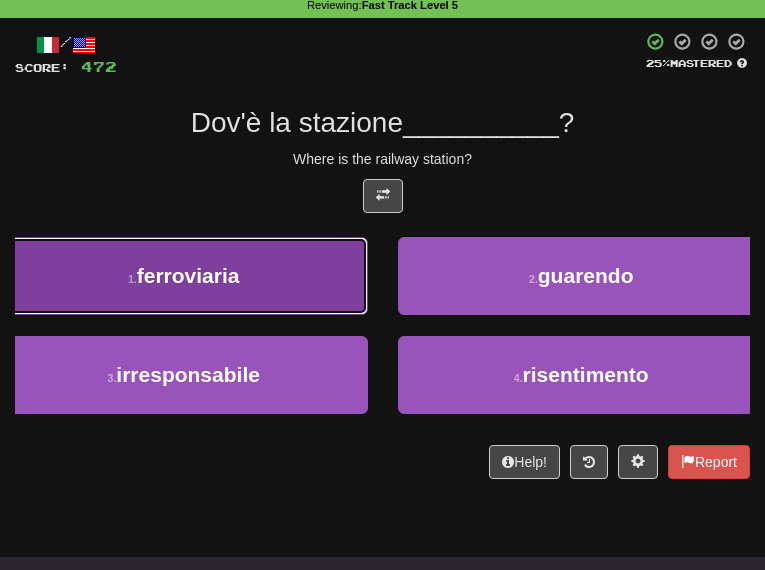 click on "ferroviaria" at bounding box center (188, 275) 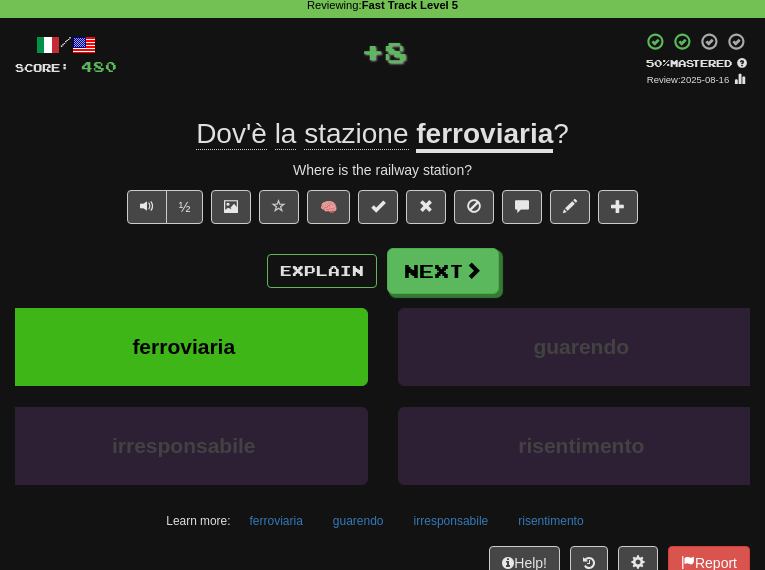 click on "/  Score:   480 + 8 50 %  Mastered Review:  2025-08-16 Dov'è   la   stazione   ferroviaria ? Where is the railway station? ½ 🧠 Explain Next ferroviaria guarendo irresponsabile risentimento Learn more: ferroviaria guarendo irresponsabile risentimento  Help!  Report" at bounding box center (382, 306) 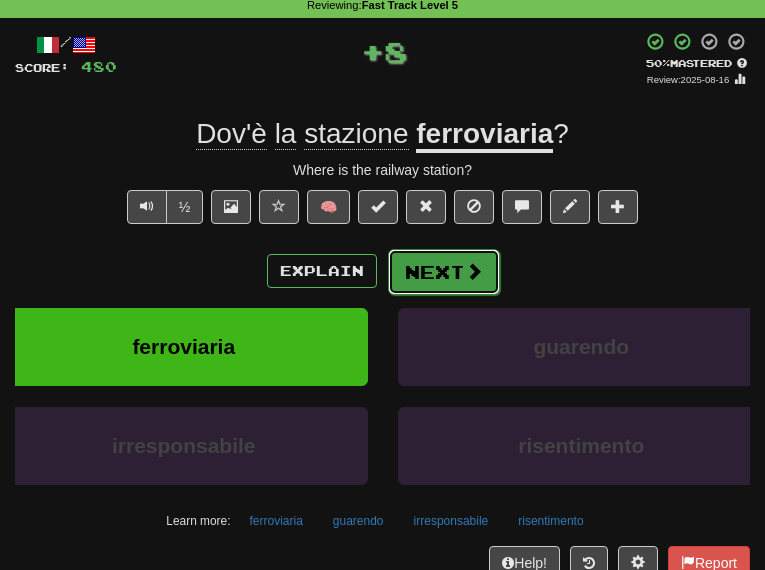 click on "Next" at bounding box center [444, 272] 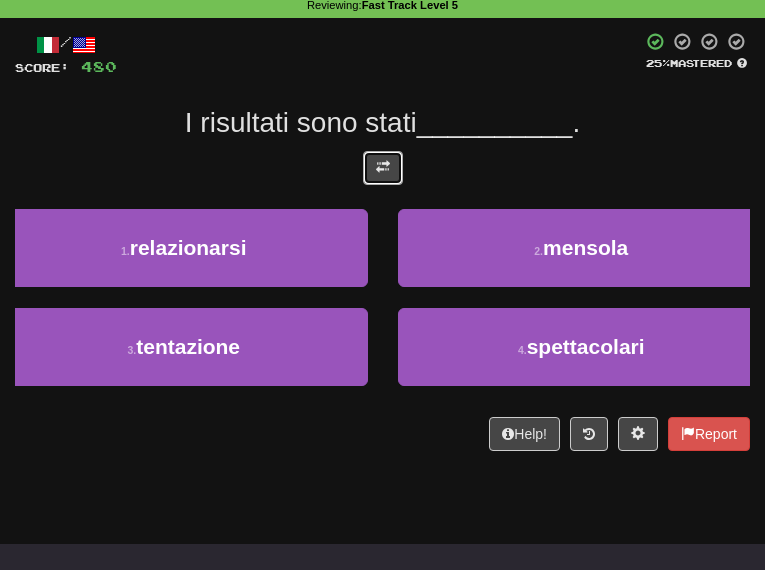 click at bounding box center (383, 167) 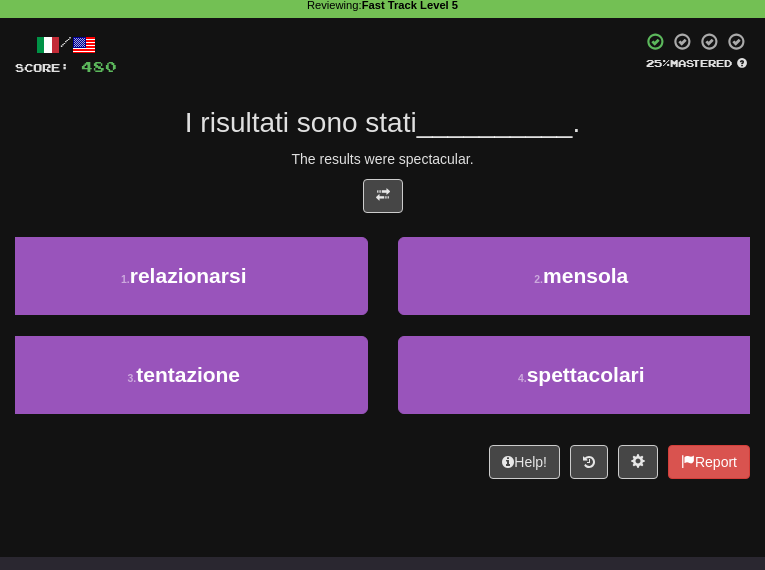 click on "The results were spectacular." at bounding box center (382, 159) 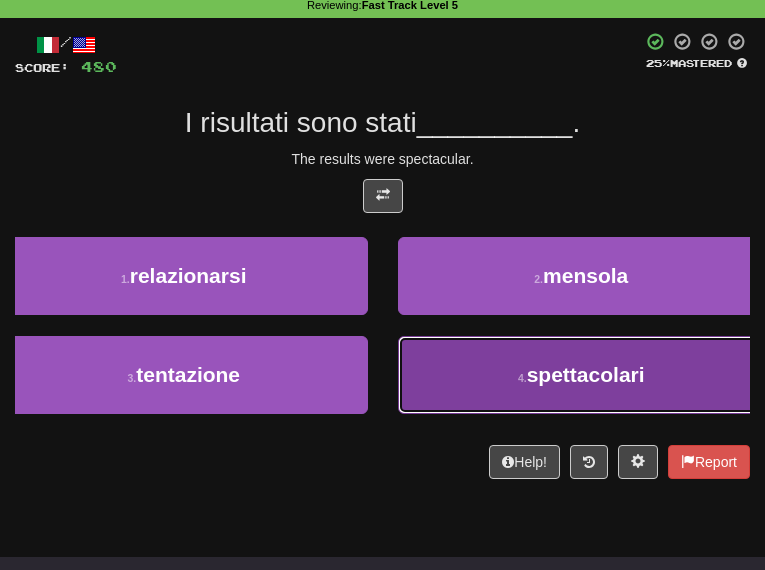 click on "spettacolari" at bounding box center (586, 374) 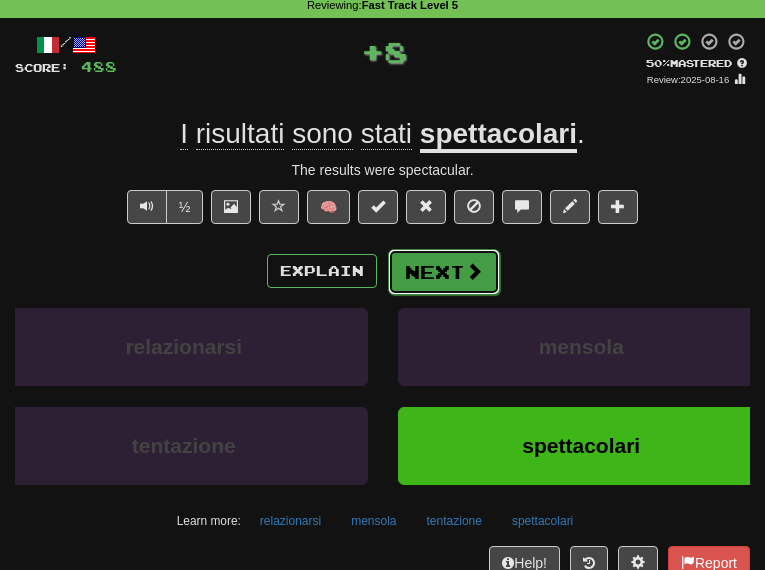 click on "Next" at bounding box center (444, 272) 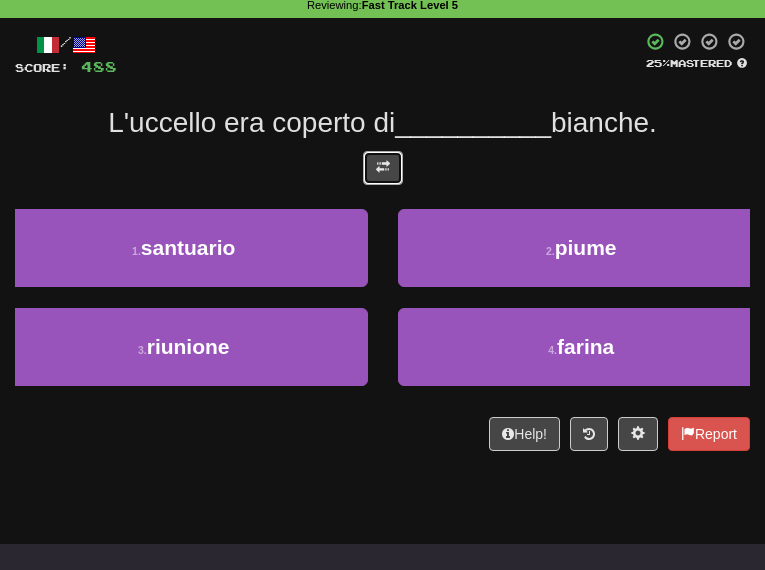 click at bounding box center [383, 168] 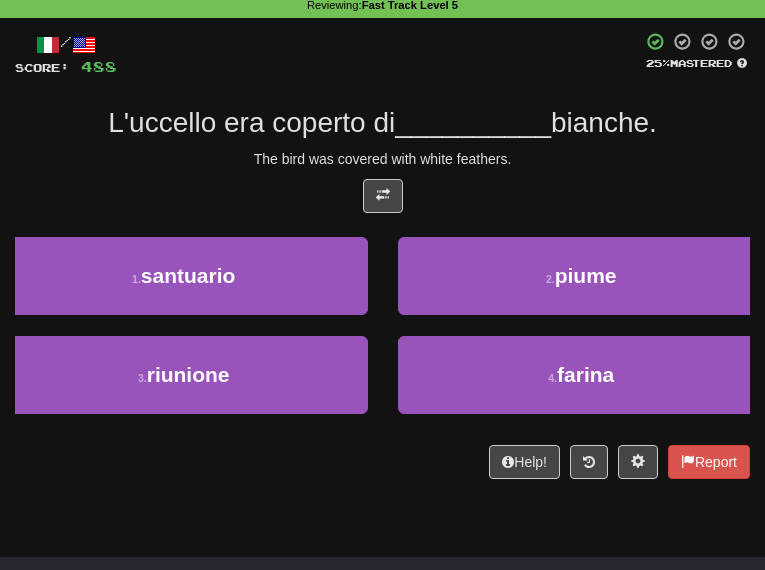 click on "The bird was covered with white feathers." at bounding box center [382, 159] 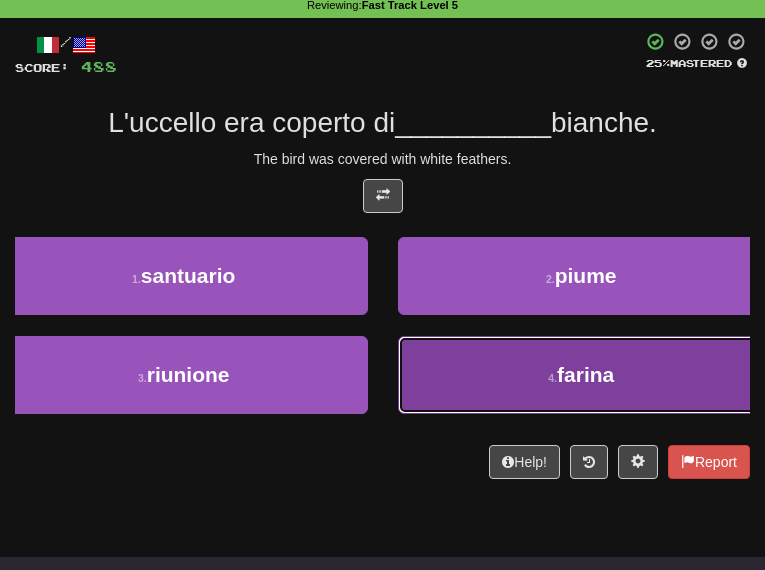 click on "4 ." at bounding box center (552, 378) 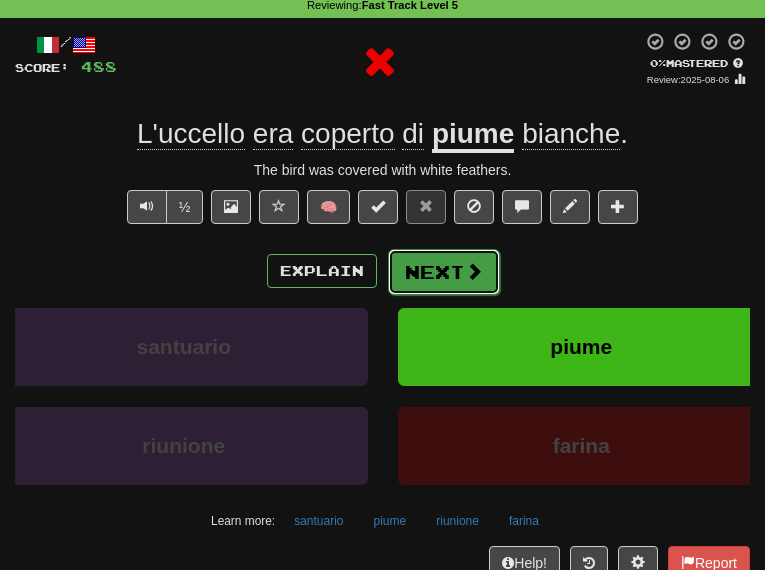 click at bounding box center [474, 271] 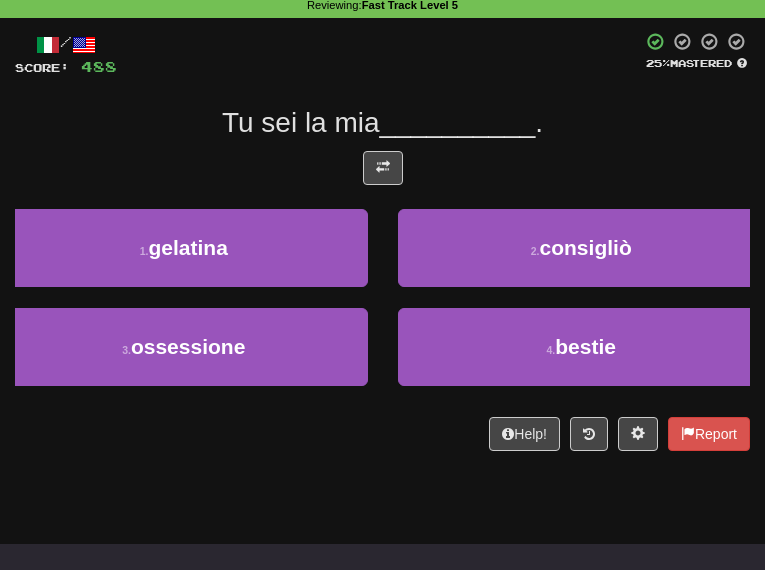 click on "/  Score:   488 25 %  Mastered Tu sei la mia  __________ . 1 .  gelatina 2 .  consigliò 3 .  ossessione 4 .  bestie  Help!  Report" at bounding box center [382, 241] 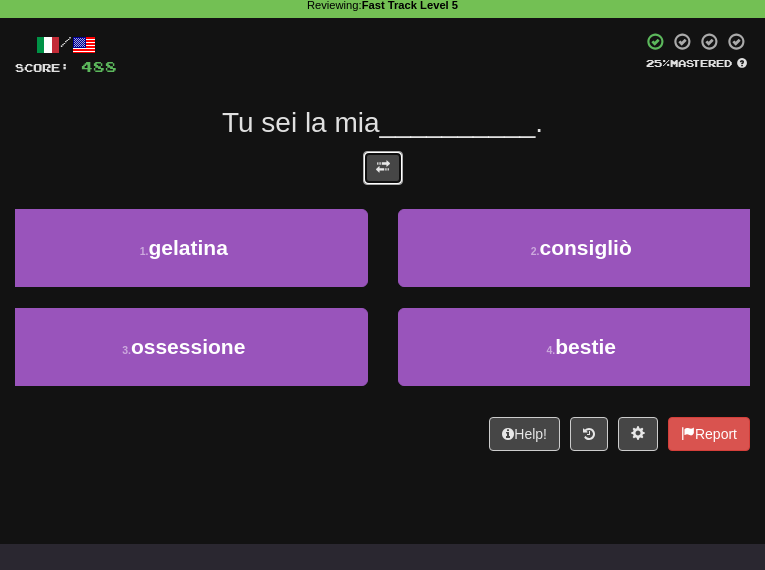 click at bounding box center [383, 168] 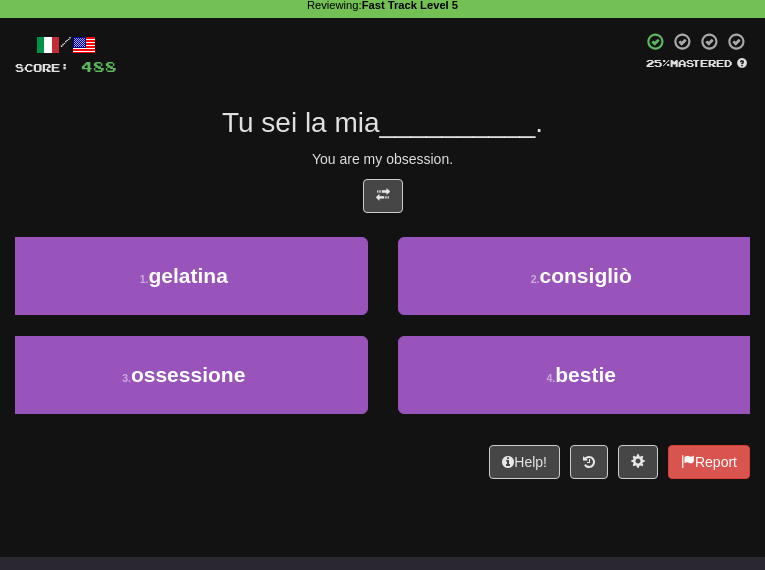 click on "/  Score:   488 25 %  Mastered Tu sei la mia  __________ . You are my obsession. 1 .  gelatina 2 .  consigliò 3 .  ossessione 4 .  bestie  Help!  Report" at bounding box center [382, 255] 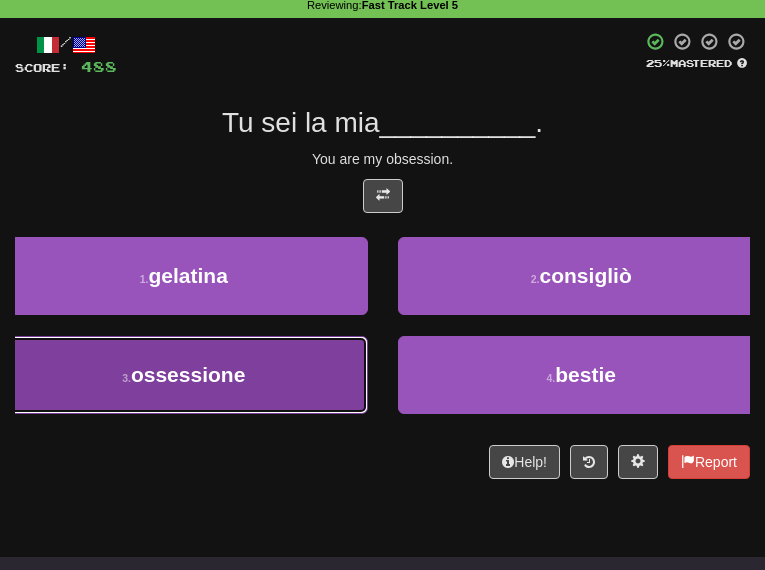 click on "3 .  ossessione" at bounding box center (184, 375) 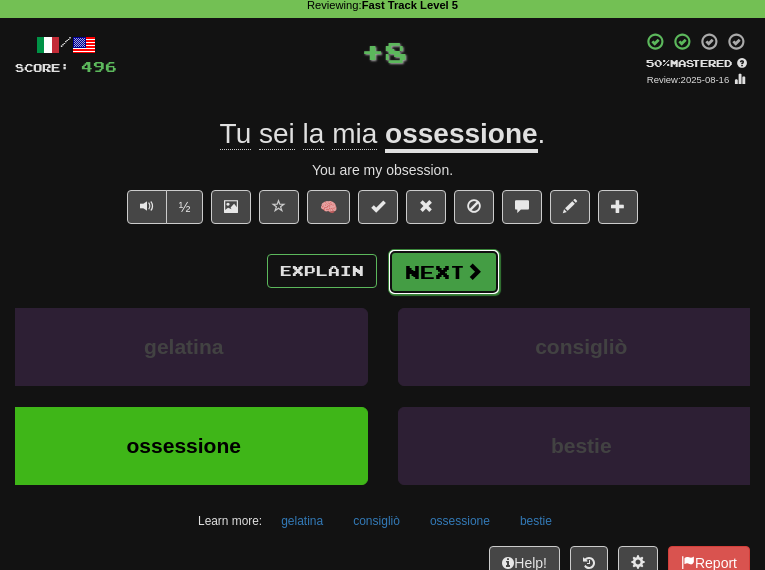 click on "Next" at bounding box center (444, 272) 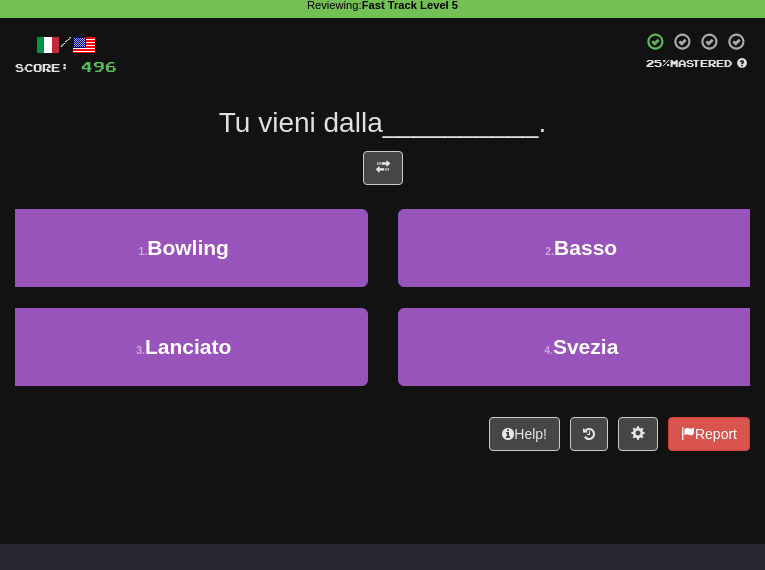 click at bounding box center (382, 173) 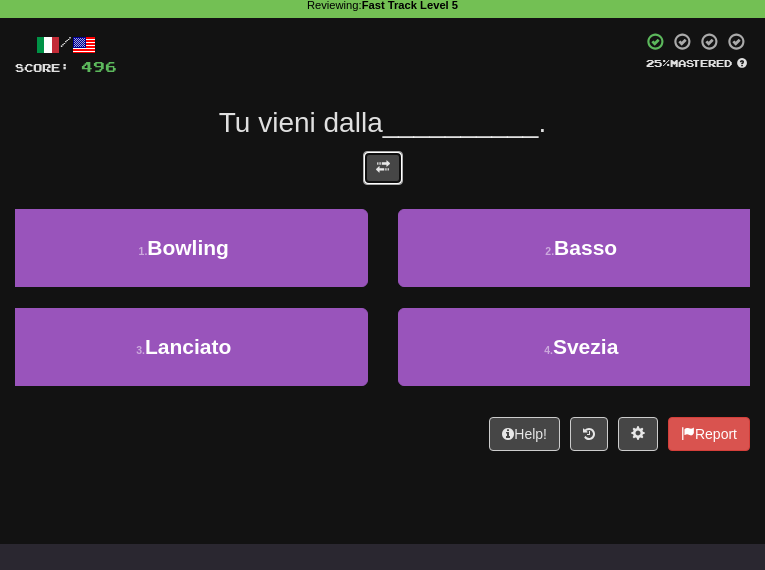 click at bounding box center [383, 168] 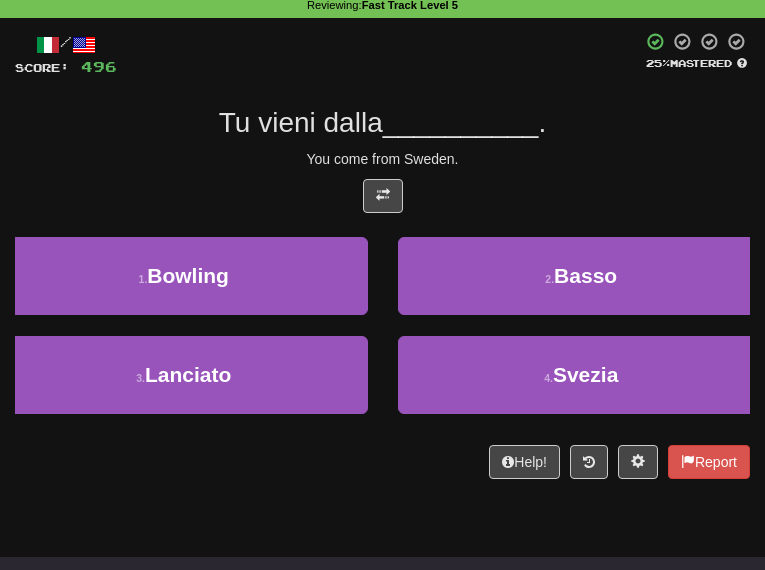 click on "/  Score:   496 25 %  Mastered Tu vieni dalla  __________ . You come from Sweden. 1 .  Bowling 2 .  Basso 3 .  Lanciato 4 .  Svezia  Help!  Report" at bounding box center [382, 255] 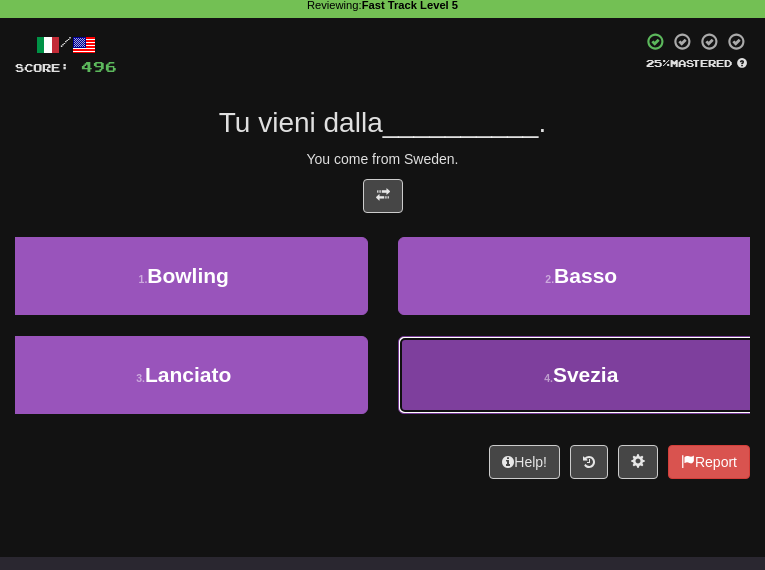 click on "4 .  Svezia" at bounding box center (582, 375) 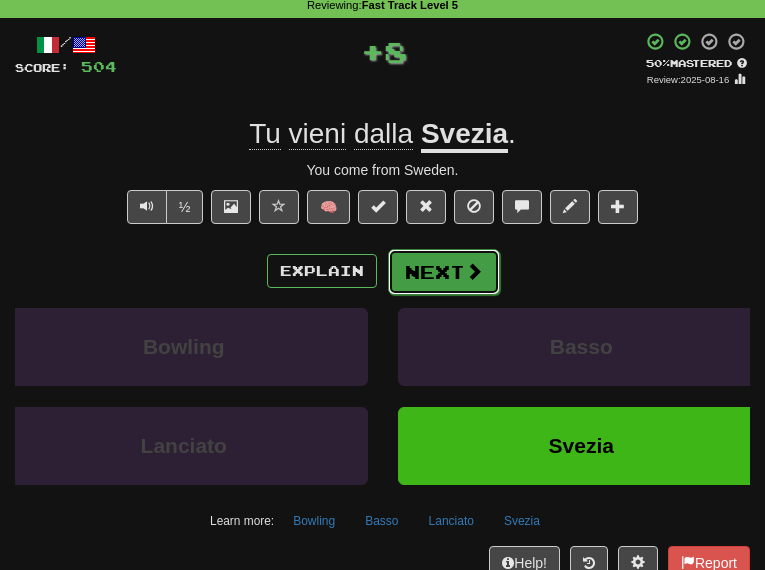 click on "Next" at bounding box center (444, 272) 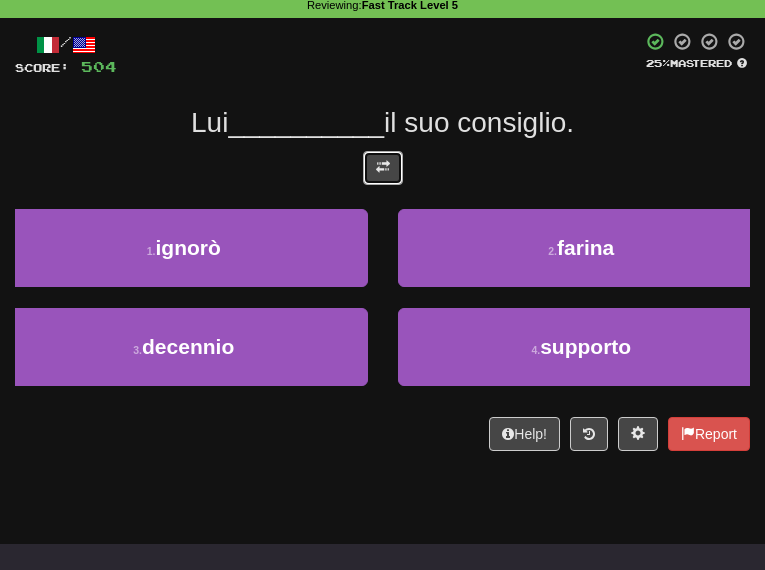 click at bounding box center [383, 168] 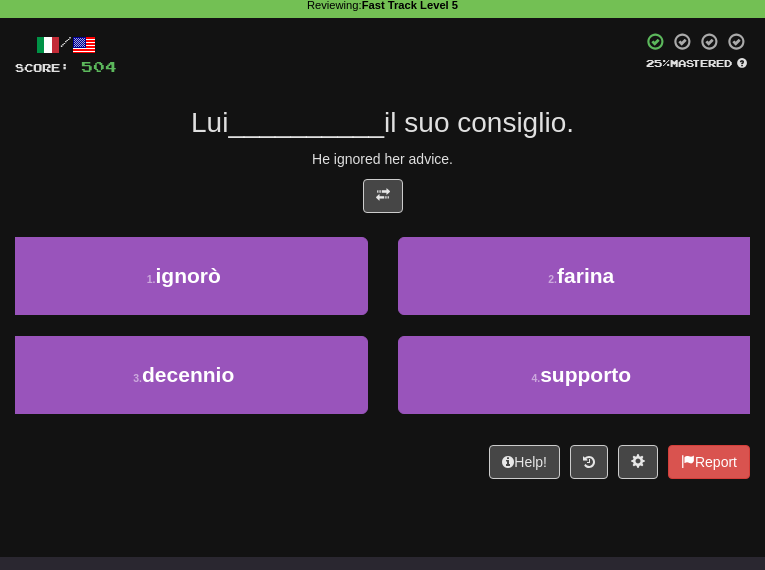 click on "He ignored her advice." at bounding box center (382, 159) 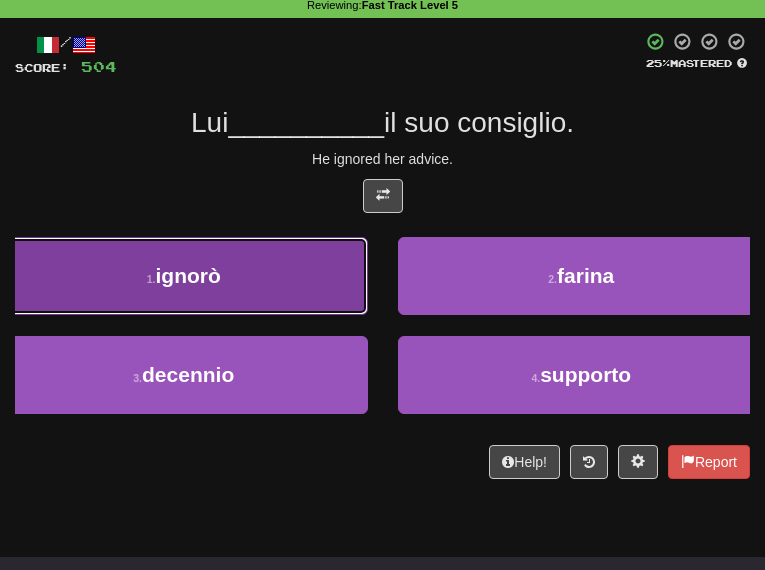 click on "1 .  ignorò" at bounding box center [184, 276] 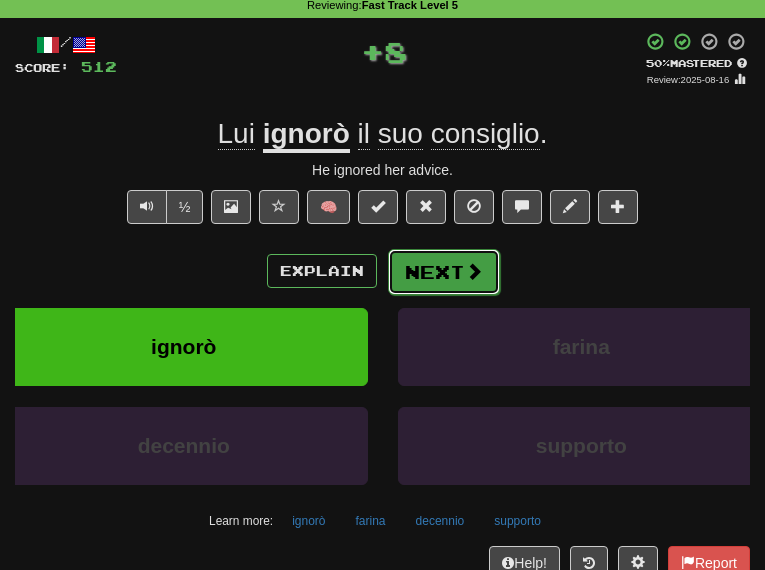 click on "Next" at bounding box center [444, 272] 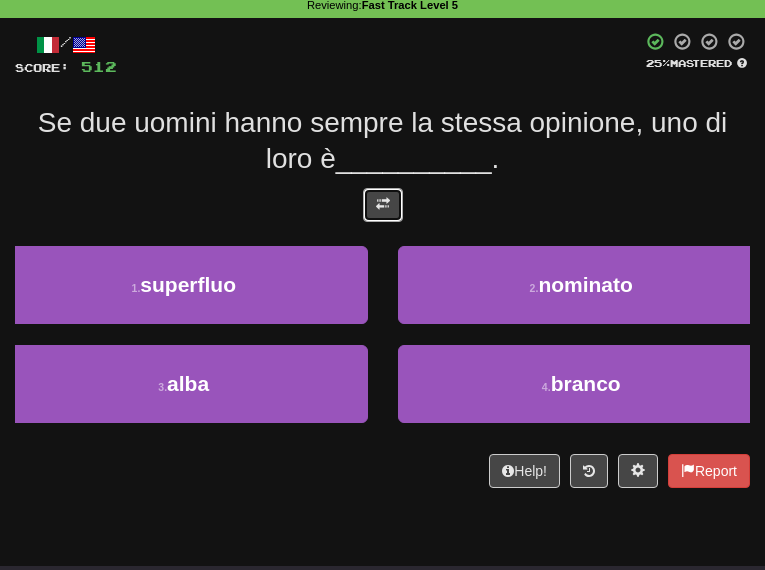 click at bounding box center (383, 205) 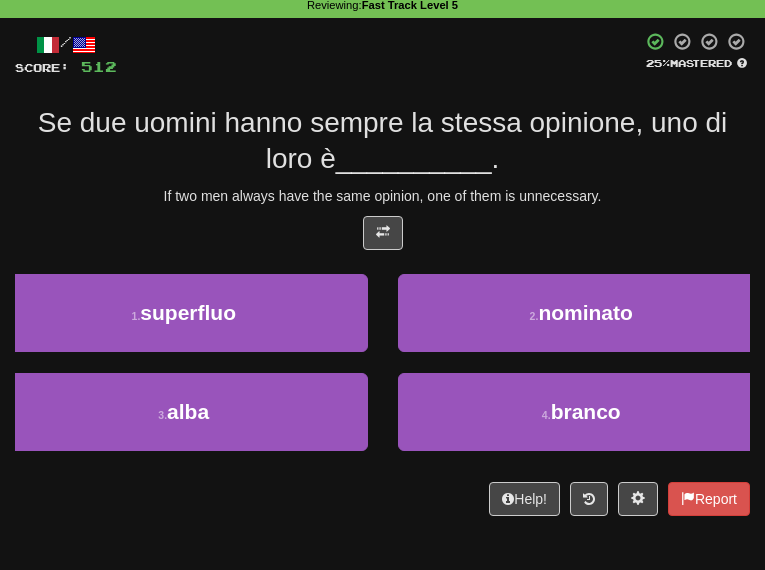click on "If two men always have the same opinion, one of them is unnecessary." at bounding box center [382, 196] 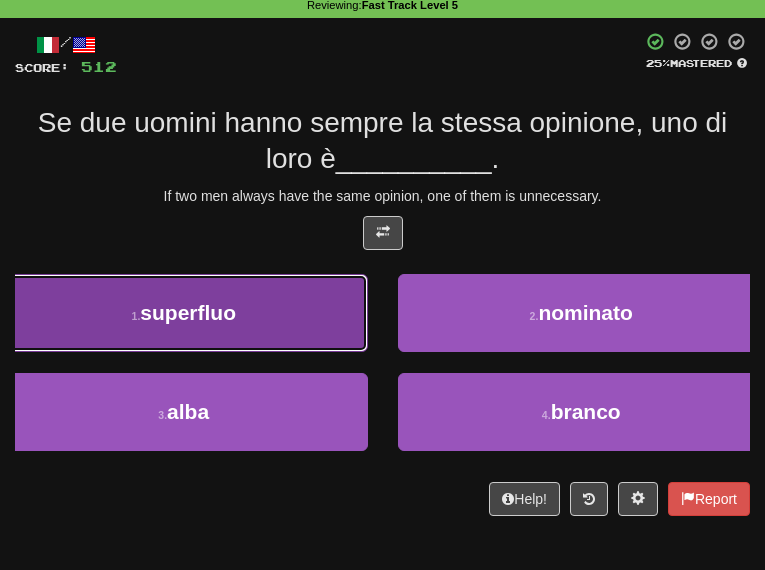 click on "superfluo" at bounding box center [188, 312] 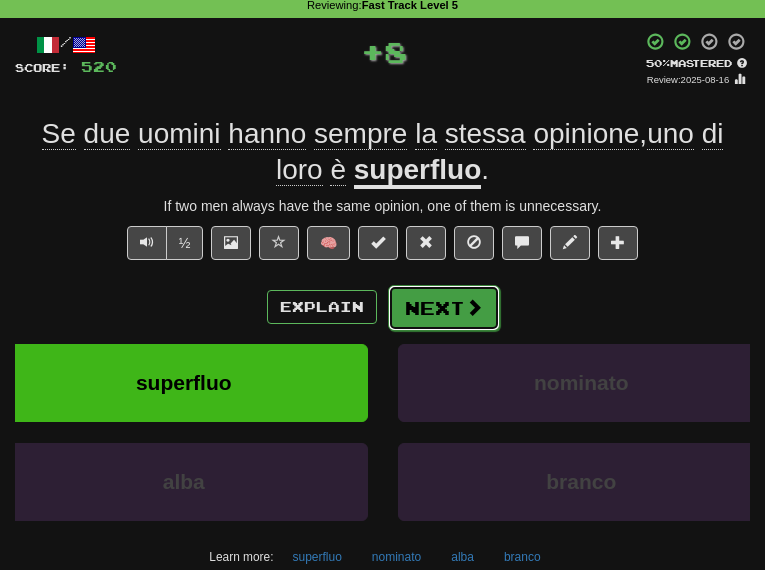 click on "Next" at bounding box center (444, 308) 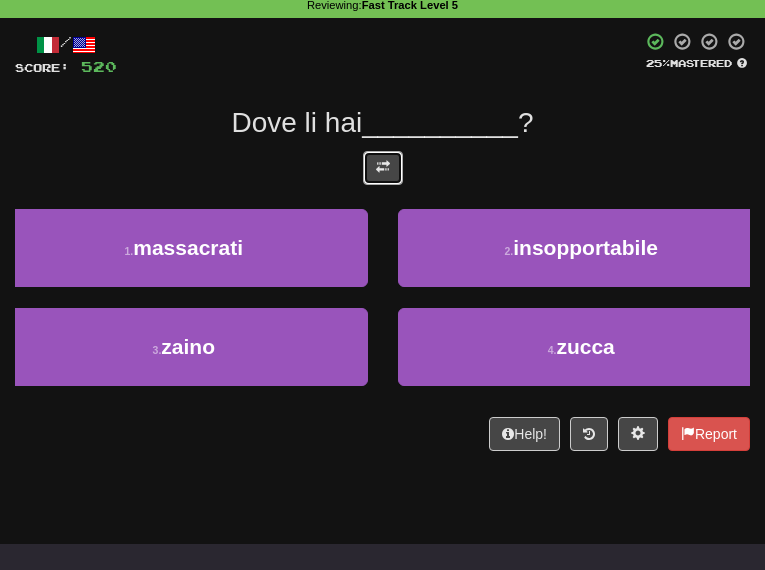 click at bounding box center [383, 167] 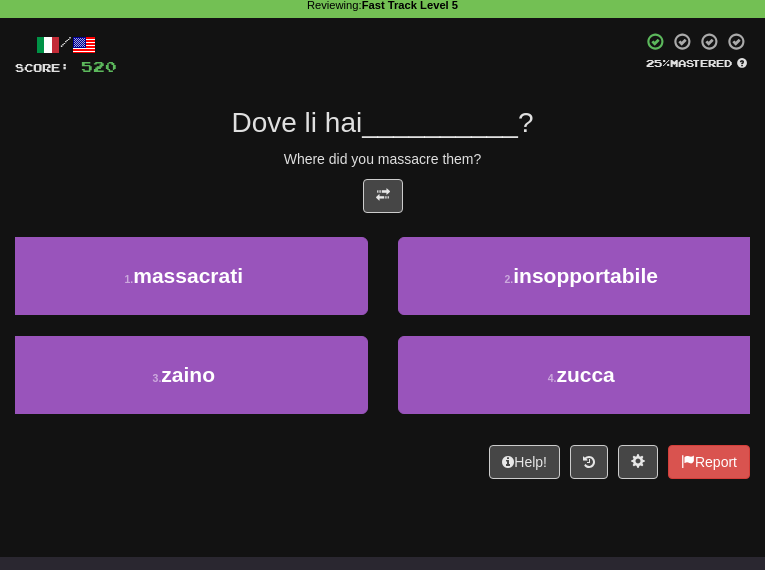 click at bounding box center [382, 201] 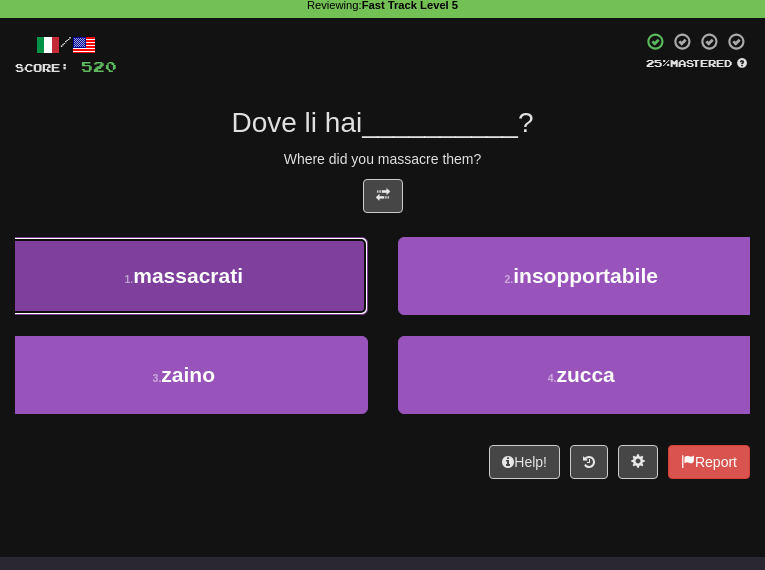 click on "massacrati" at bounding box center [188, 275] 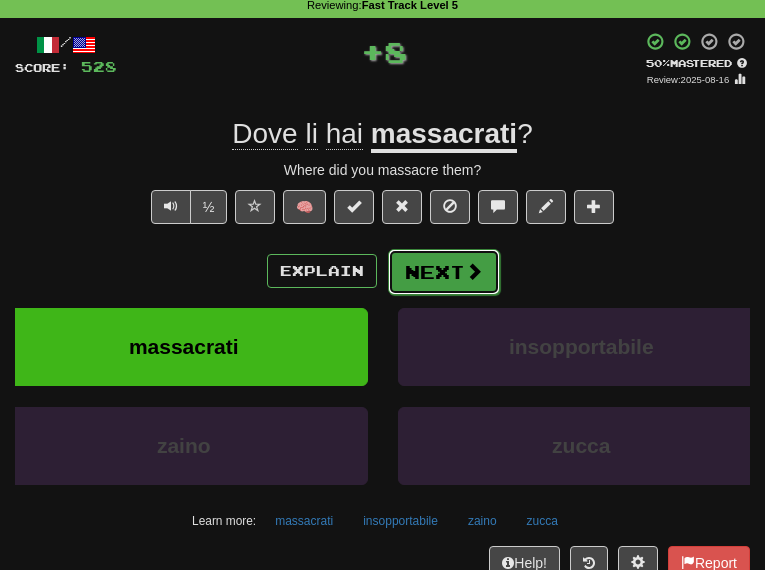click on "Next" at bounding box center [444, 272] 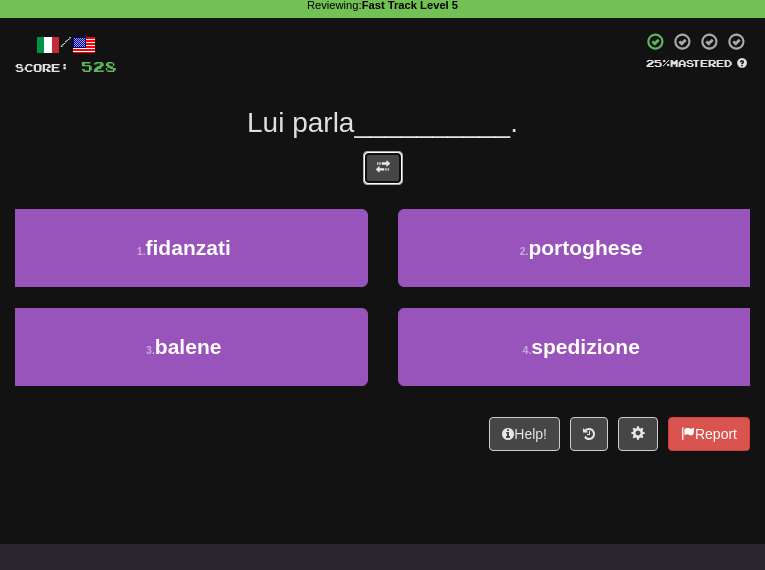 click at bounding box center (383, 168) 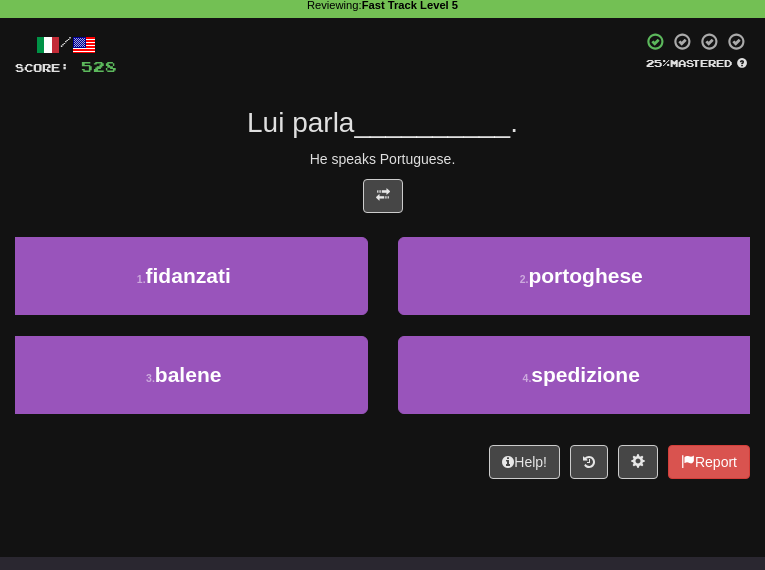 click on "He speaks Portuguese." at bounding box center [382, 159] 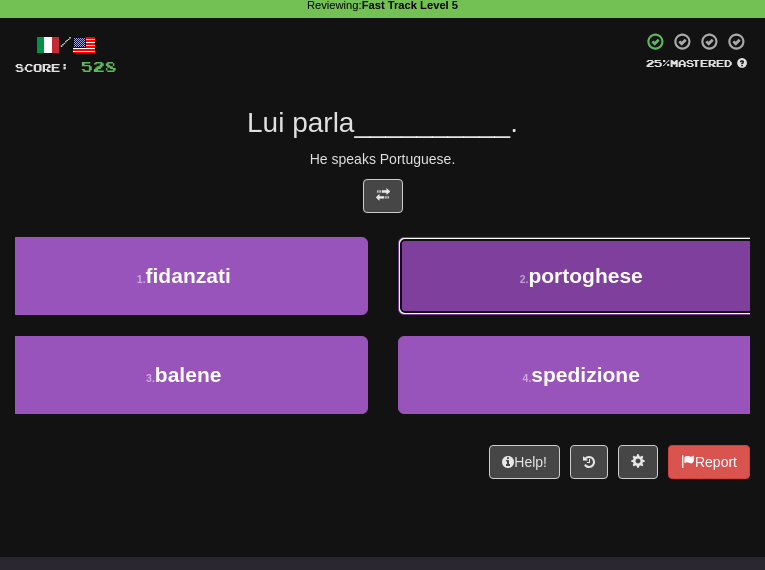 click on "2 .  portoghese" at bounding box center [582, 276] 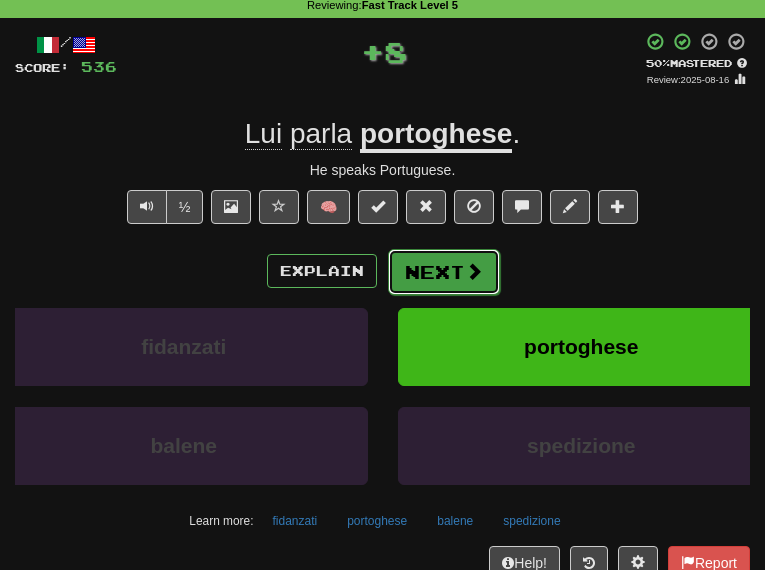 click on "Next" at bounding box center [444, 272] 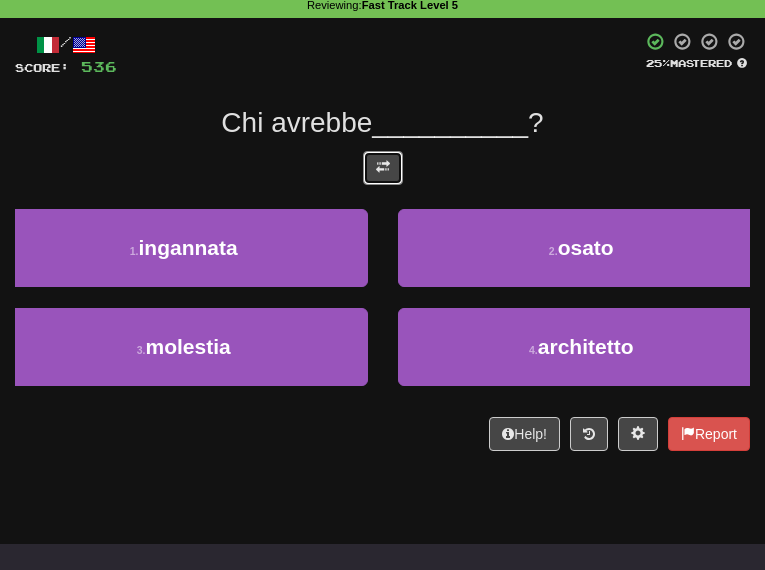 click at bounding box center (383, 168) 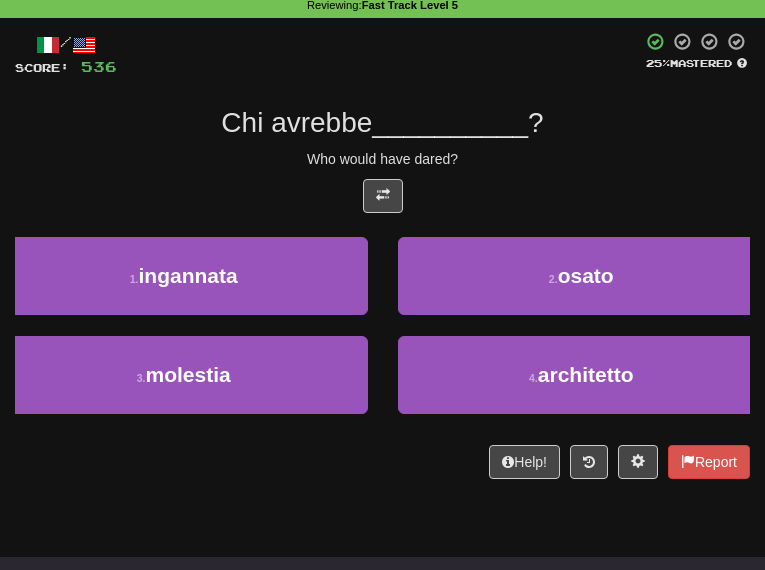 click on "Who would have dared?" at bounding box center [382, 159] 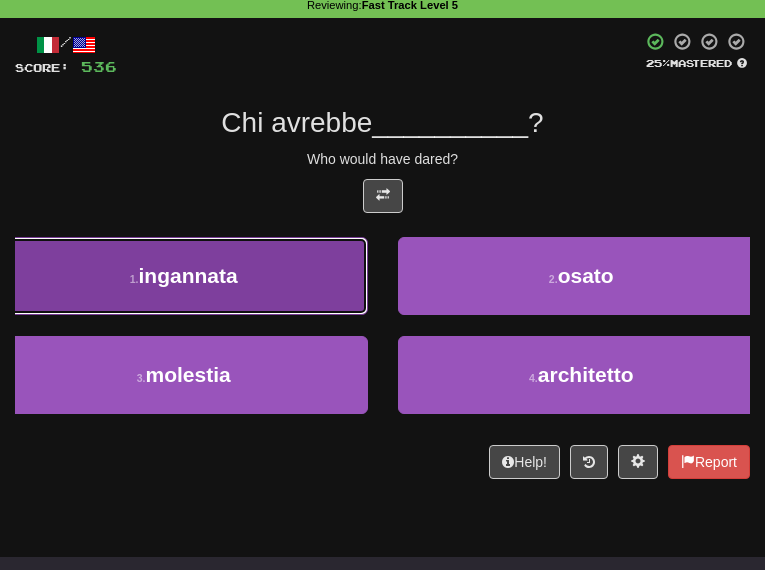click on "1 .  ingannata" at bounding box center (184, 276) 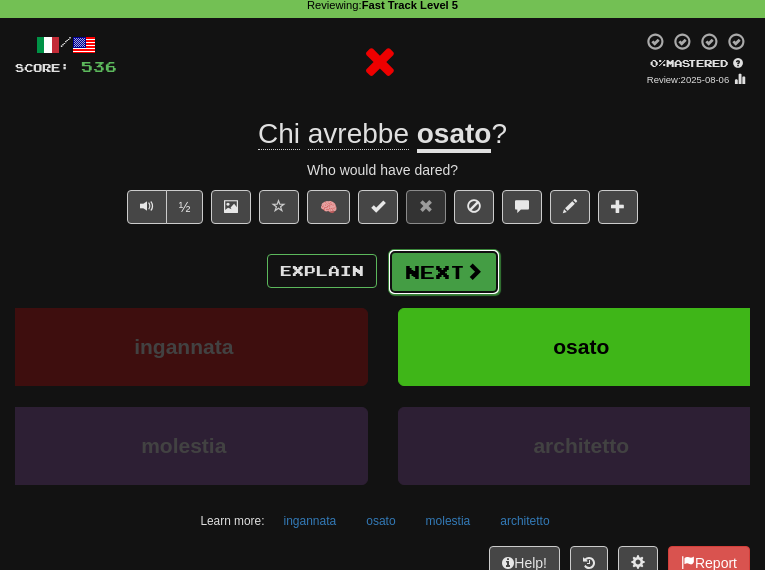 click on "Next" at bounding box center [444, 272] 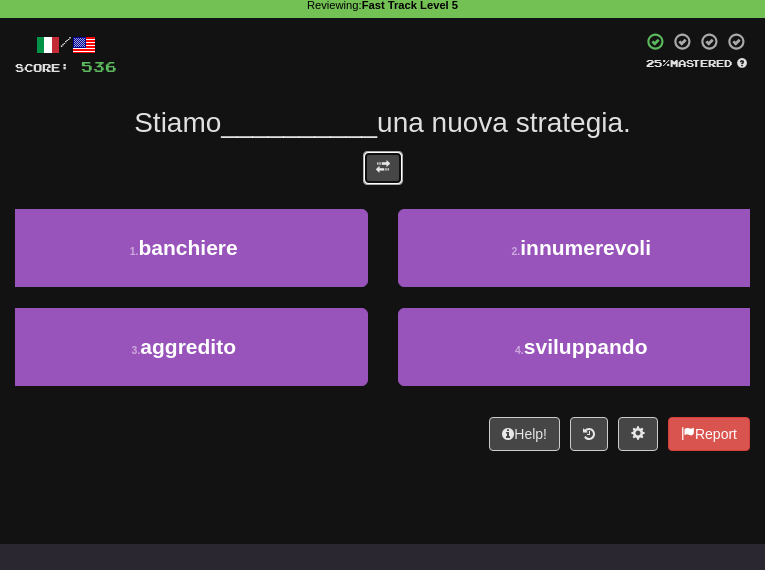 click at bounding box center [383, 168] 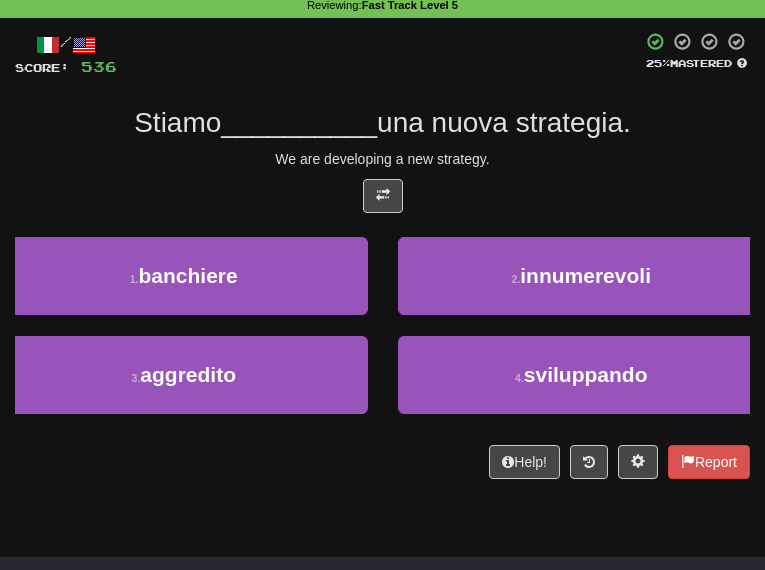 click on "We are developing a new strategy." at bounding box center (382, 159) 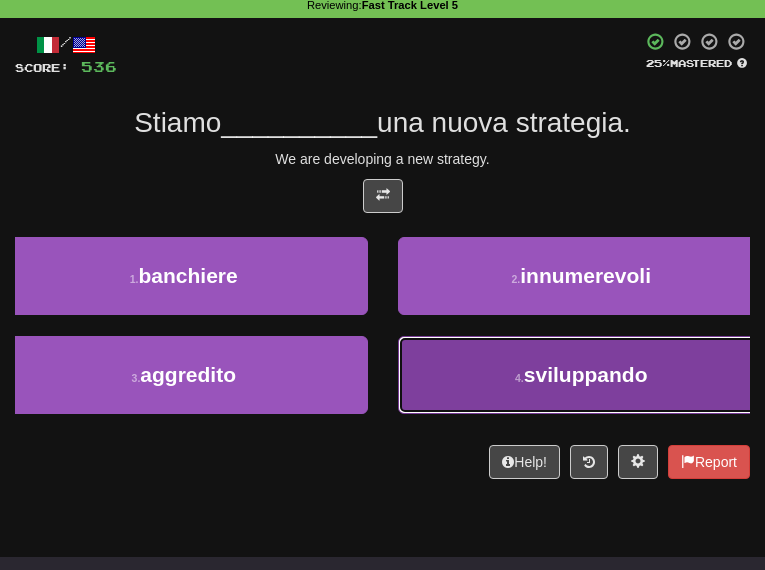 click on "4 .  sviluppando" at bounding box center (582, 375) 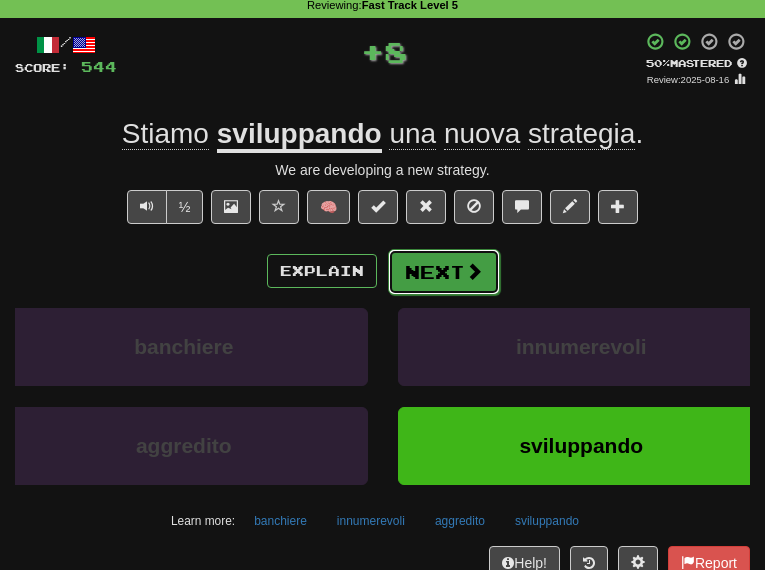 click on "Next" at bounding box center (444, 272) 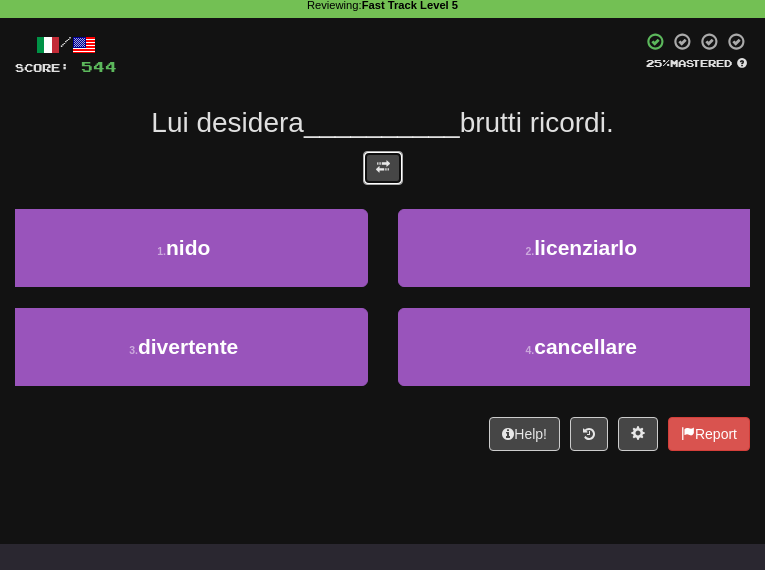 click at bounding box center [383, 168] 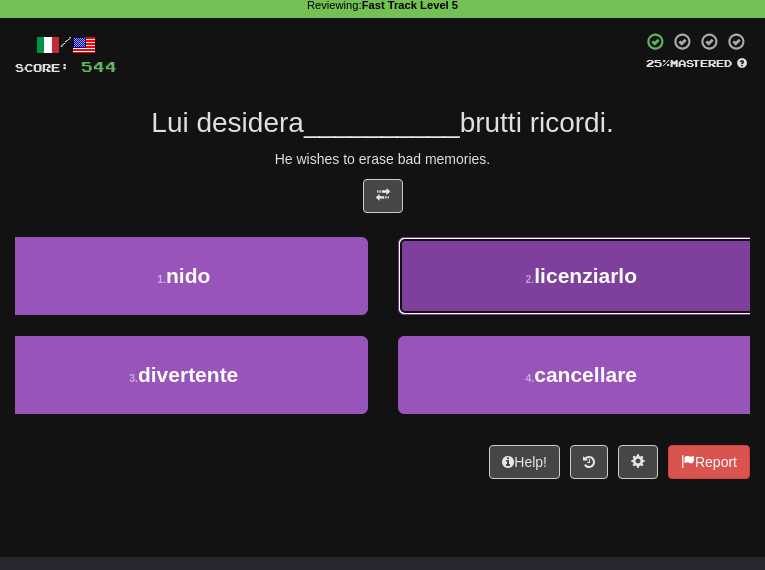 click on "2 .  licenziarlo" at bounding box center [582, 276] 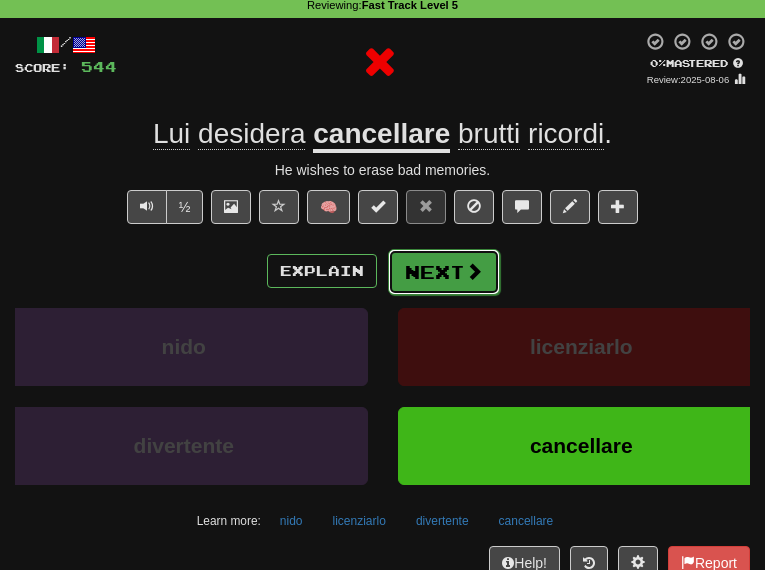 click on "Next" at bounding box center (444, 272) 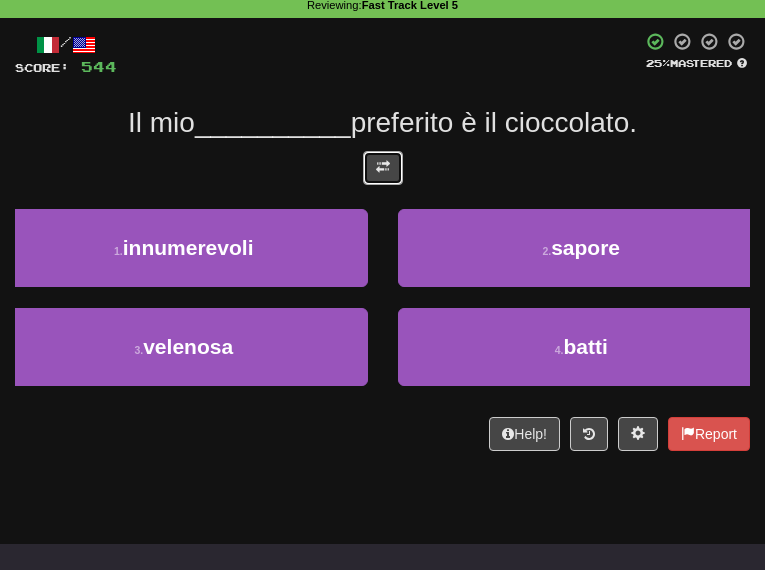 click at bounding box center [383, 168] 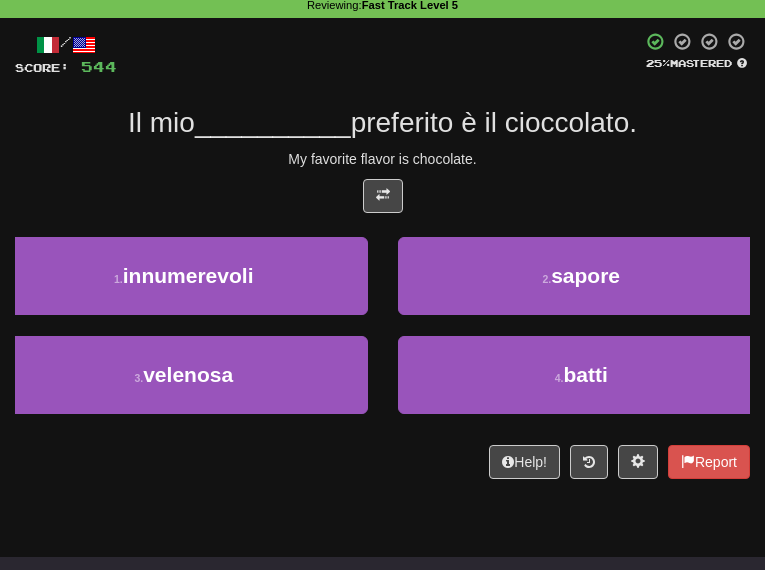click on "/  Score:   544 25 %  Mastered Il mio  __________  preferito è il cioccolato. My favorite flavor is chocolate. 1 .  innumerevoli 2 .  sapore 3 .  velenosa 4 .  batti  Help!  Report" at bounding box center (382, 255) 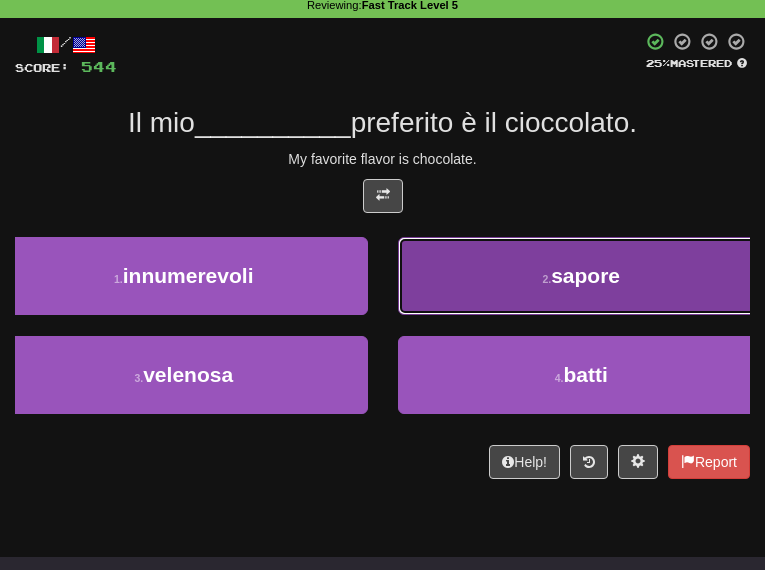 click on "2 .  sapore" at bounding box center [582, 276] 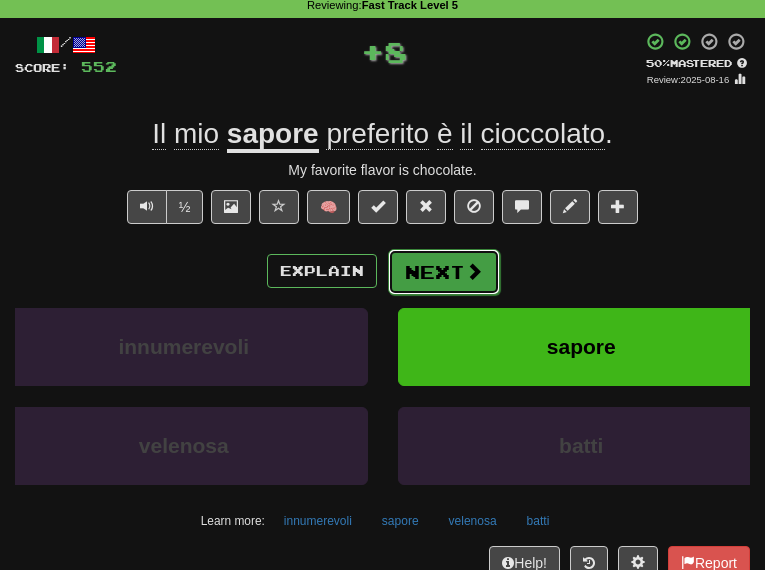 click on "Next" at bounding box center [444, 272] 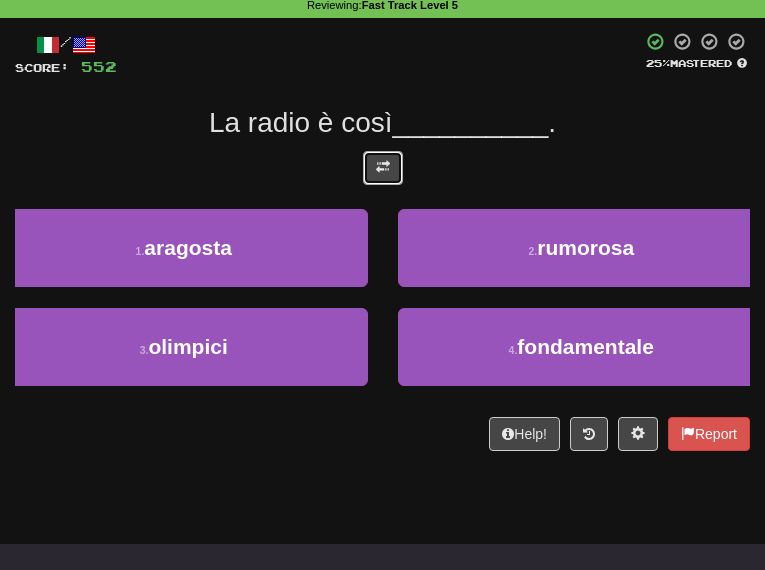 drag, startPoint x: 391, startPoint y: 180, endPoint x: 381, endPoint y: 172, distance: 12.806249 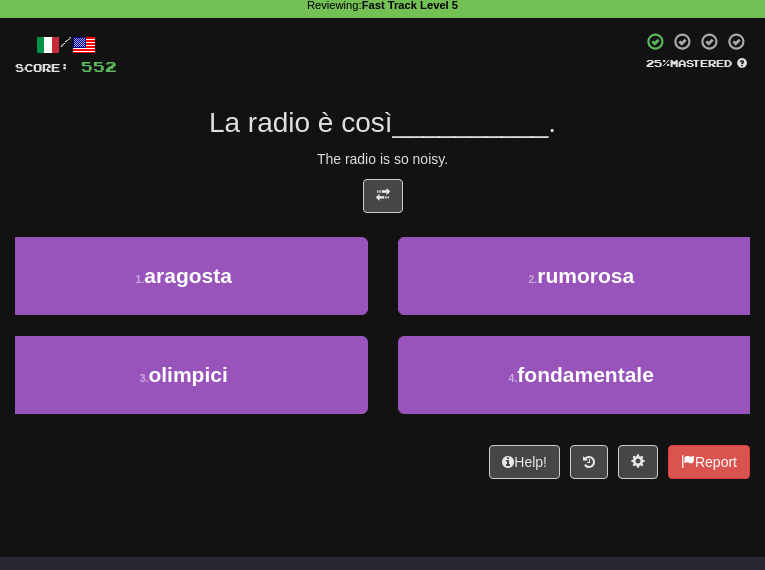 click on "La radio è così  __________ ." at bounding box center (382, 123) 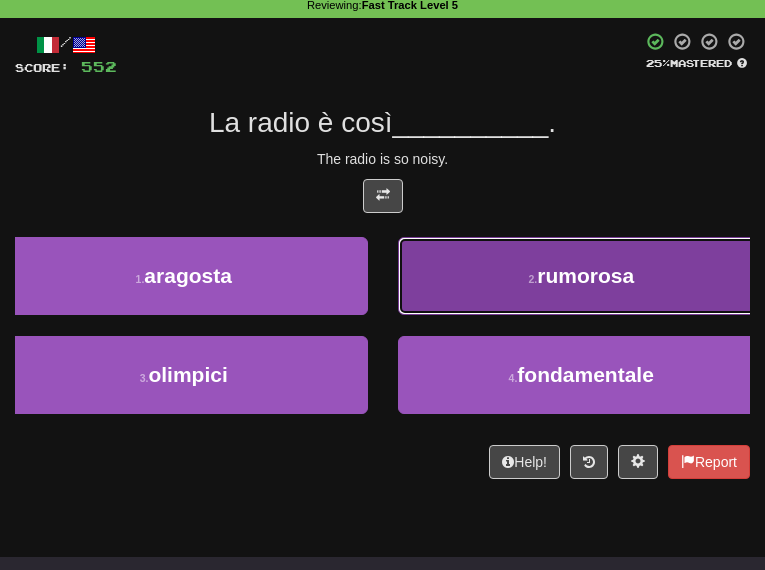 click on "rumorosa" at bounding box center [585, 275] 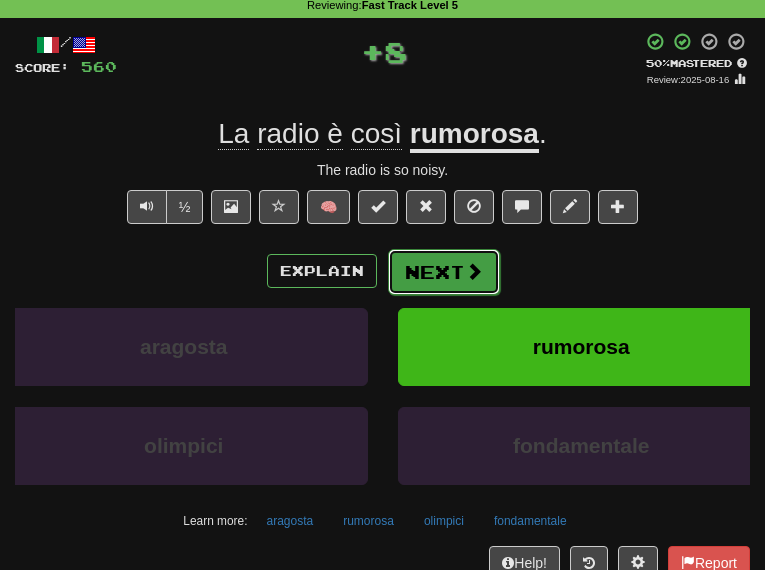 click on "Next" at bounding box center (444, 272) 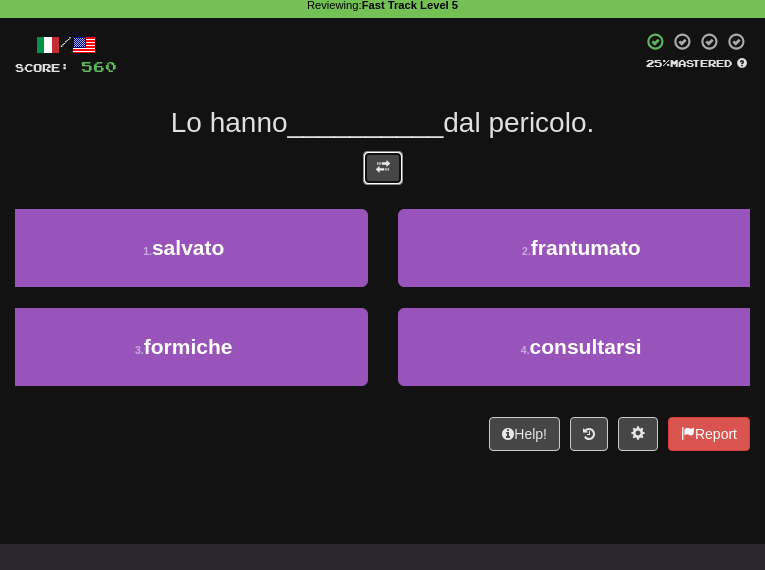 click at bounding box center [383, 167] 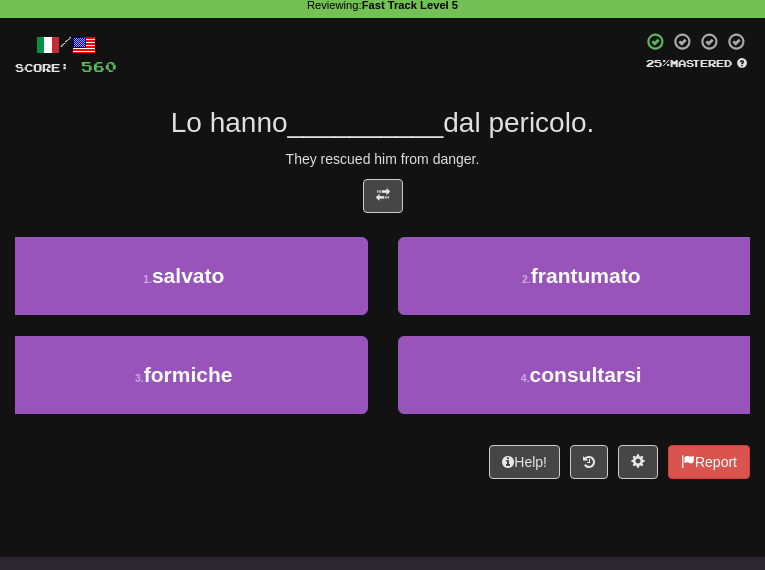 drag, startPoint x: 381, startPoint y: 202, endPoint x: 528, endPoint y: 159, distance: 153.16005 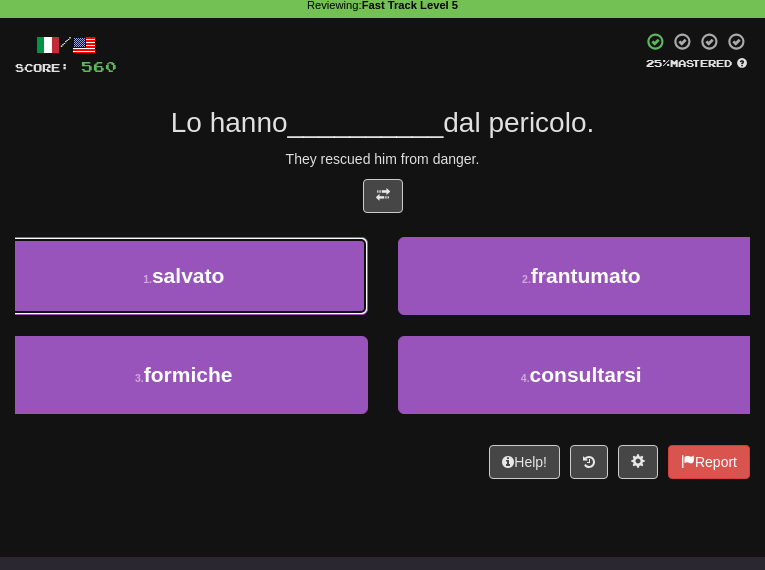 drag, startPoint x: 315, startPoint y: 268, endPoint x: 369, endPoint y: 240, distance: 60.827625 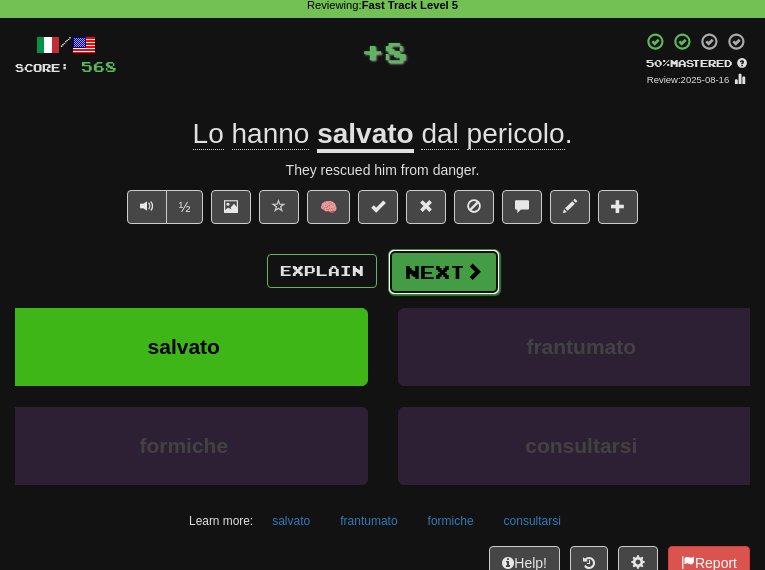 click on "Next" at bounding box center [444, 272] 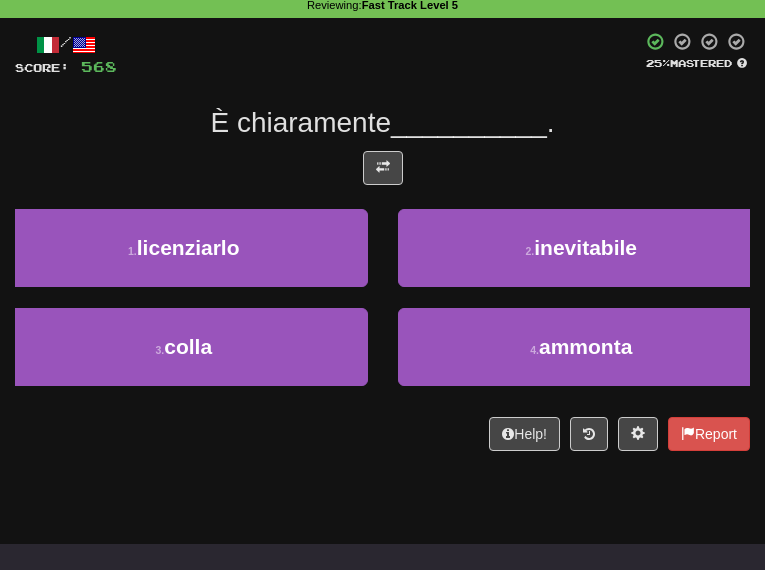 scroll, scrollTop: 0, scrollLeft: 0, axis: both 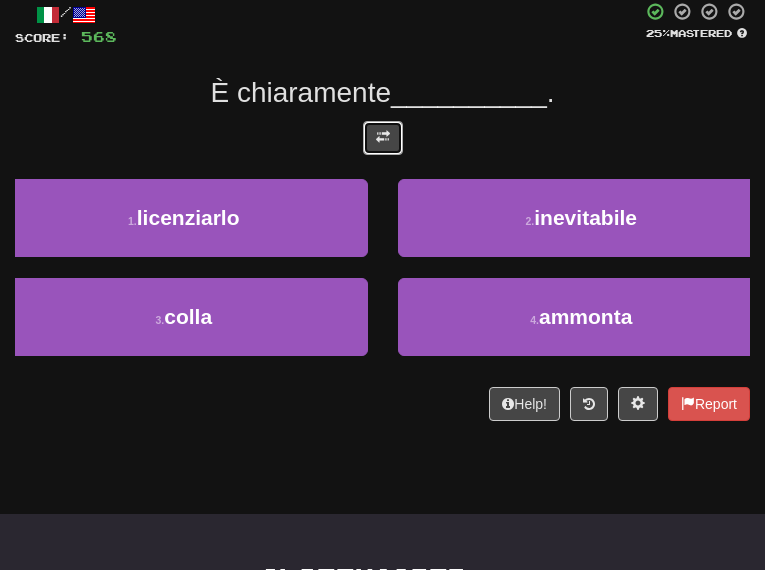 click at bounding box center (383, 137) 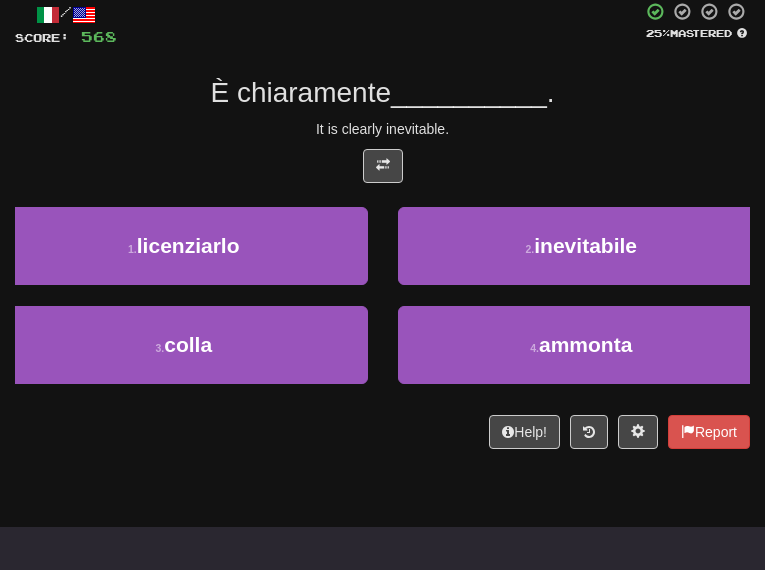 click on "It is clearly inevitable." at bounding box center (382, 129) 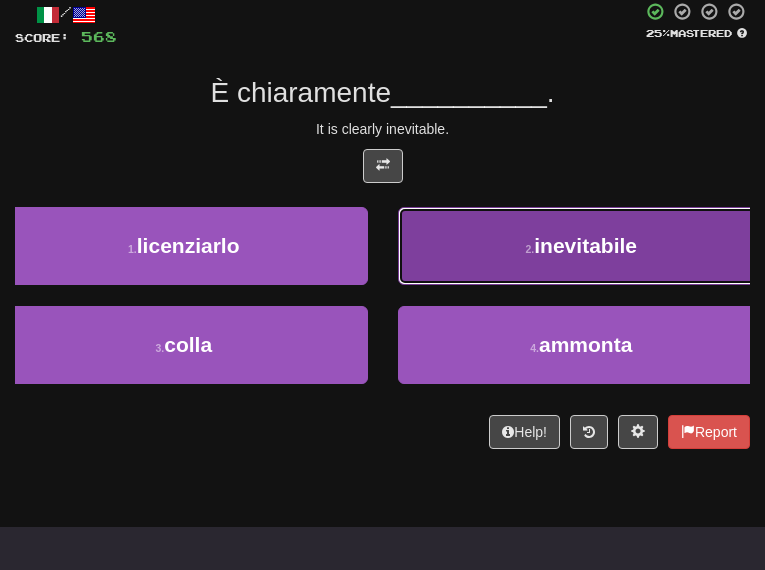 drag, startPoint x: 531, startPoint y: 246, endPoint x: 520, endPoint y: 244, distance: 11.18034 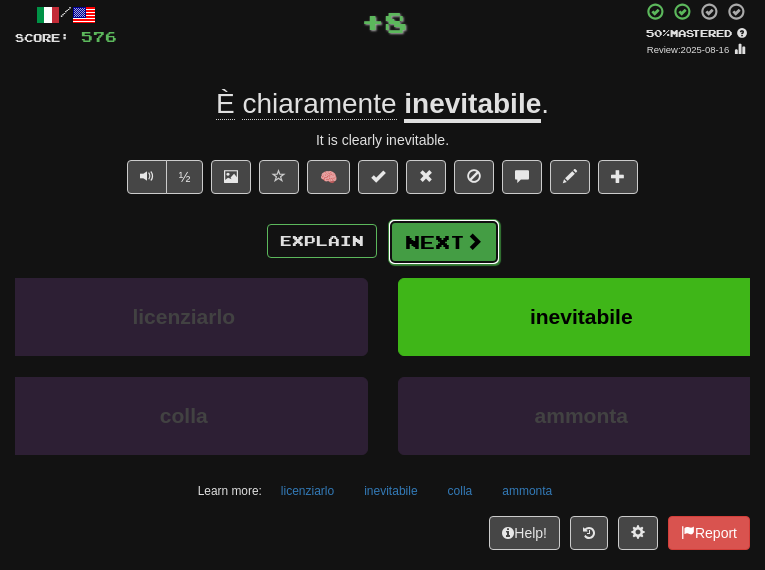 click on "Next" at bounding box center (444, 242) 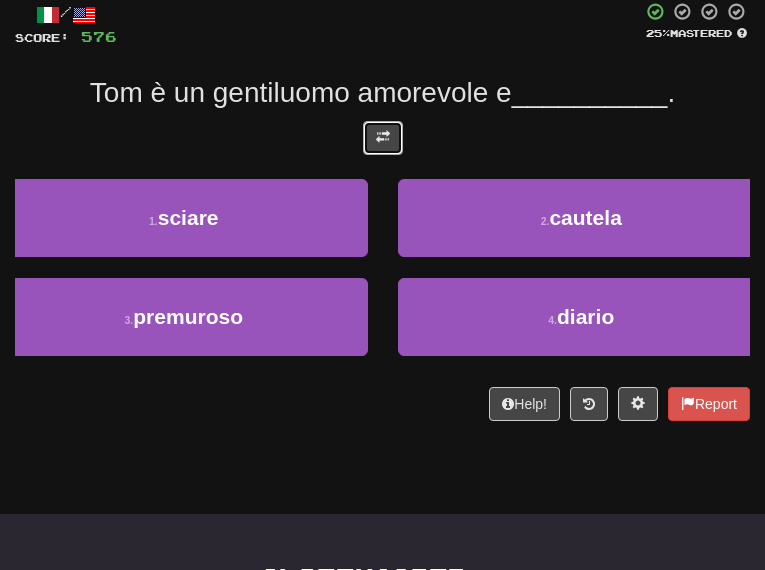 click at bounding box center [383, 138] 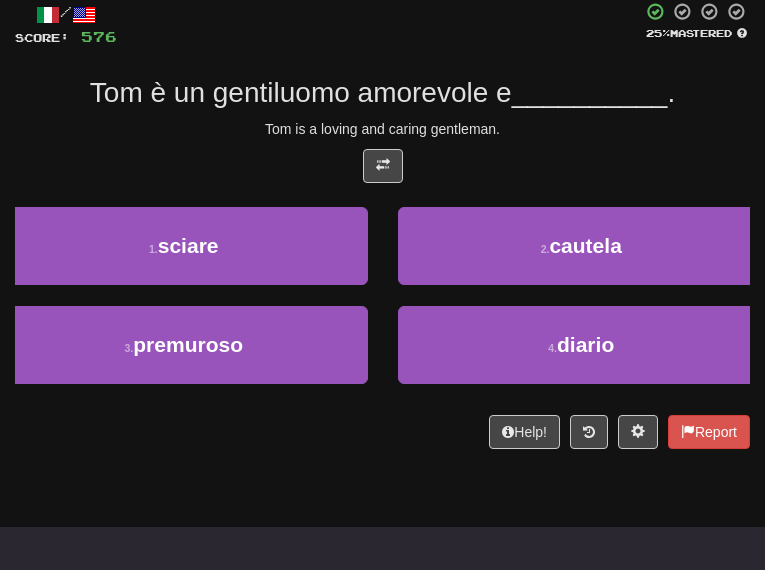 click on "Tom is a loving and caring gentleman." at bounding box center (382, 129) 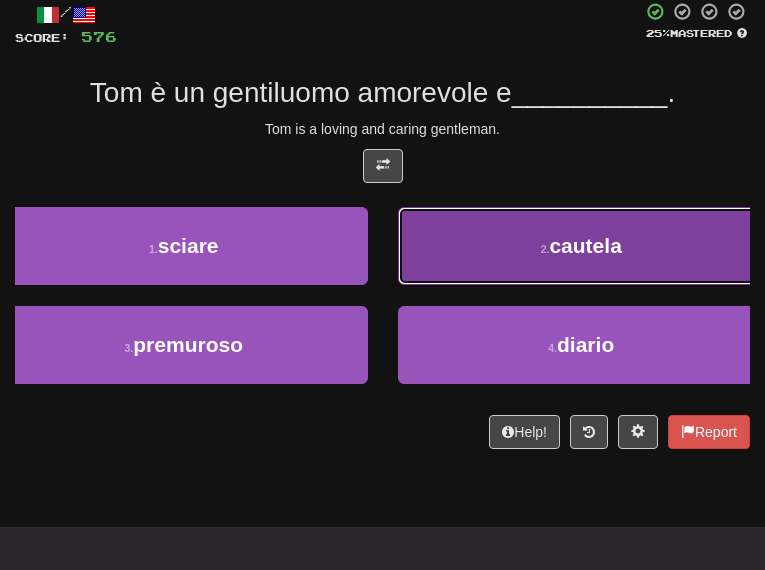 click on "2 .  cautela" at bounding box center (582, 246) 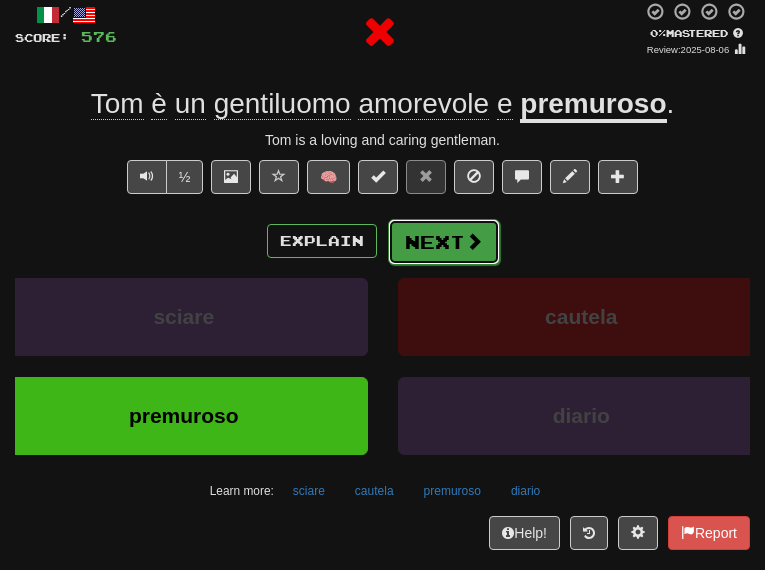 click on "Next" at bounding box center (444, 242) 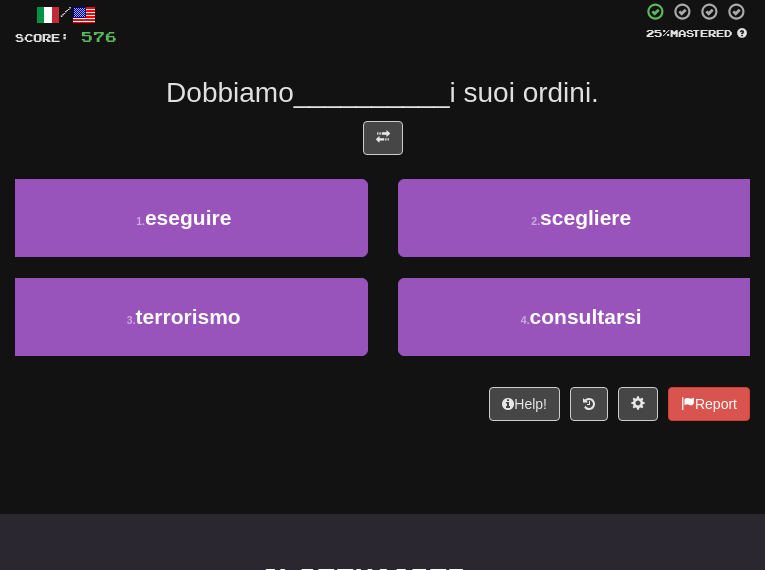 click on "/  Score:   576 25 %  Mastered Dobbiamo  __________  i suoi ordini. 1 .  eseguire 2 .  scegliere 3 .  terrorismo 4 .  consultarsi  Help!  Report" at bounding box center (382, 211) 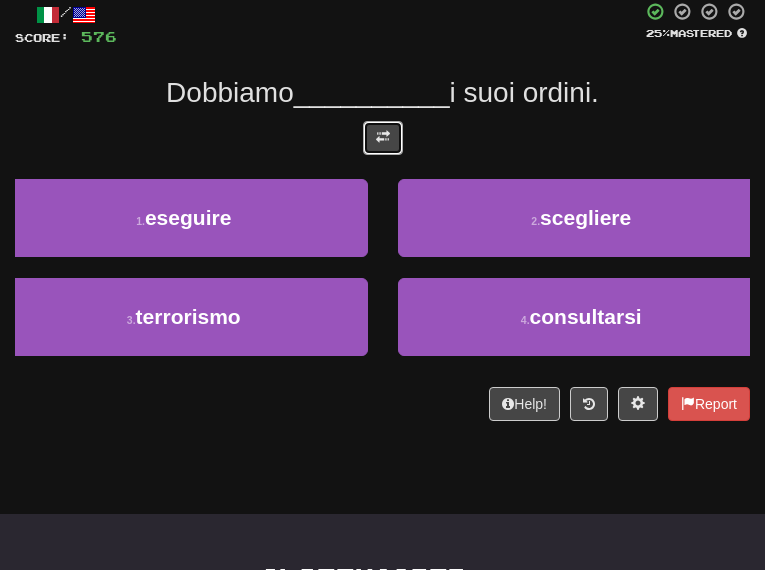 click at bounding box center (383, 138) 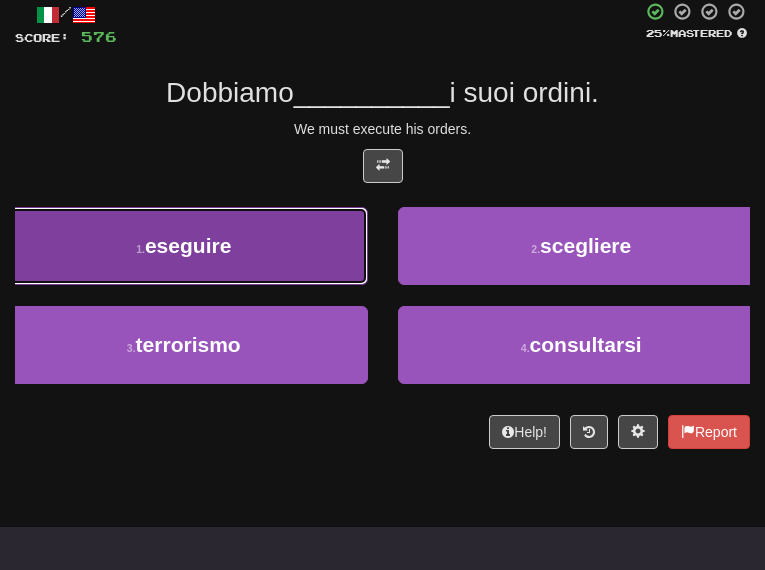 click on "1 .  eseguire" at bounding box center (184, 246) 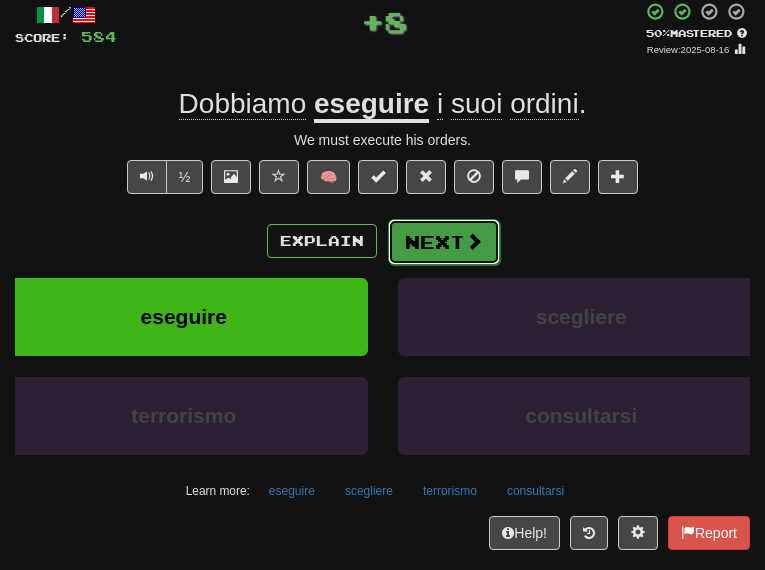 click on "Next" at bounding box center (444, 242) 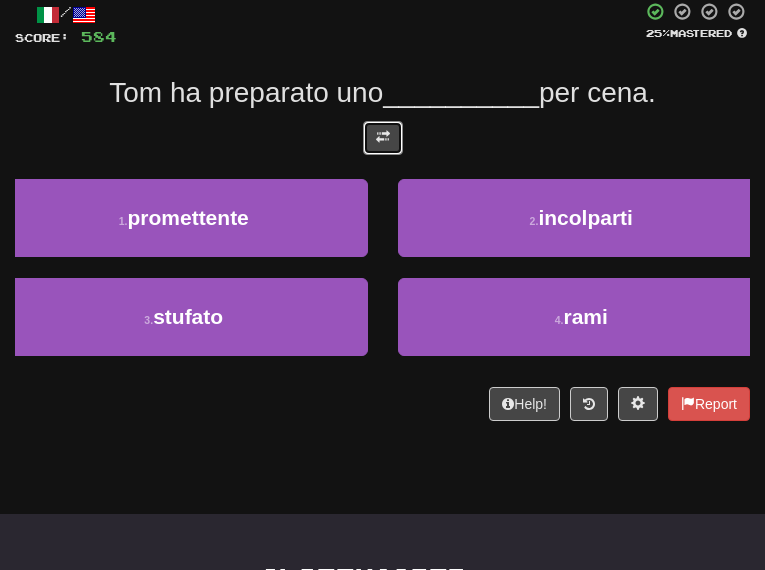 drag, startPoint x: 387, startPoint y: 162, endPoint x: 465, endPoint y: 154, distance: 78.40918 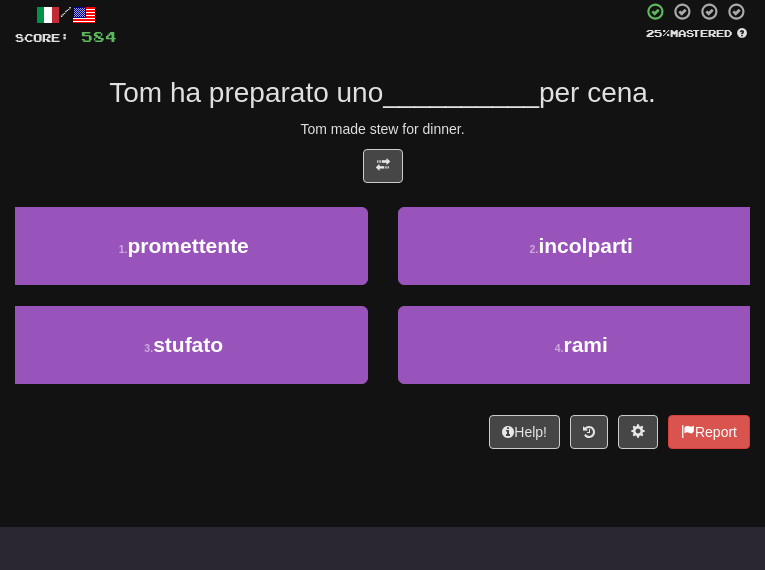click at bounding box center (382, 171) 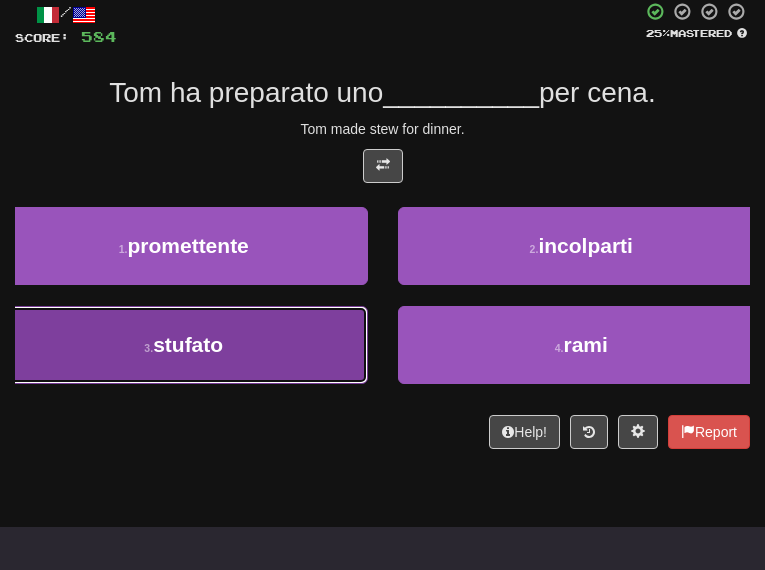 click on "3 .  stufato" at bounding box center (184, 345) 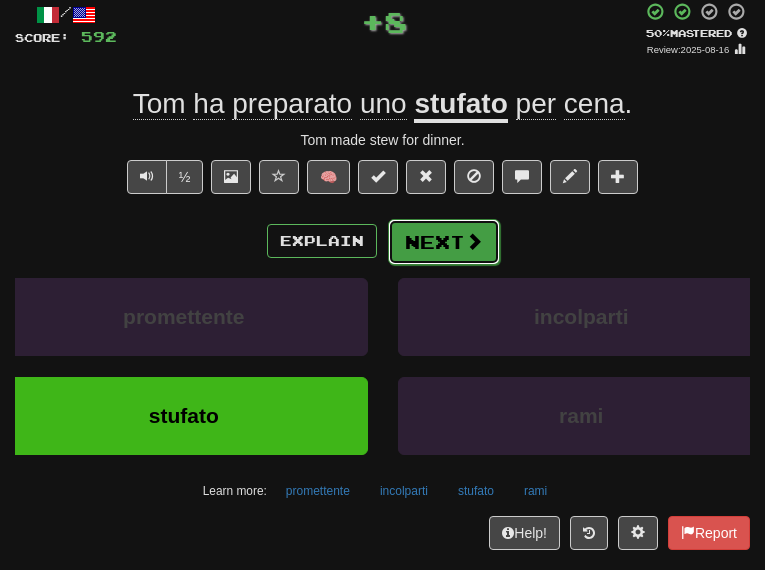 click on "Next" at bounding box center [444, 242] 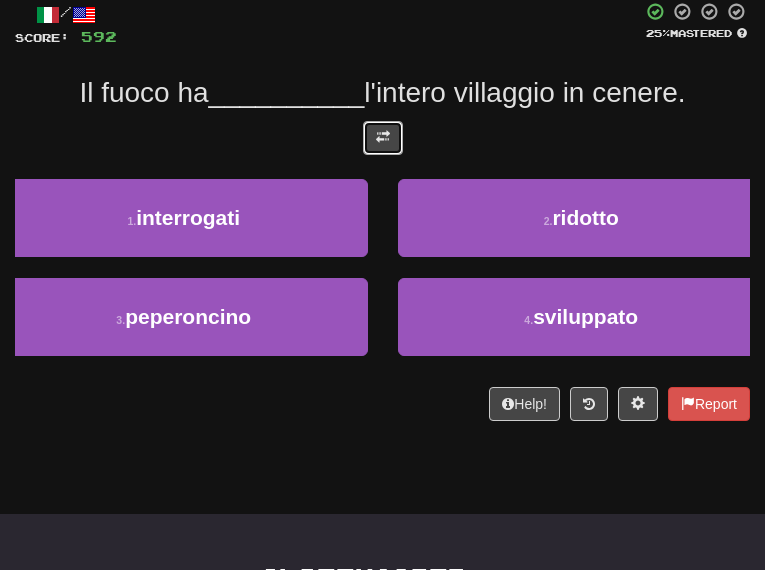click at bounding box center (383, 138) 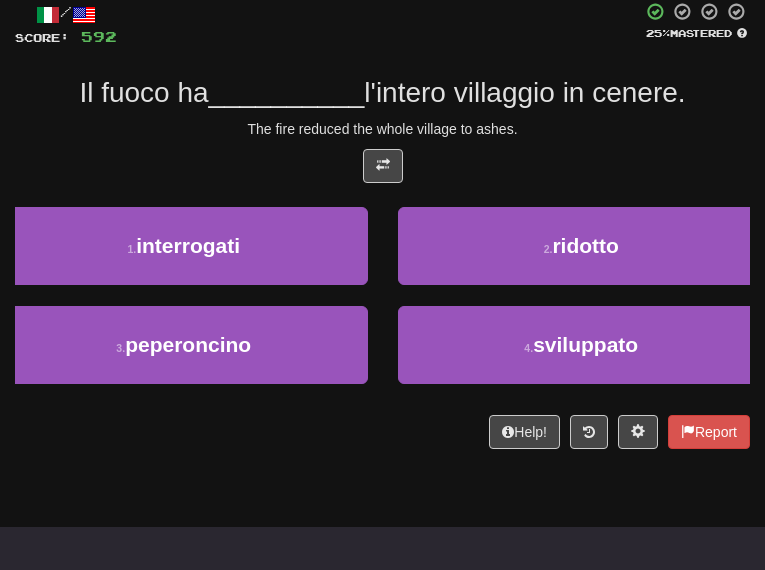 click on "Il fuoco ha  __________  l'intero villaggio in cenere." at bounding box center [382, 93] 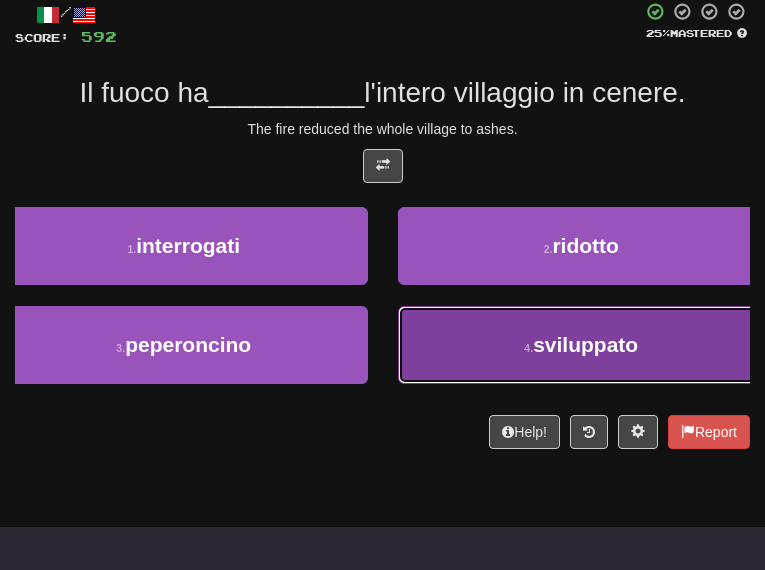 click on "4 .  sviluppato" at bounding box center (582, 345) 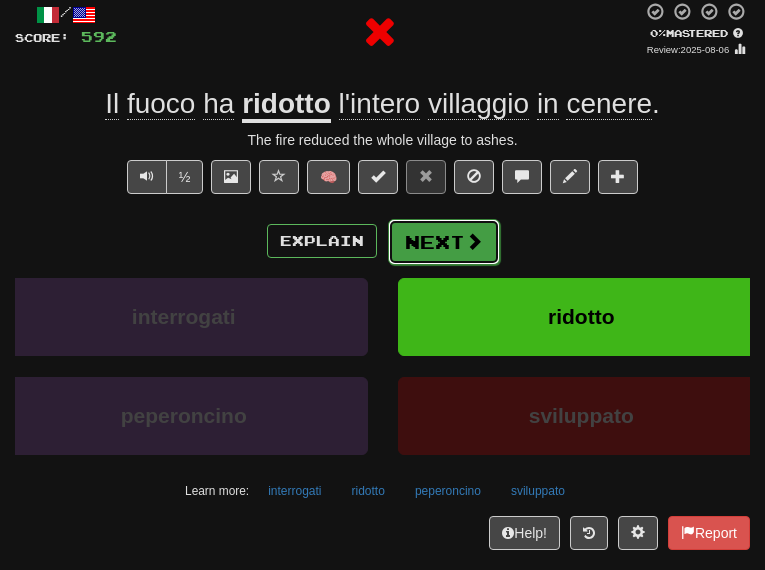 click on "Next" at bounding box center [444, 242] 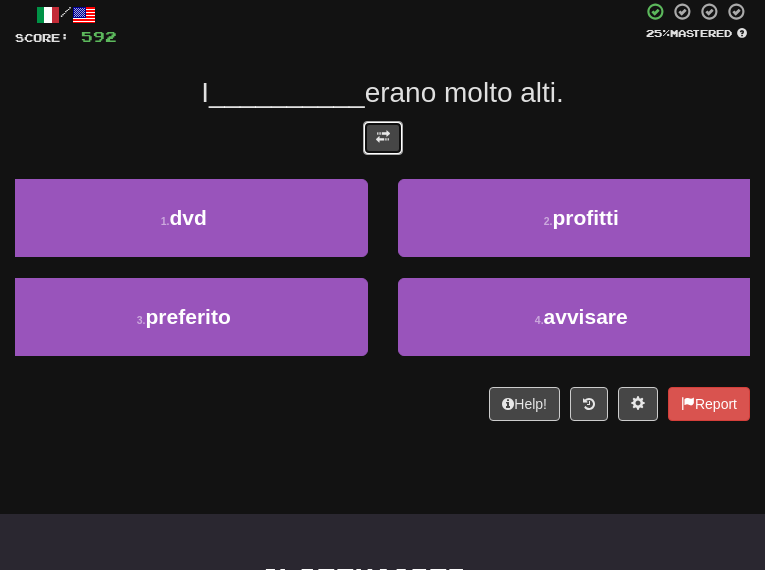 click at bounding box center (383, 138) 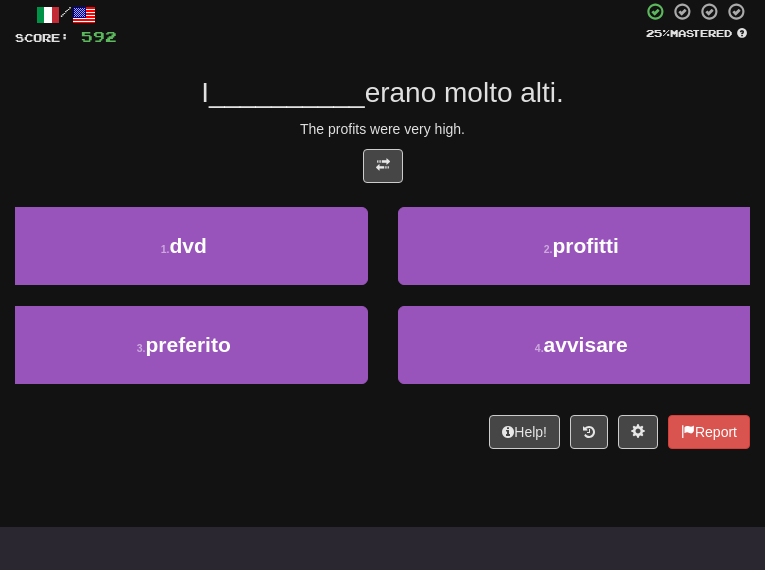 click at bounding box center [382, 171] 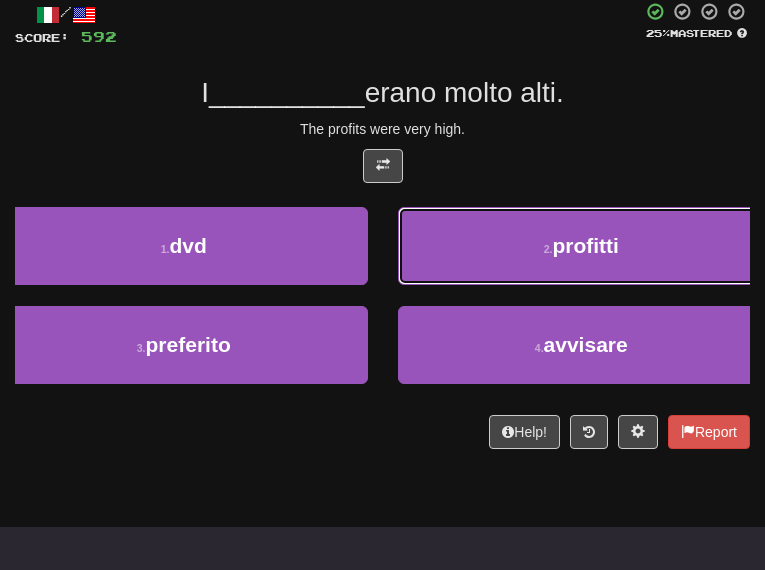 drag, startPoint x: 523, startPoint y: 214, endPoint x: 504, endPoint y: 214, distance: 19 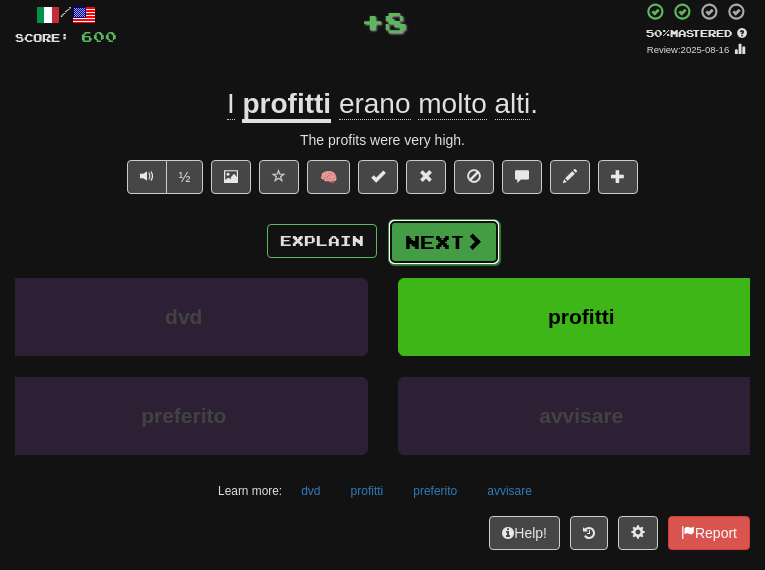 click on "Next" at bounding box center (444, 242) 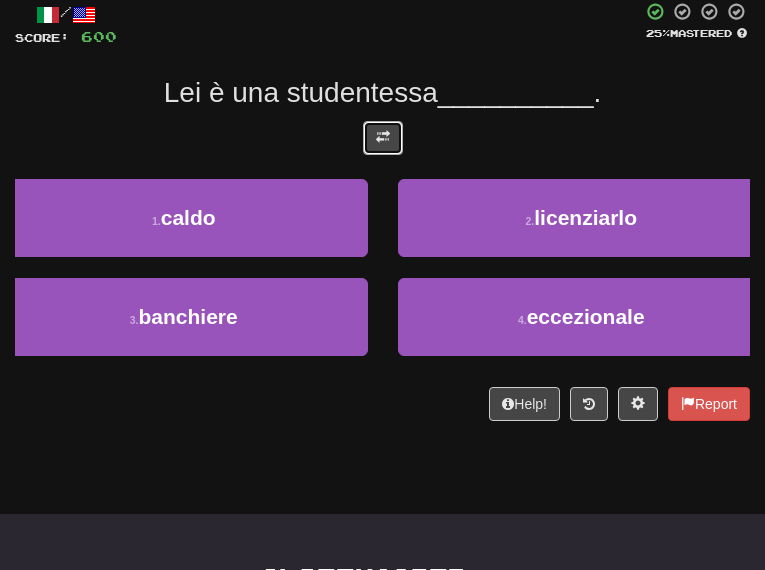 click at bounding box center (383, 138) 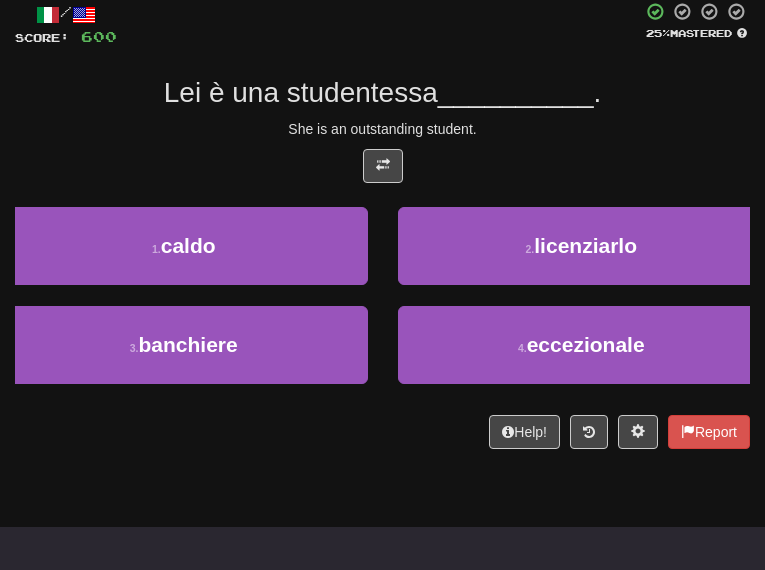 click on "She is an outstanding student." at bounding box center (382, 129) 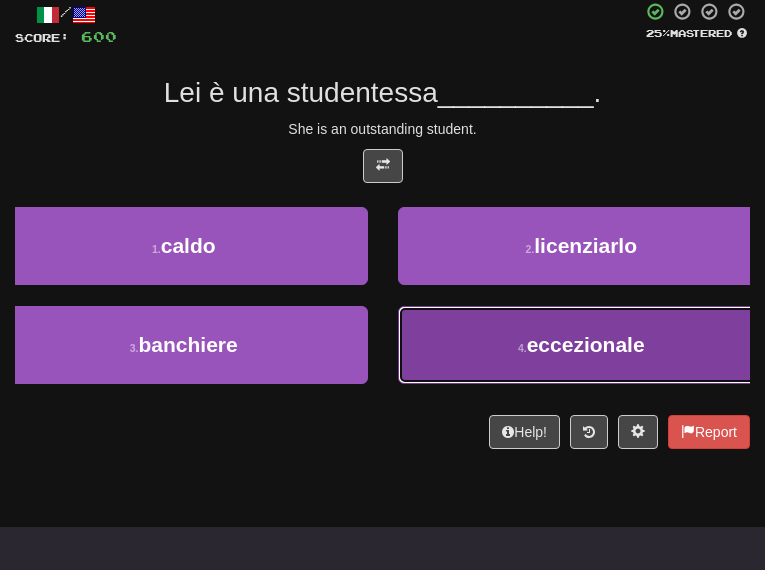 click on "4 .  eccezionale" at bounding box center [582, 345] 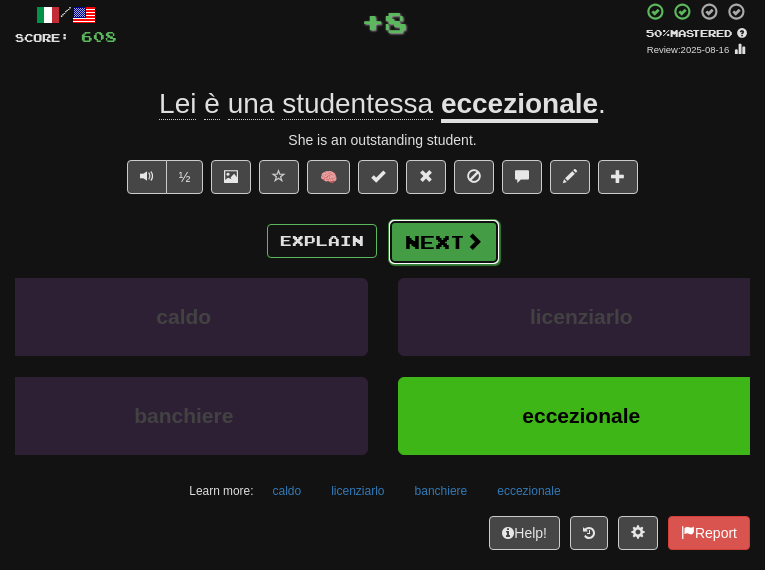 click on "Next" at bounding box center (444, 242) 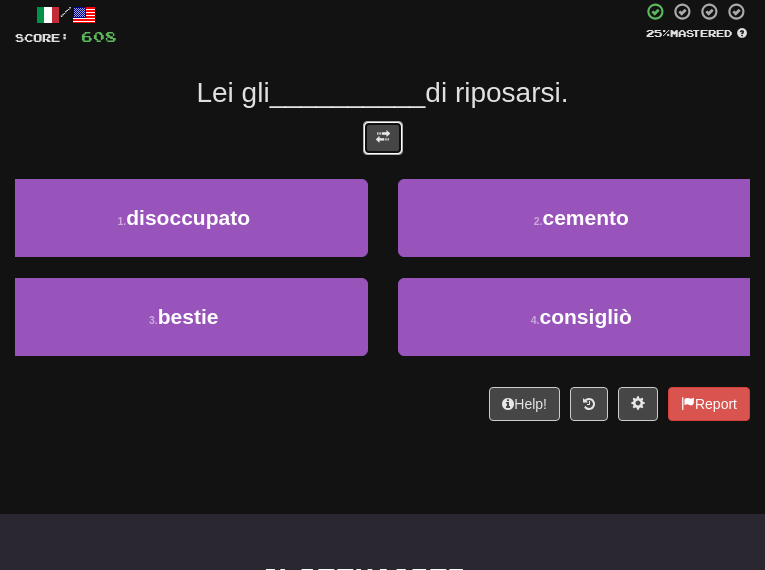 click at bounding box center [383, 138] 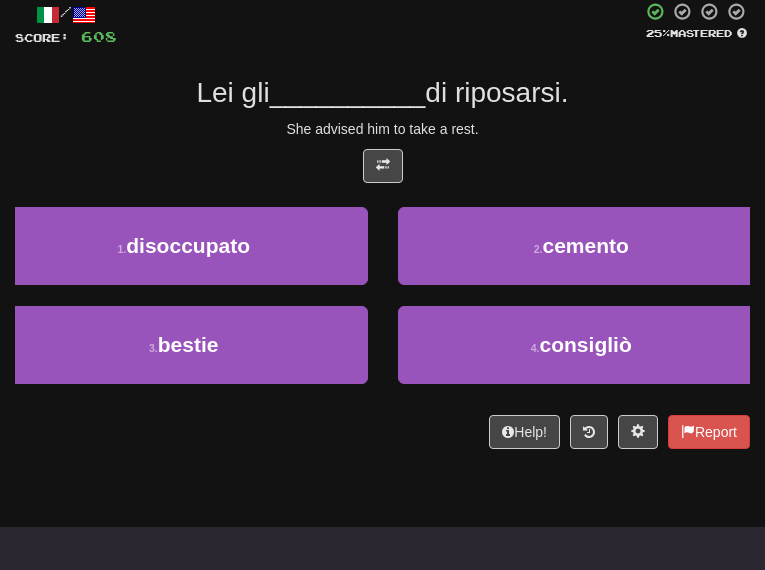 click on "She advised him to take a rest." at bounding box center [382, 129] 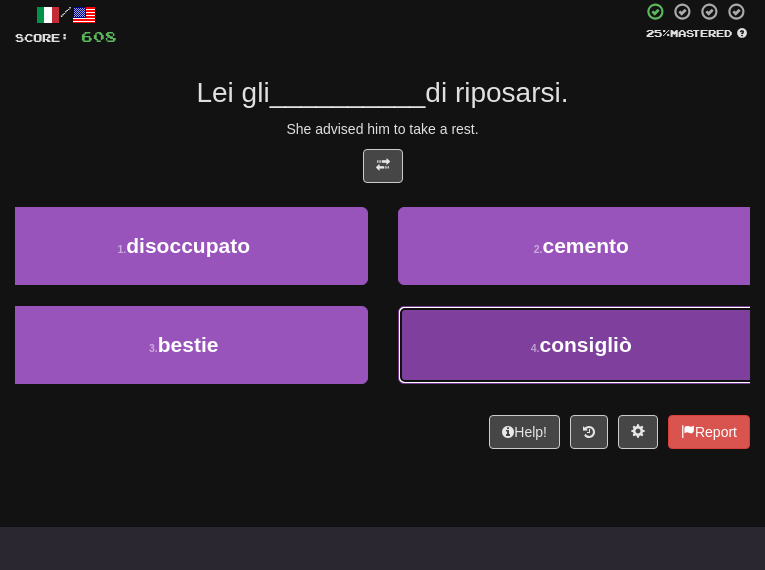click on "4 .  consigliò" at bounding box center (582, 345) 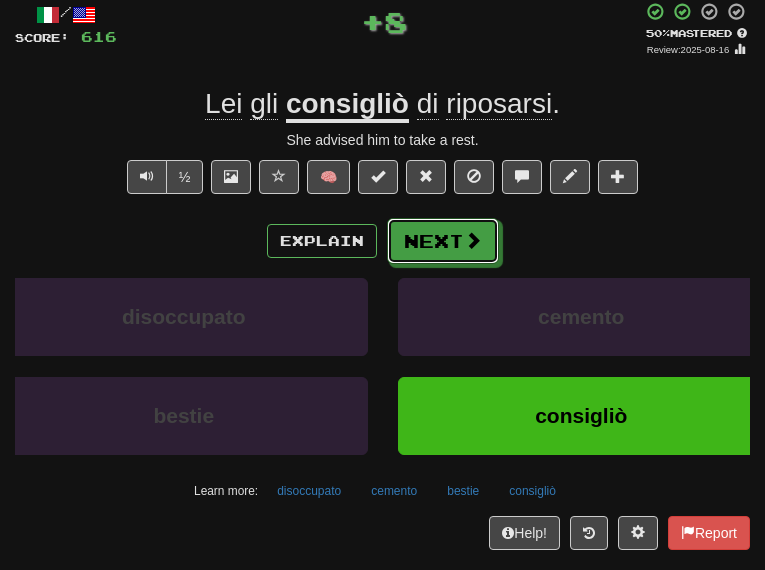 click on "Next" at bounding box center (443, 241) 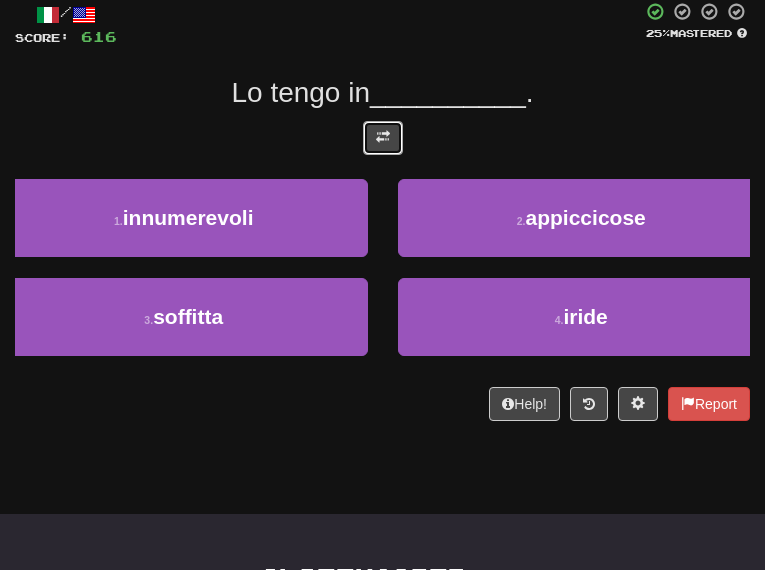 click at bounding box center [383, 138] 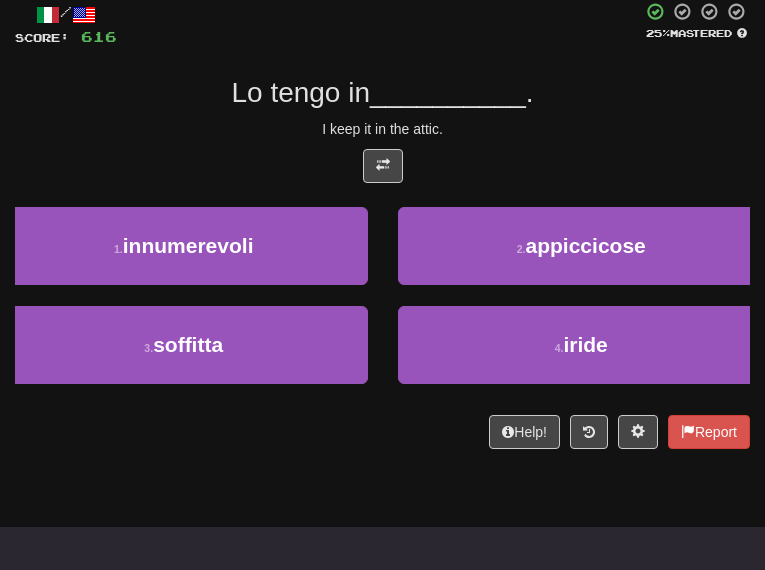 click on "I keep it in the attic." at bounding box center (382, 129) 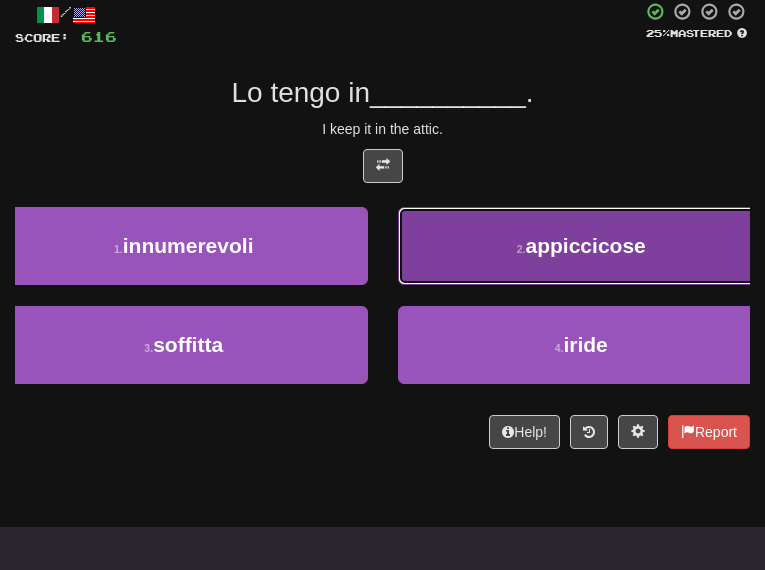 click on "2 .  appiccicose" at bounding box center (582, 246) 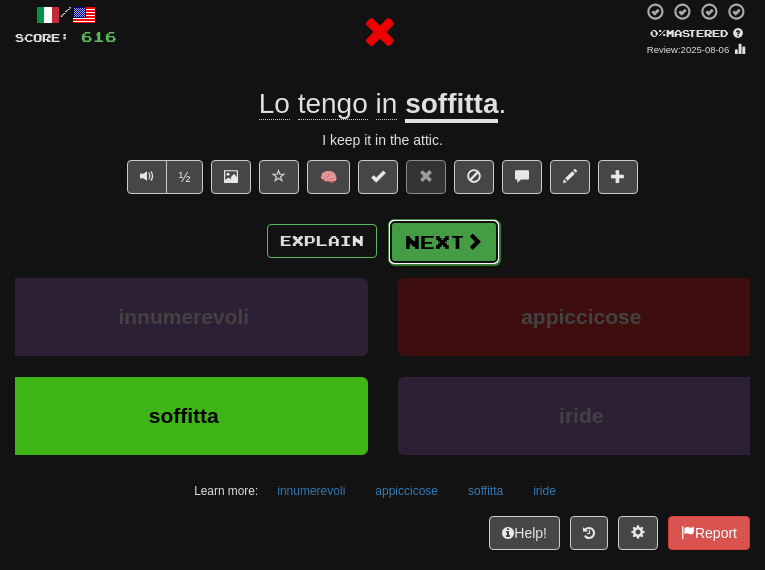 click on "Next" at bounding box center (444, 242) 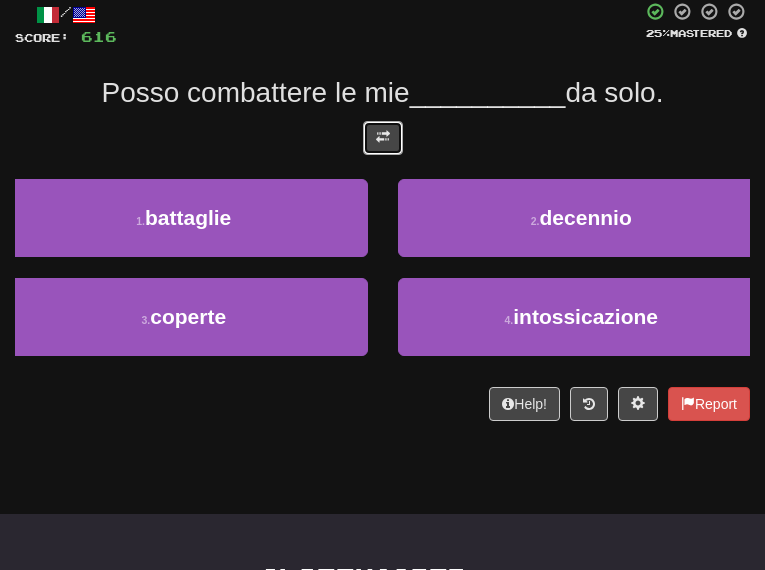 click at bounding box center (383, 138) 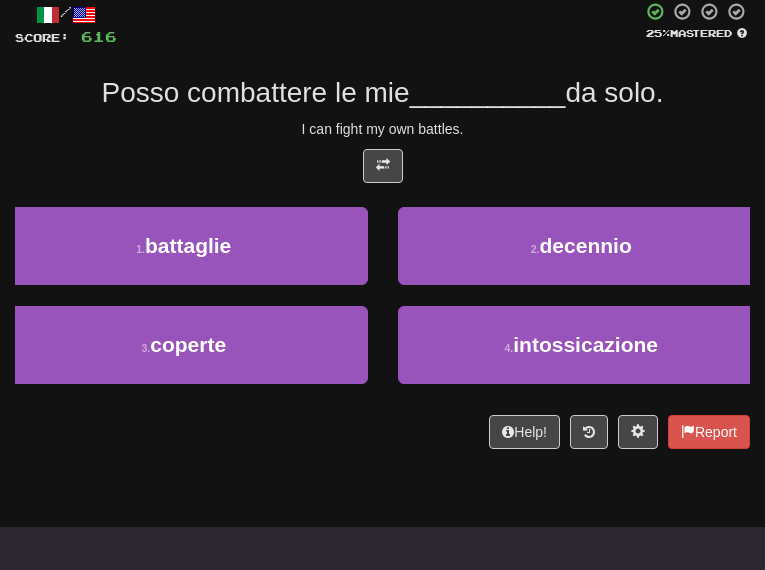 click on "I can fight my own battles." at bounding box center [382, 129] 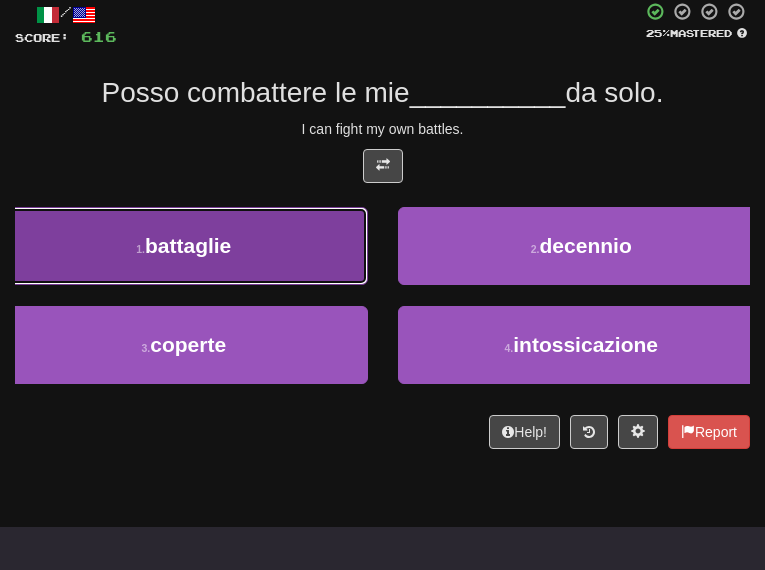 click on "battaglie" at bounding box center (188, 245) 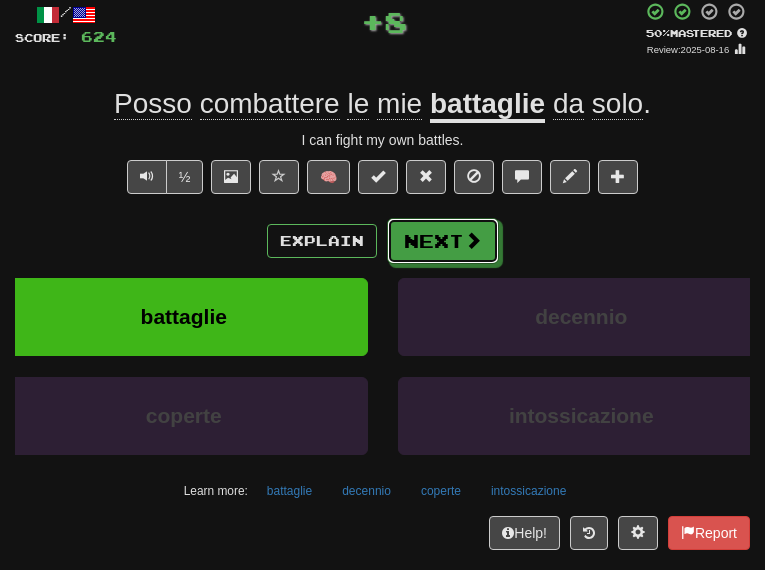click on "Next" at bounding box center [443, 241] 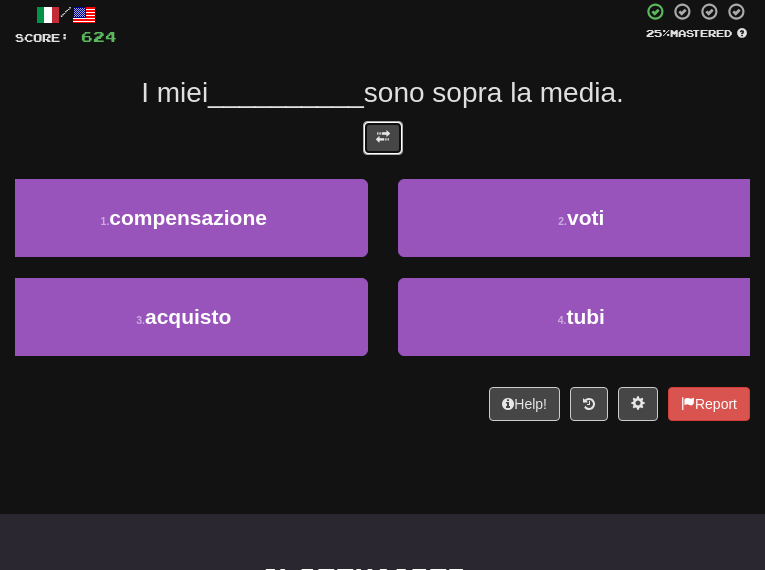 click at bounding box center (383, 137) 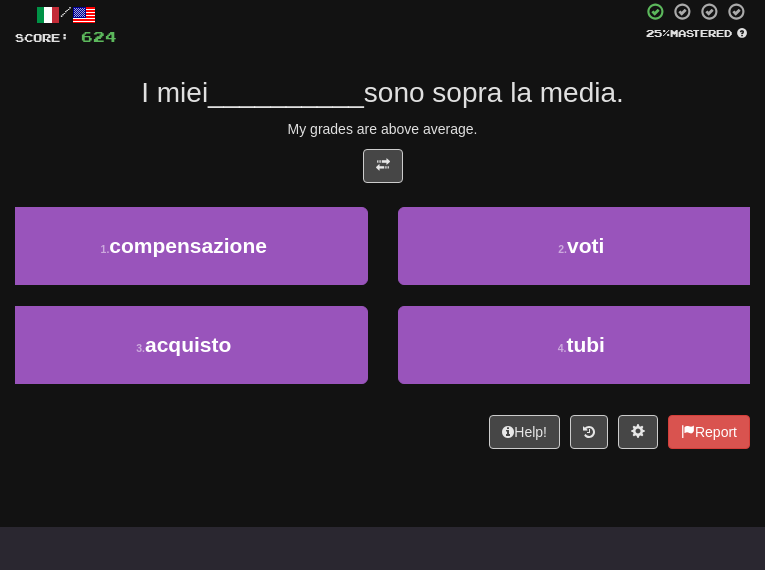 click on "/  Score:   624 25 %  Mastered I miei  __________  sono sopra la media. My grades are above average. 1 .  compensazione 2 .  voti 3 .  acquisto 4 .  tubi  Help!  Report" at bounding box center (382, 225) 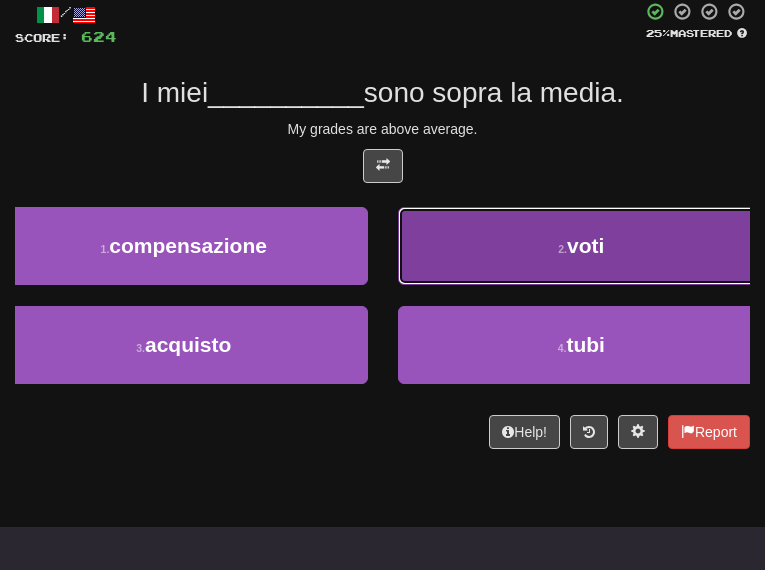 click on "2 .  voti" at bounding box center [582, 246] 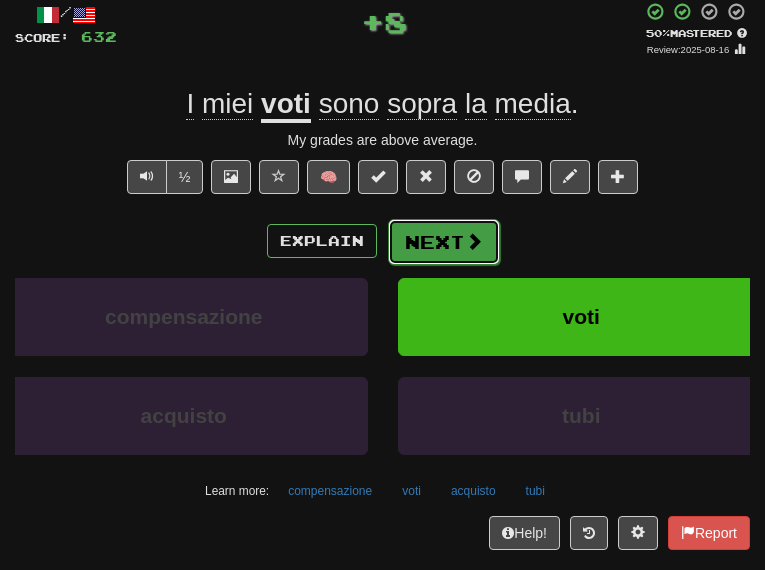click on "Next" at bounding box center (444, 242) 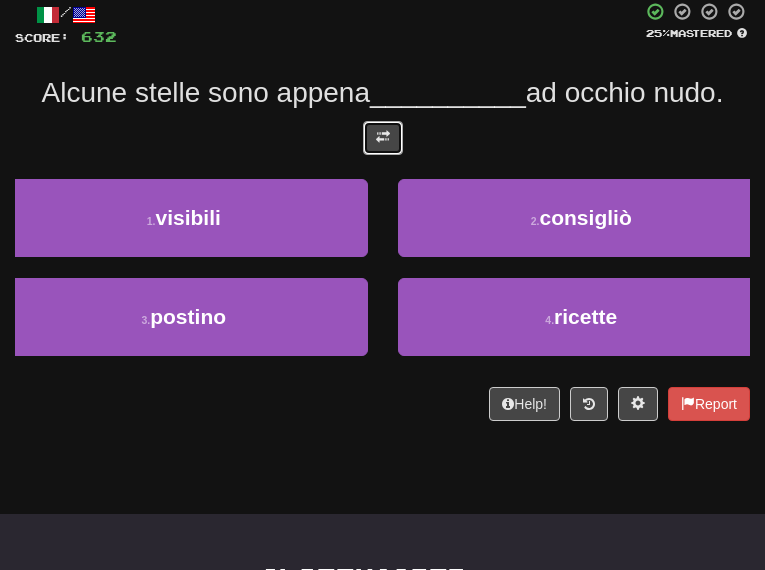 click at bounding box center (383, 138) 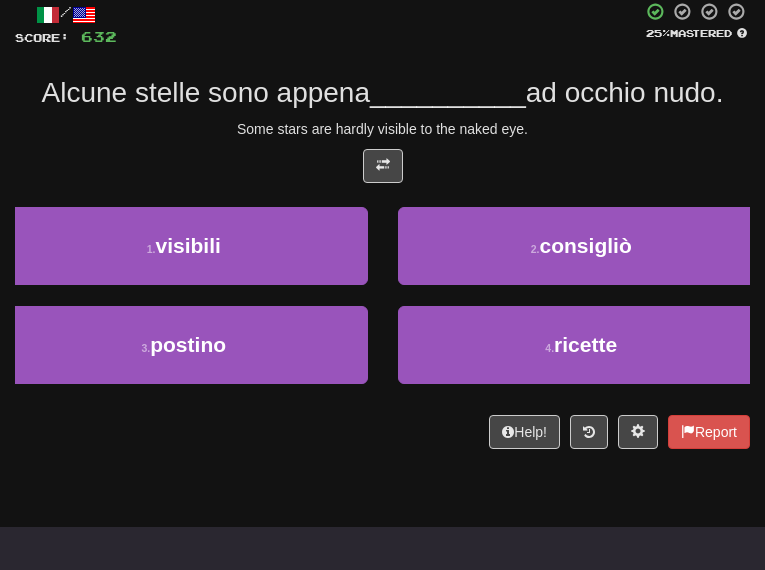 click on "/  Score:   632 25 %  Mastered Alcune stelle sono appena  __________  ad occhio nudo. Some stars are hardly visible to the naked eye. 1 .  visibili 2 .  consigliò 3 .  postino 4 .  ricette  Help!  Report" at bounding box center [382, 225] 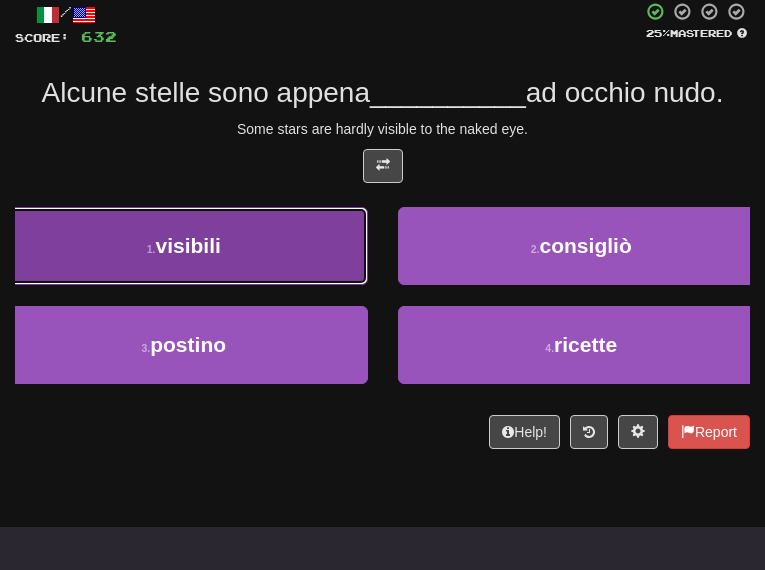 click on "visibili" at bounding box center (187, 245) 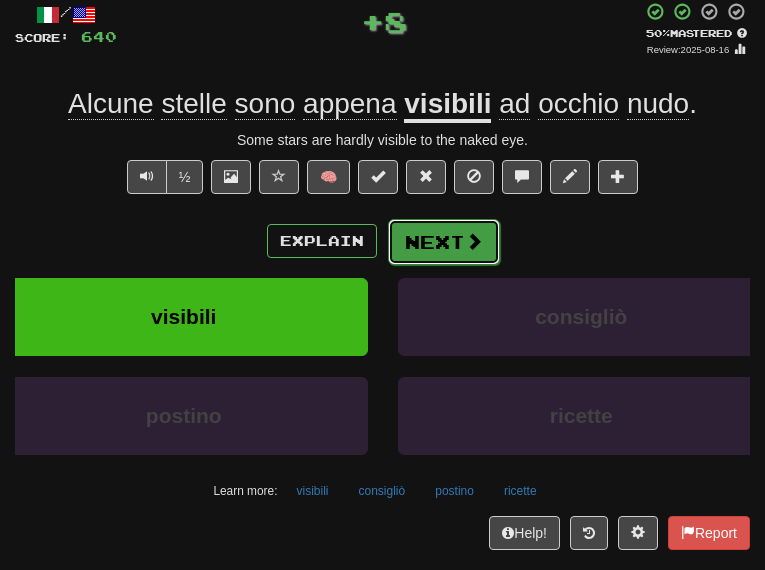 click on "Next" at bounding box center [444, 242] 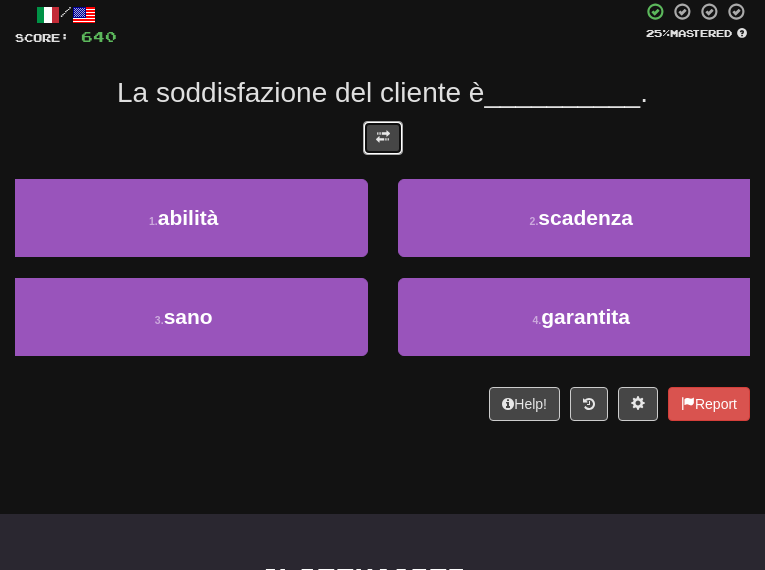 click at bounding box center [383, 138] 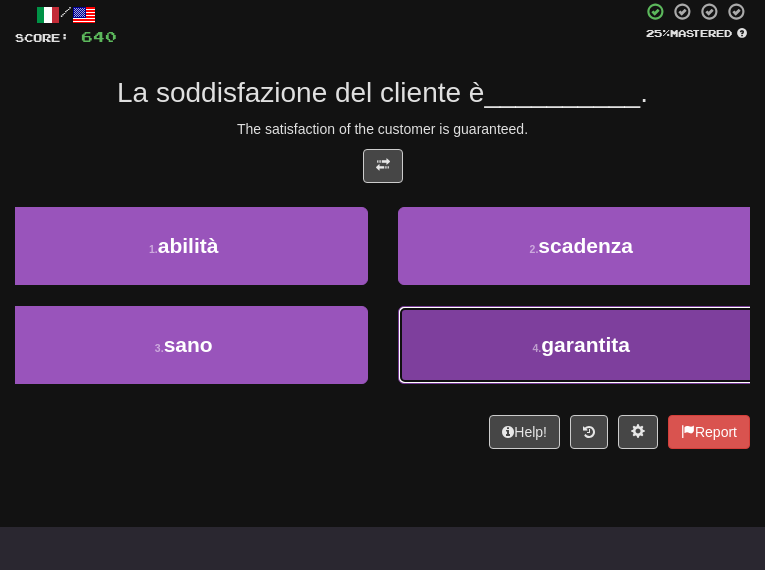 click on "garantita" at bounding box center (585, 344) 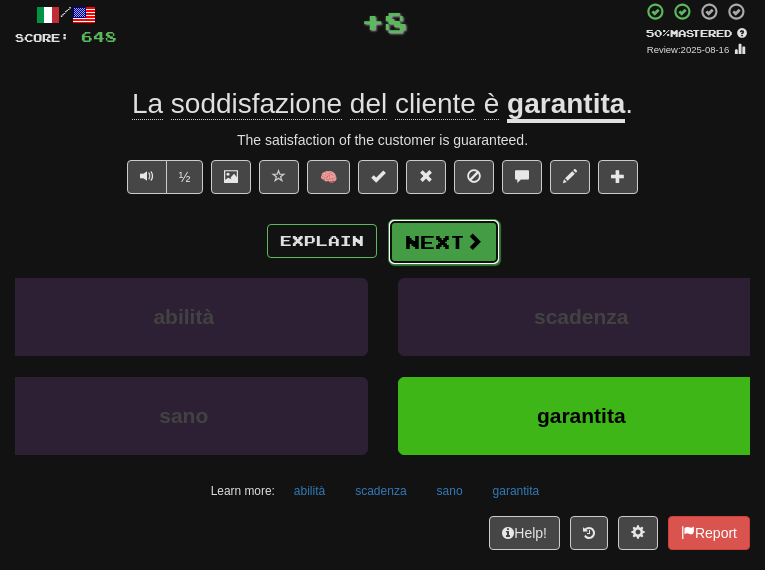 click on "Next" at bounding box center [444, 242] 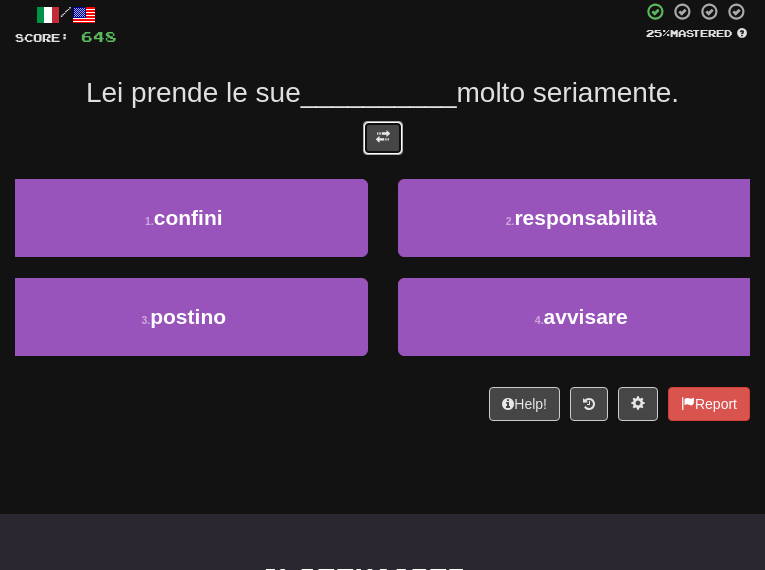 click at bounding box center [383, 137] 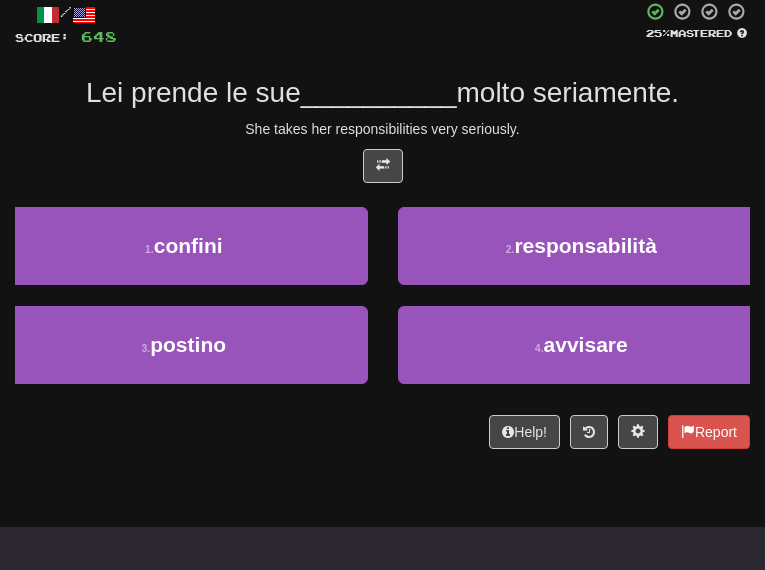 click on "She takes her responsibilities very seriously." at bounding box center (382, 129) 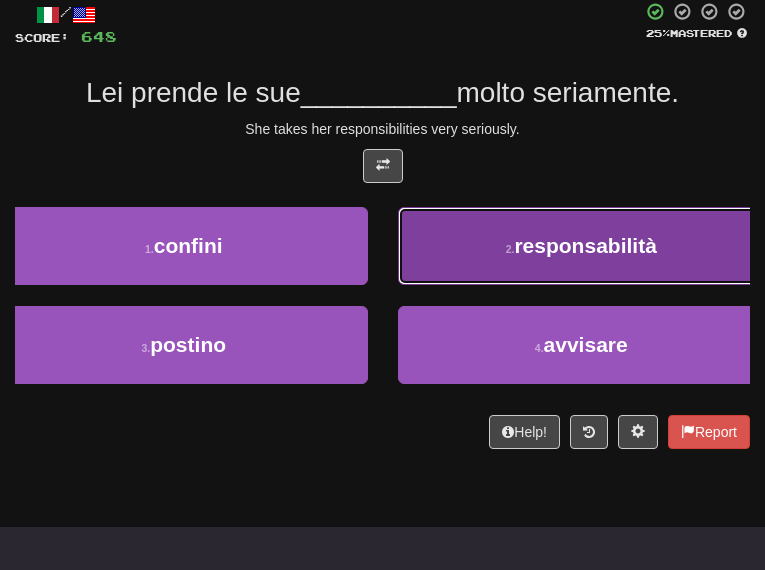 click on "responsabilità" at bounding box center [585, 245] 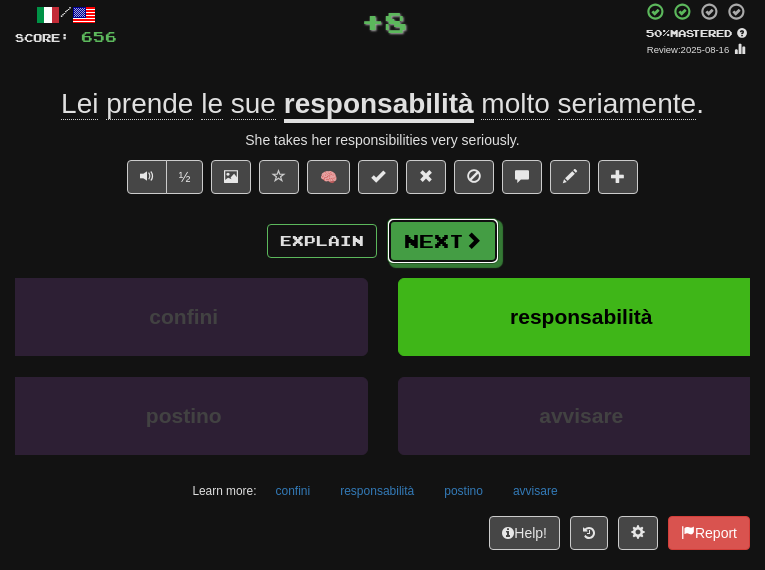 click on "Next" at bounding box center (443, 241) 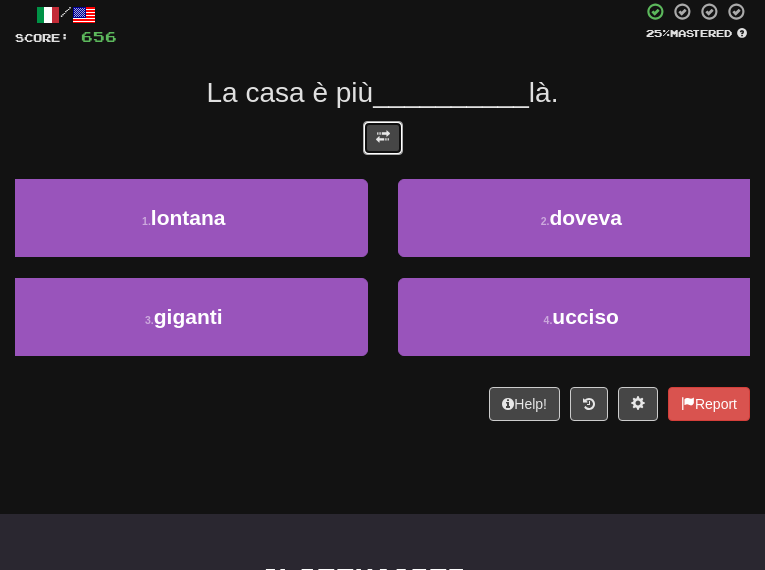 click at bounding box center (383, 137) 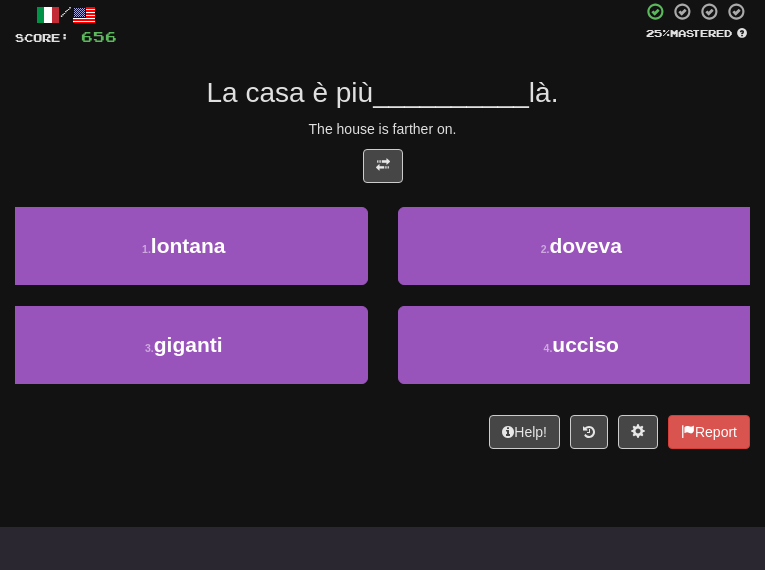 click on "/  Score:   656 25 %  Mastered La casa è più  __________  là. The house is farther on. 1 .  lontana 2 .  doveva 3 .  giganti 4 .  ucciso  Help!  Report" at bounding box center [382, 225] 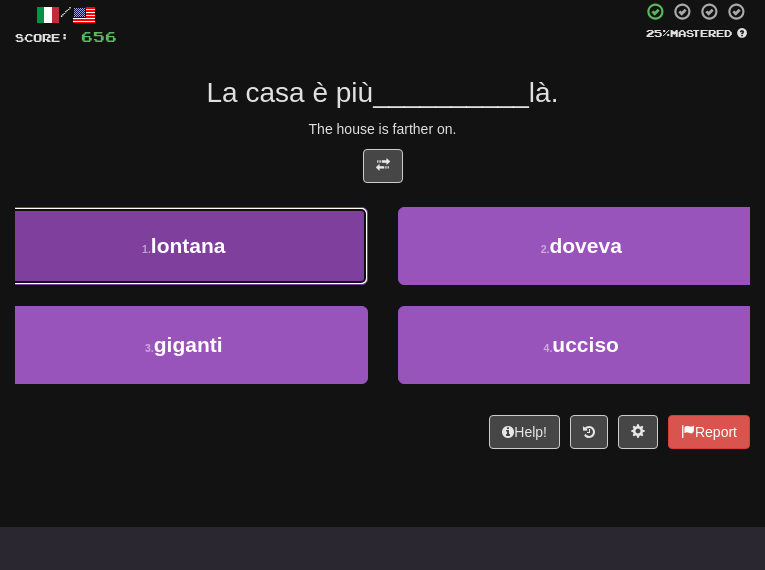 click on "1 .  lontana" at bounding box center (184, 246) 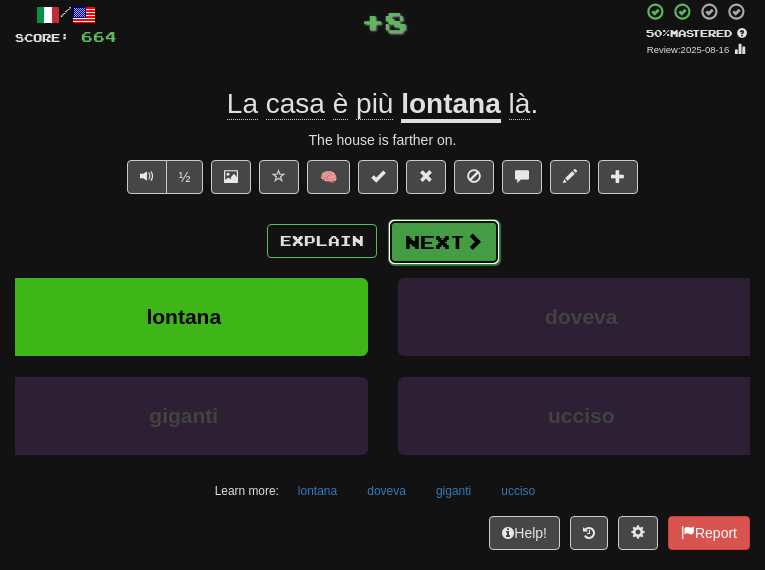 click on "Next" at bounding box center (444, 242) 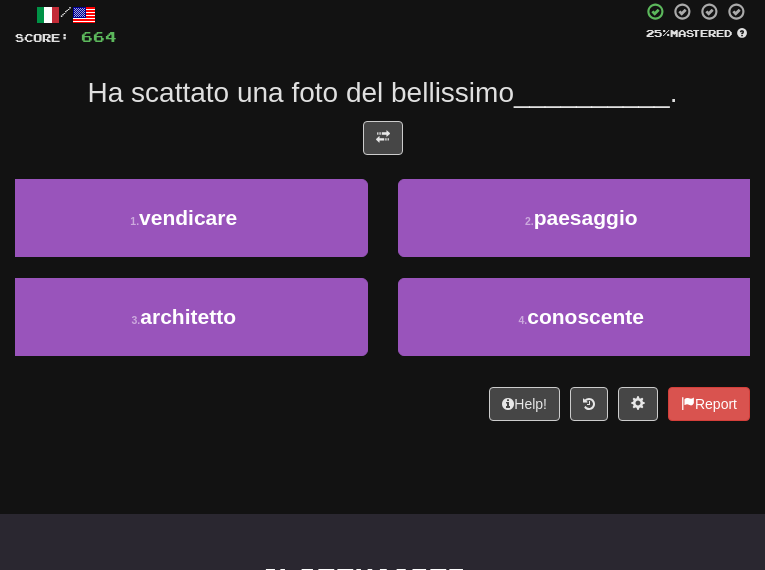 click at bounding box center [382, 143] 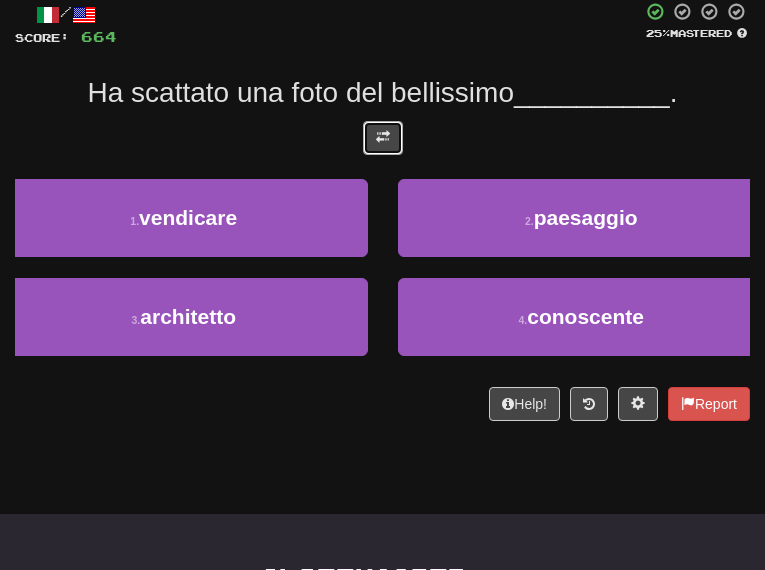 click at bounding box center (383, 137) 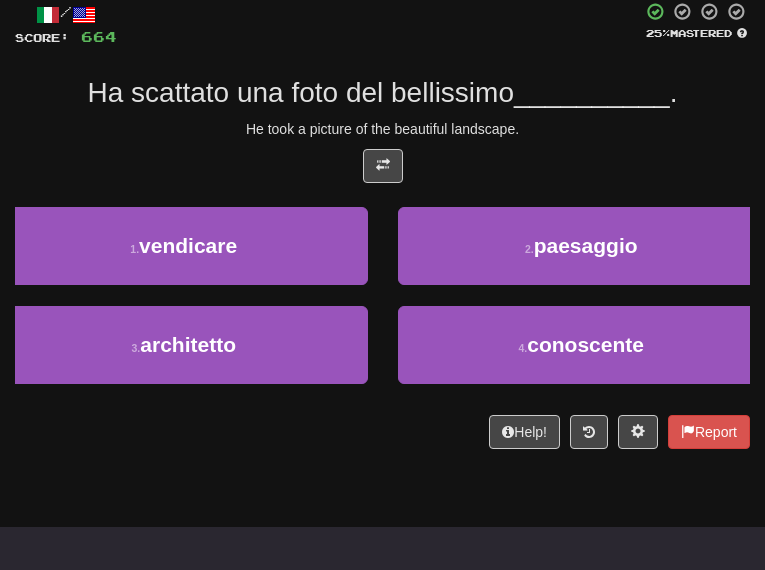 click on "He took a picture of the beautiful landscape." at bounding box center (382, 129) 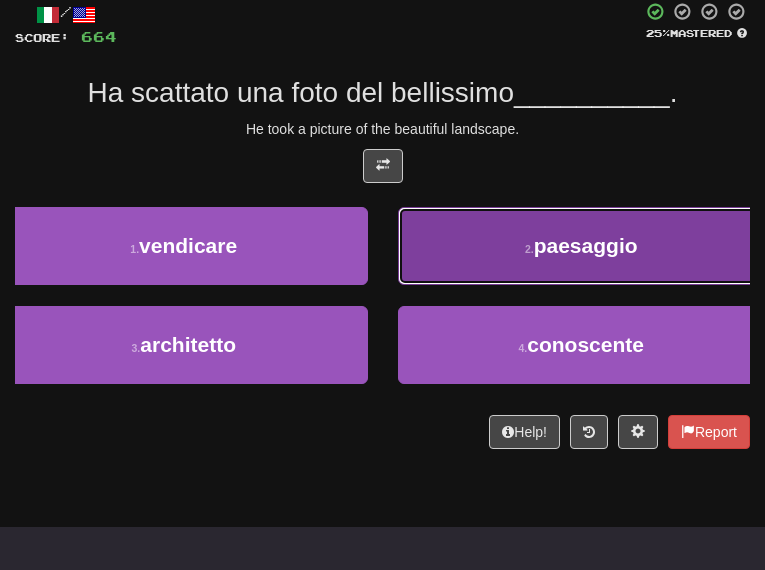 click on "2 .  paesaggio" at bounding box center [582, 246] 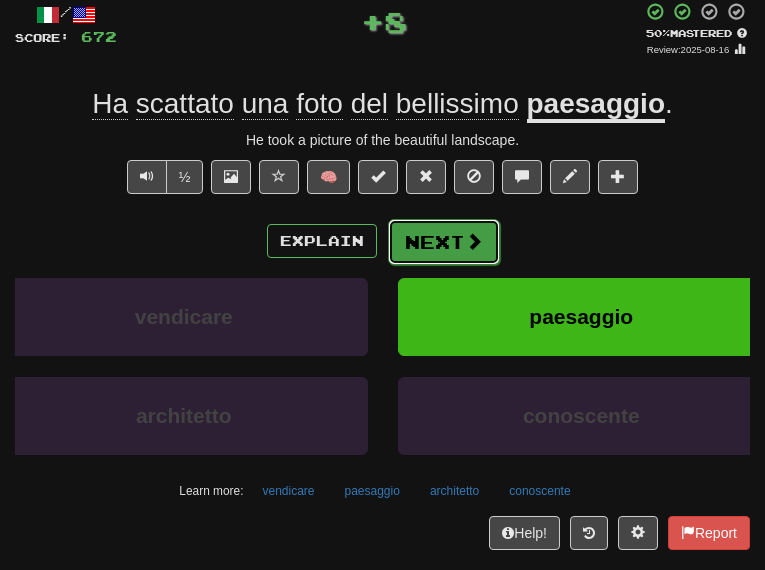 click on "Next" at bounding box center (444, 242) 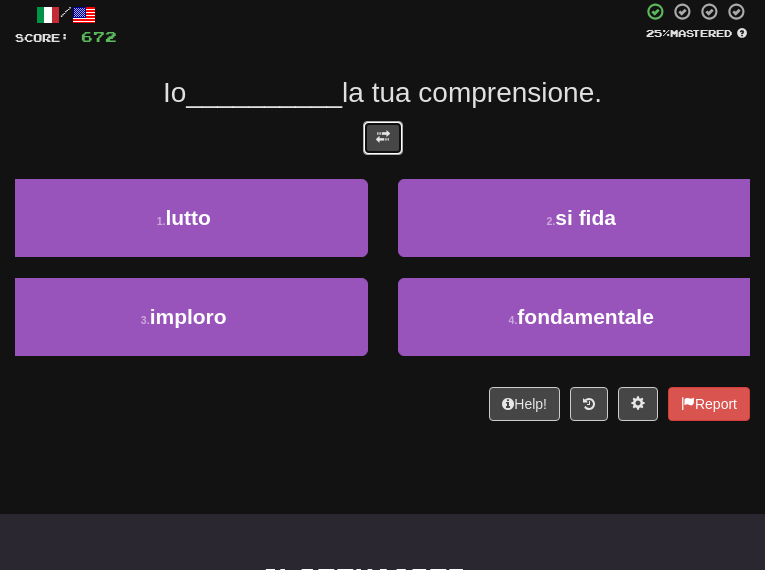 click at bounding box center [383, 137] 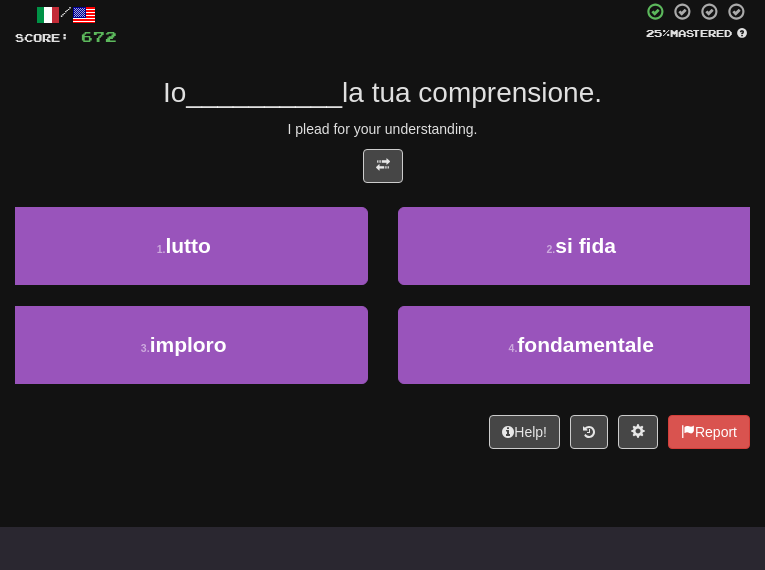 click on "I plead for your understanding." at bounding box center [382, 129] 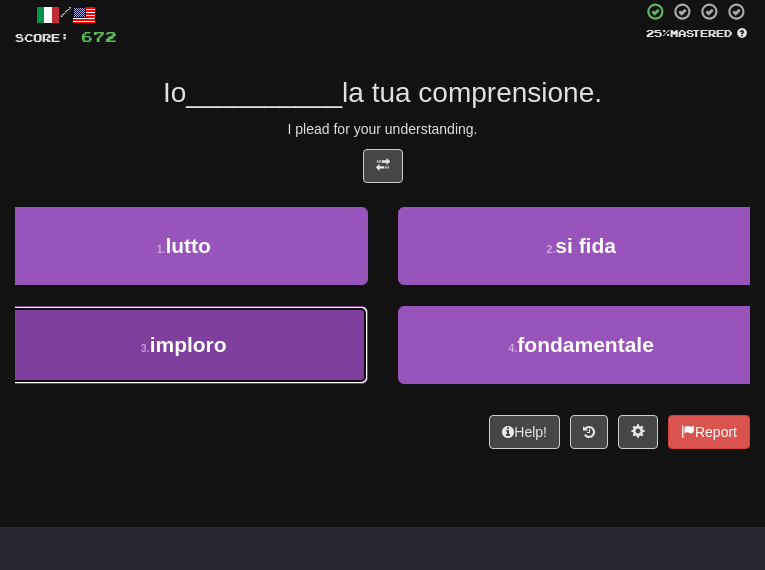 click on "3 .  imploro" at bounding box center [184, 345] 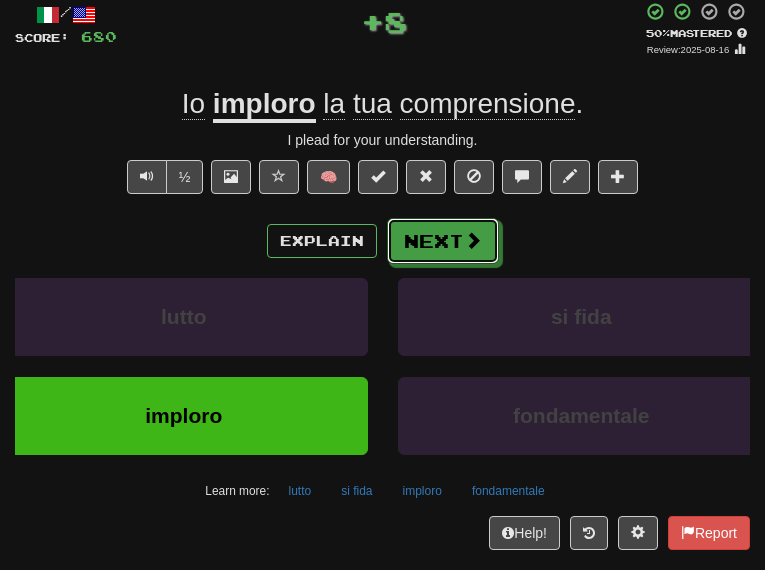 click on "Next" at bounding box center [443, 241] 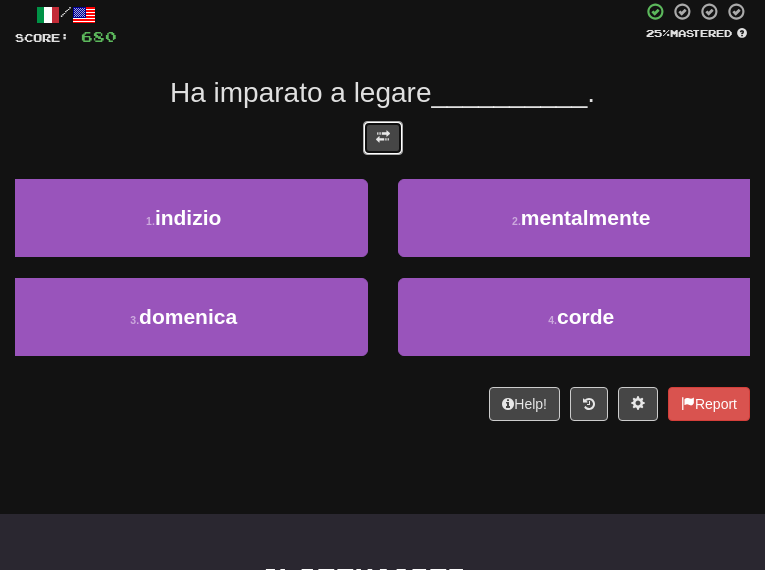 click at bounding box center [383, 137] 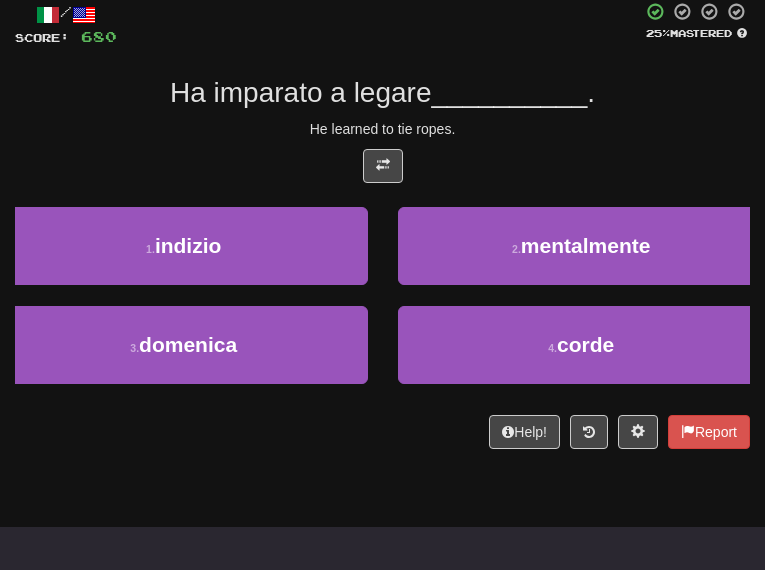 click at bounding box center (382, 171) 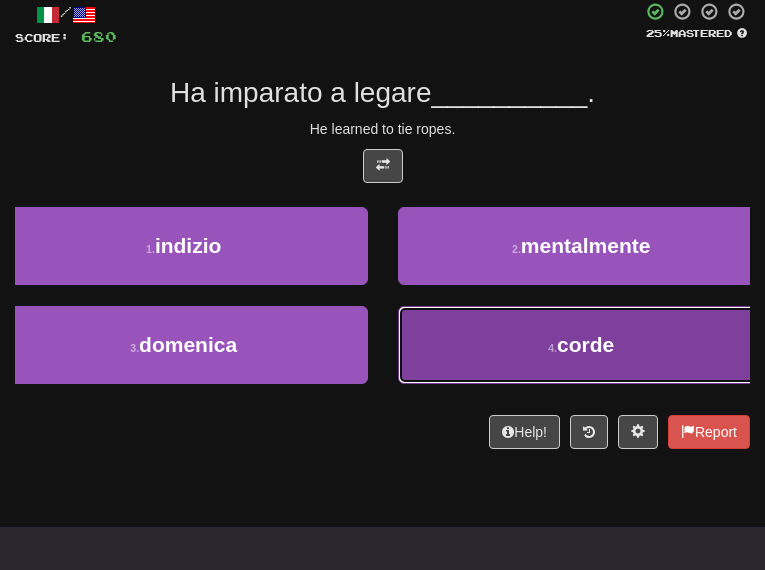 click on "4 .  corde" at bounding box center (582, 345) 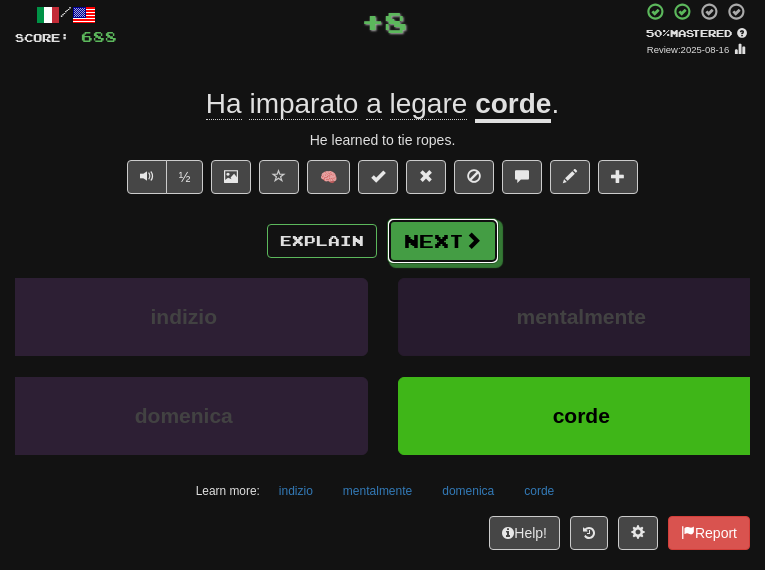 click on "Next" at bounding box center (443, 241) 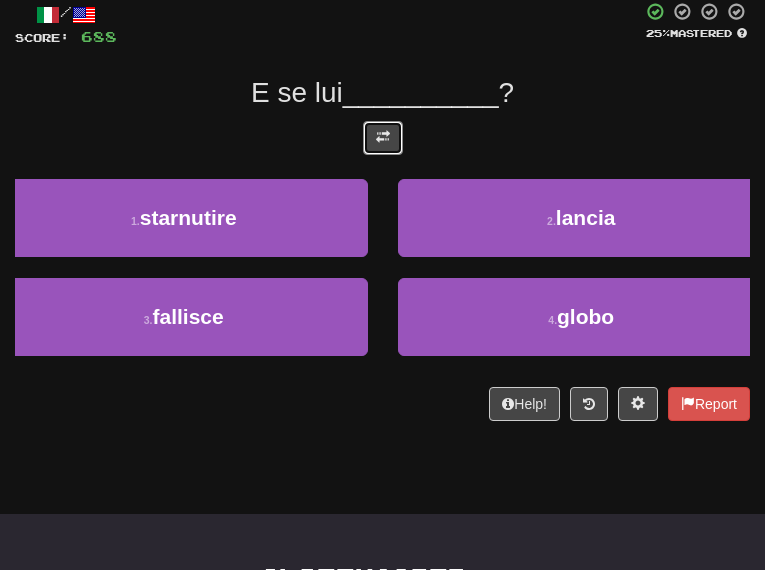 click at bounding box center (383, 138) 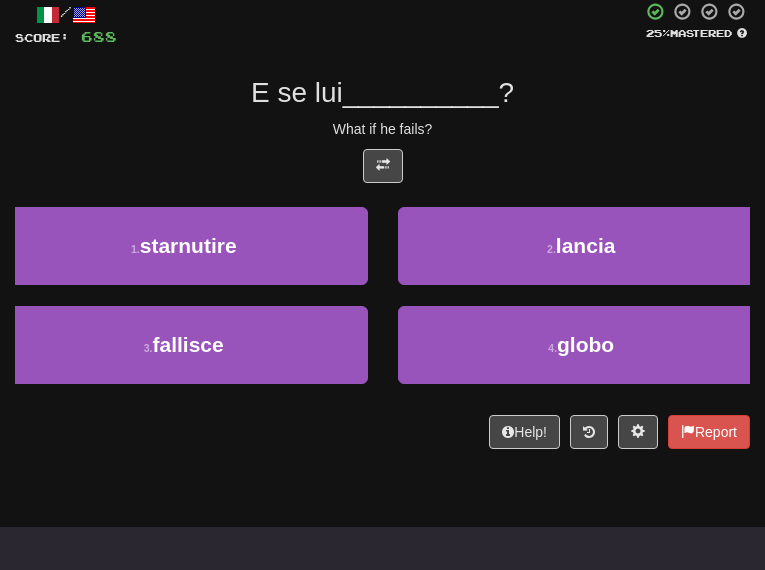 click on "What if he fails?" at bounding box center [382, 129] 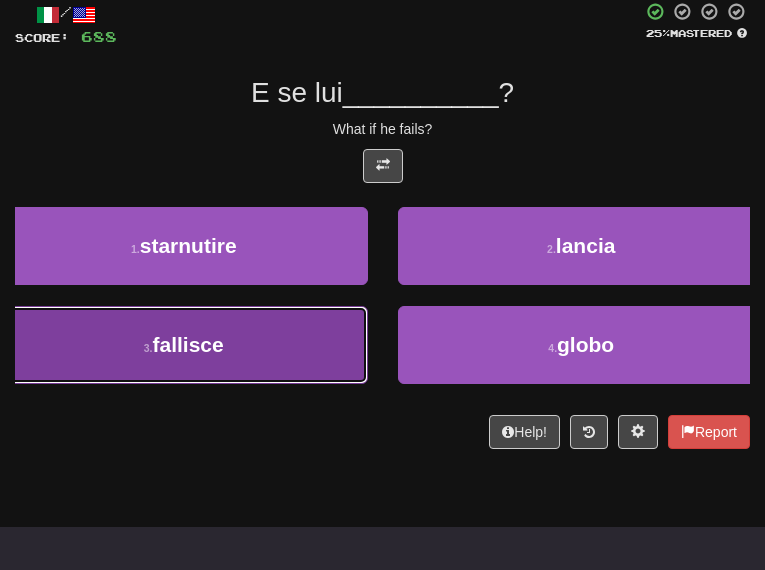 click on "3 .  fallisce" at bounding box center (184, 345) 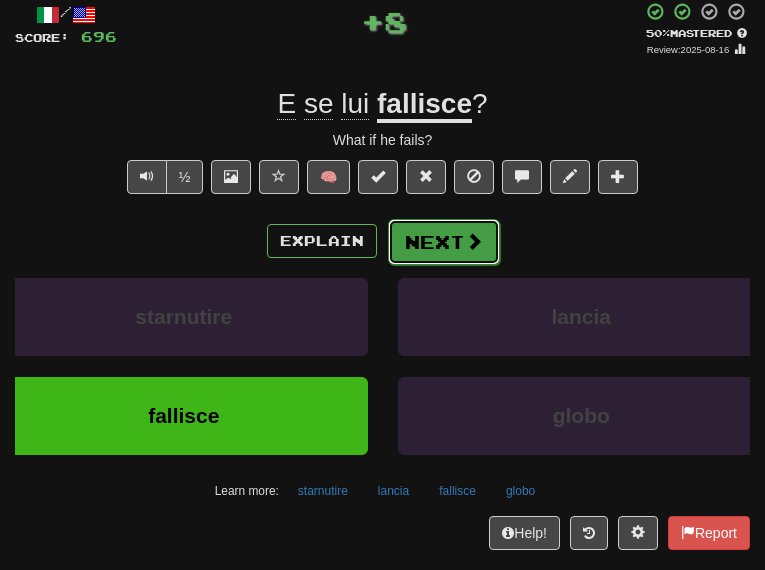 click on "Next" at bounding box center [444, 242] 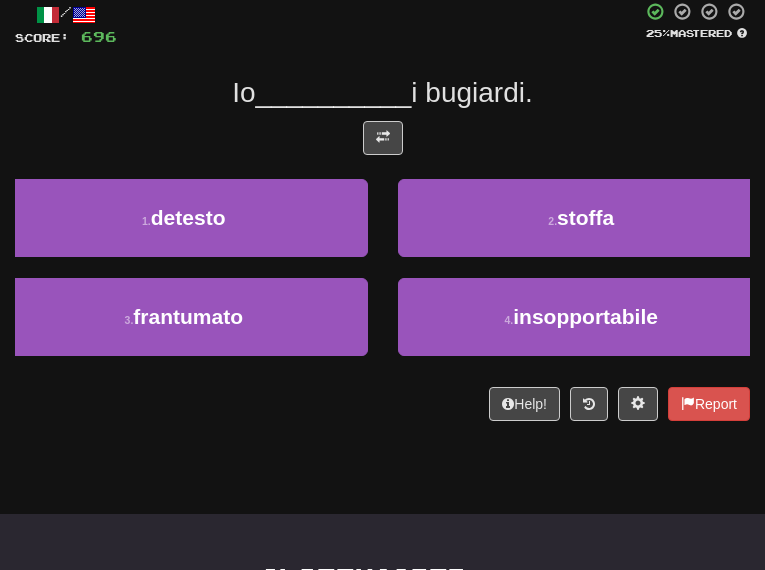 click at bounding box center [382, 143] 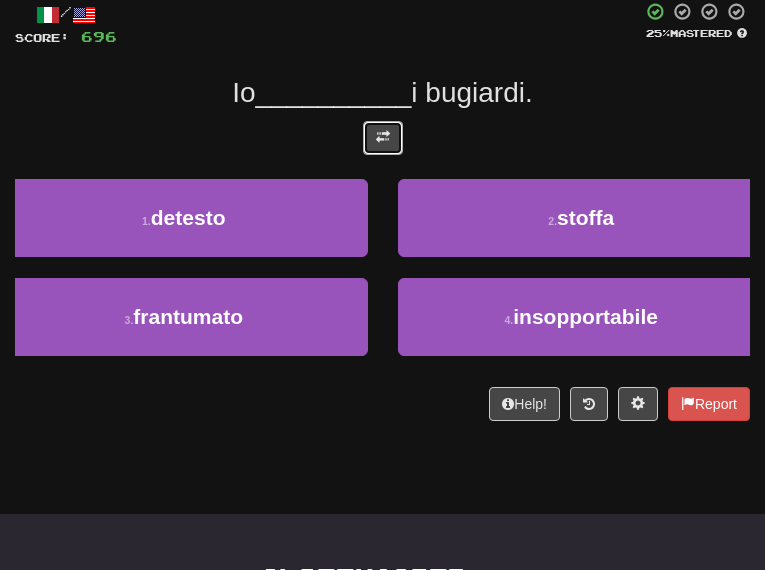click at bounding box center (383, 137) 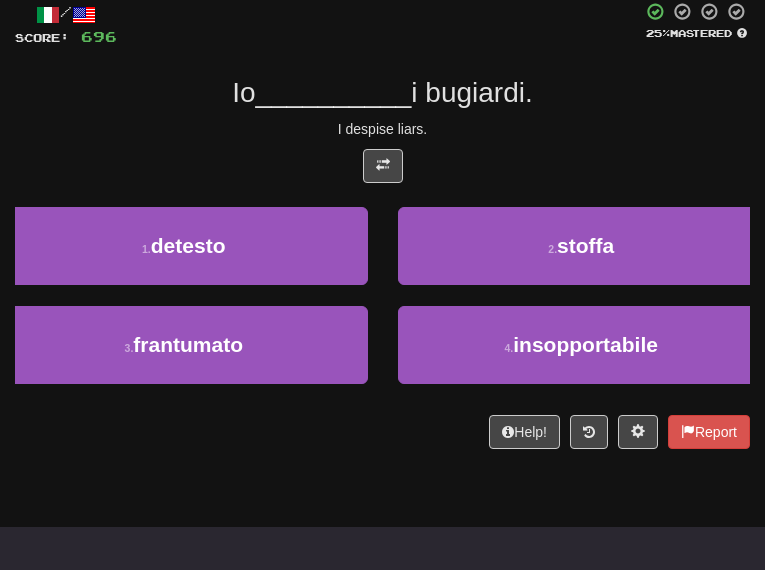click on "I despise liars." at bounding box center (382, 129) 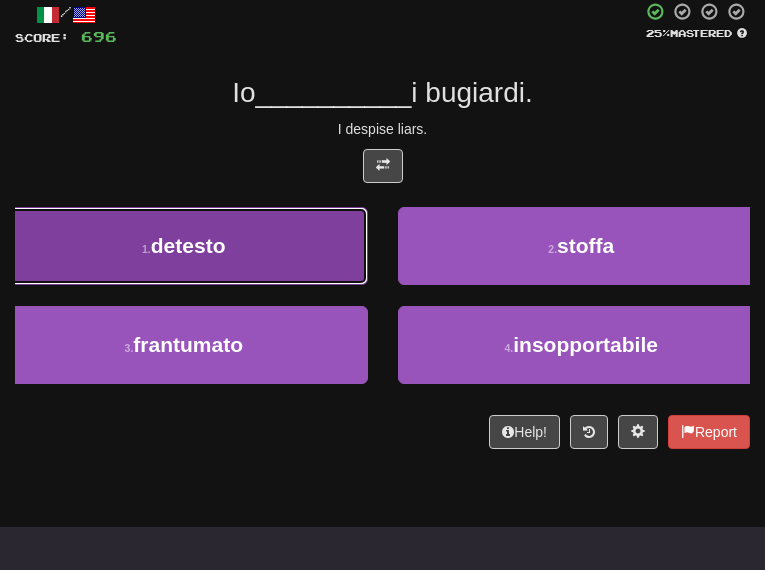 click on "detesto" at bounding box center [188, 245] 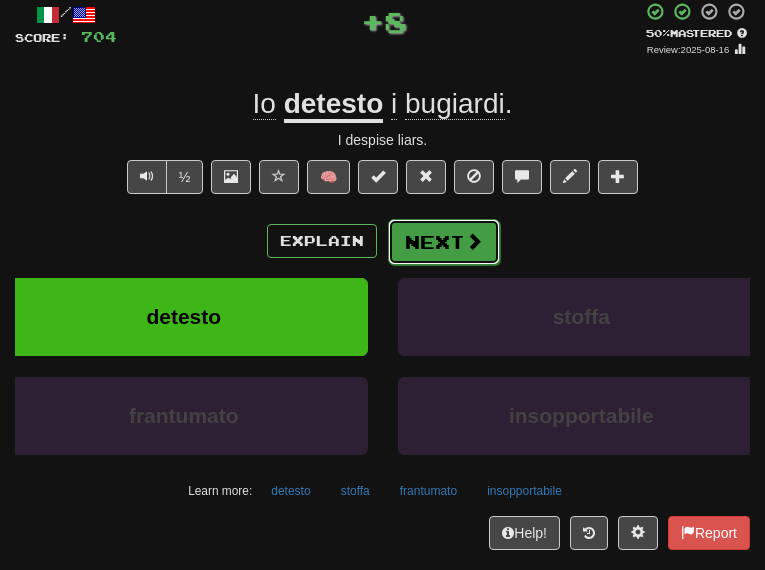 click at bounding box center (474, 241) 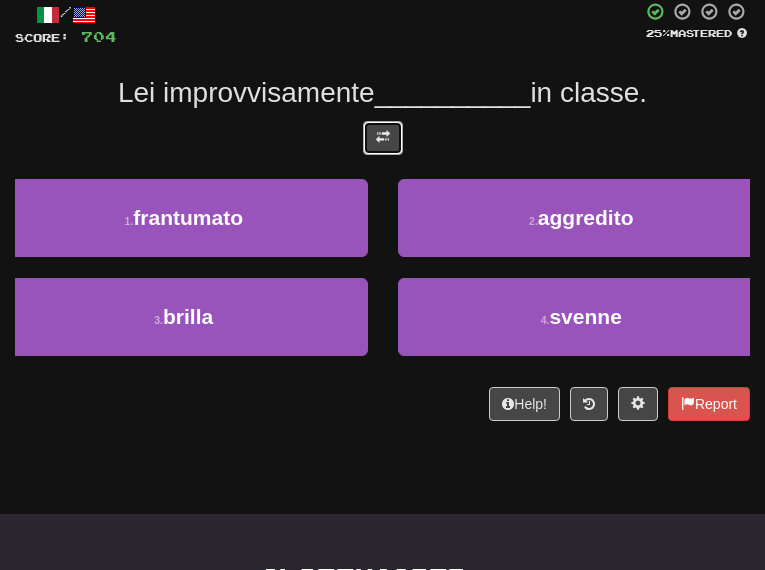 click at bounding box center [383, 138] 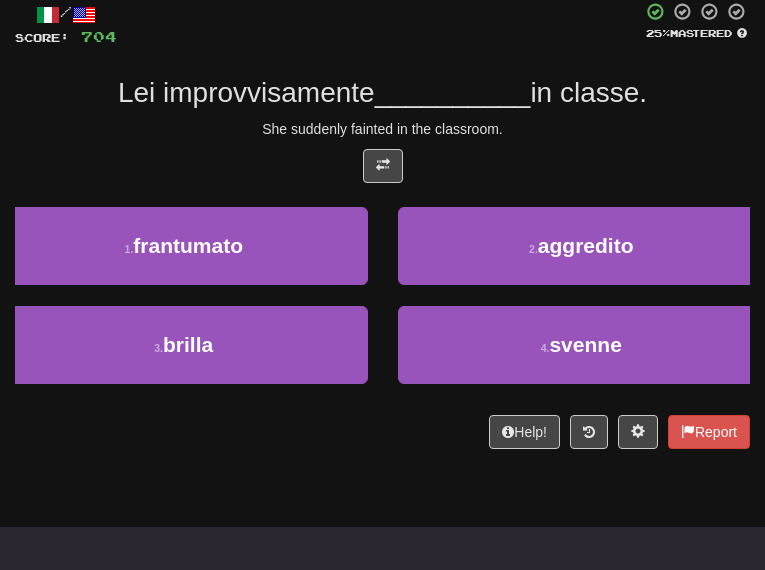 click at bounding box center (382, 171) 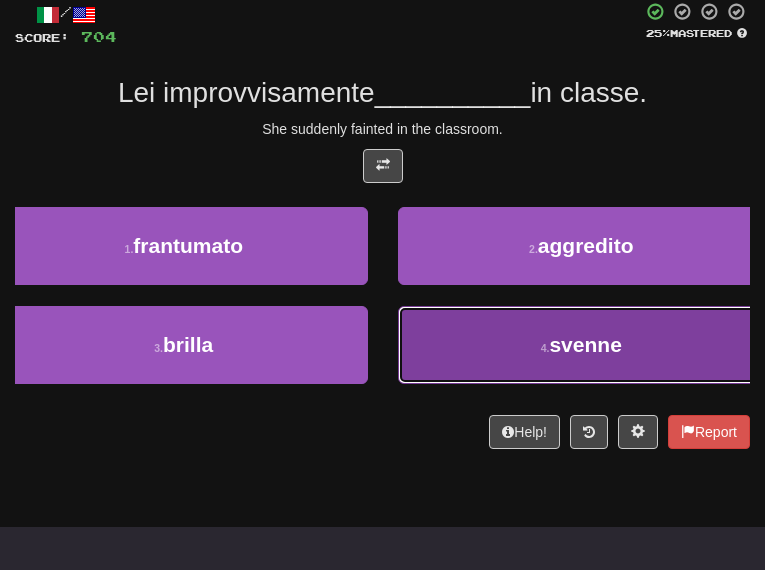 click on "4 .  svenne" at bounding box center [582, 345] 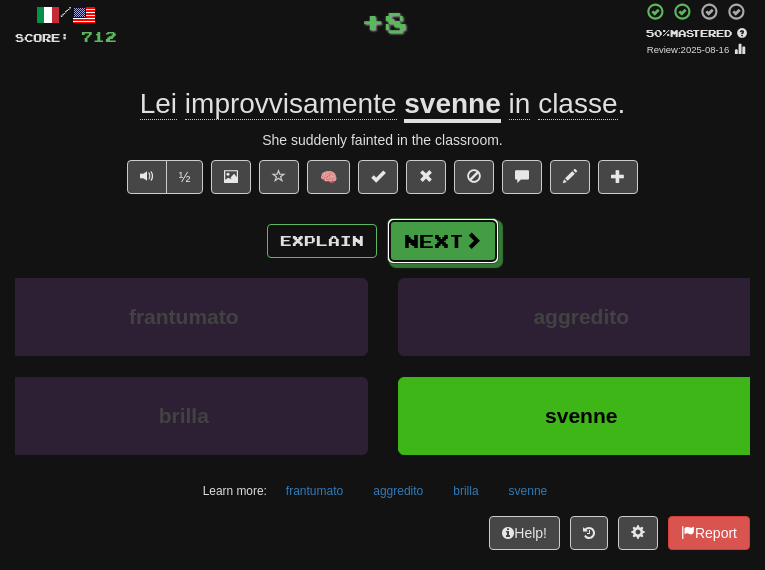 click on "Next" at bounding box center (443, 241) 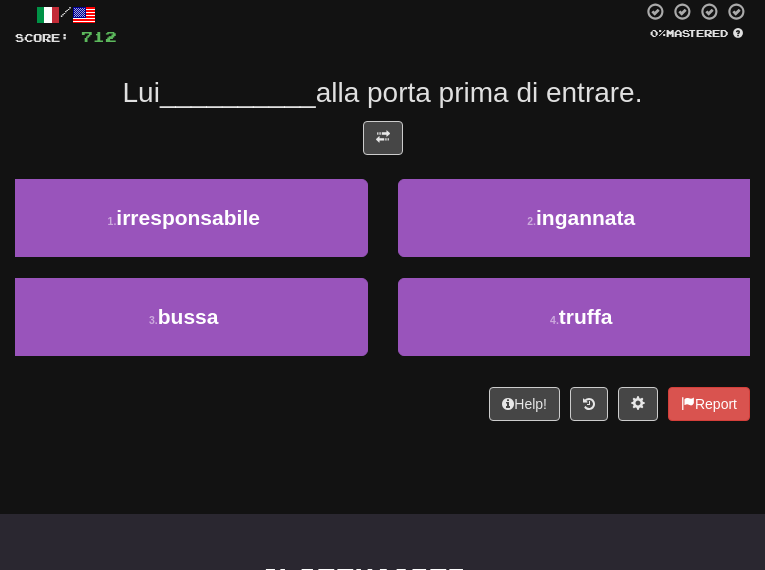 click on "/  Score:   712 0 %  Mastered Lui  __________  alla porta prima di entrare. 1 .  irresponsabile 2 .  ingannata 3 .  bussa 4 .  truffa  Help!  Report" at bounding box center [382, 211] 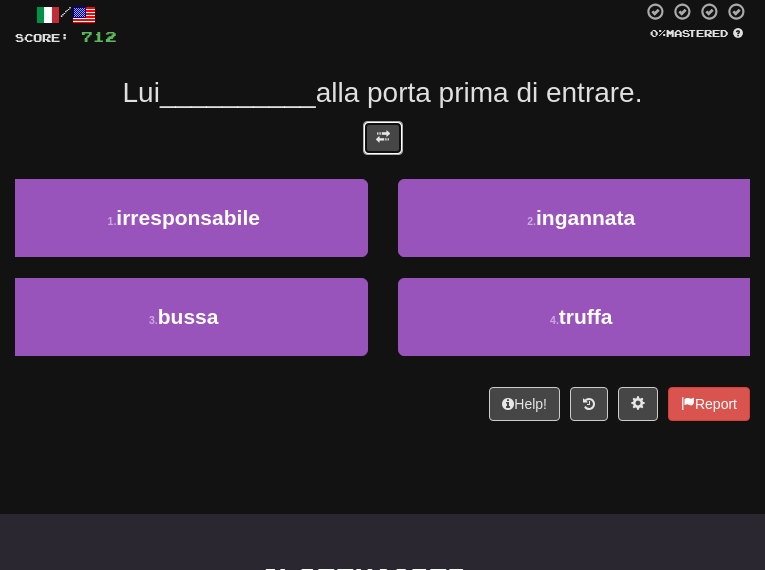 click at bounding box center (383, 138) 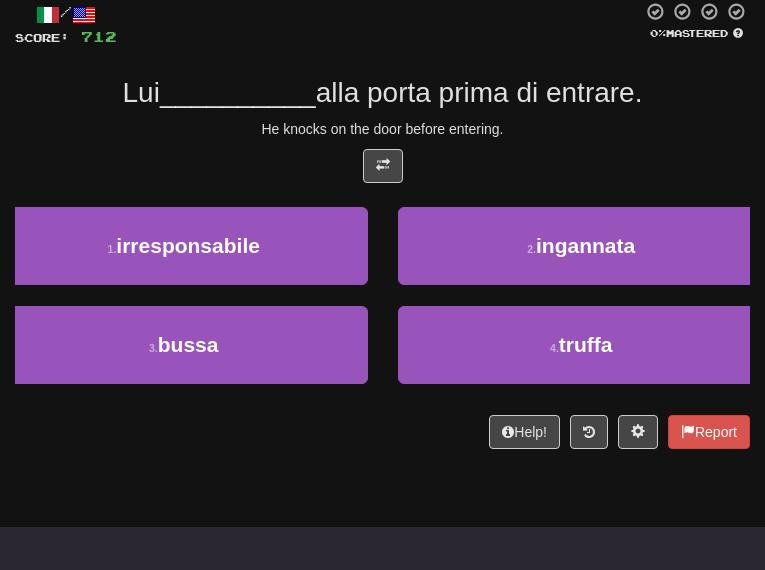 click on "Lui  __________  alla porta prima di entrare." at bounding box center [382, 93] 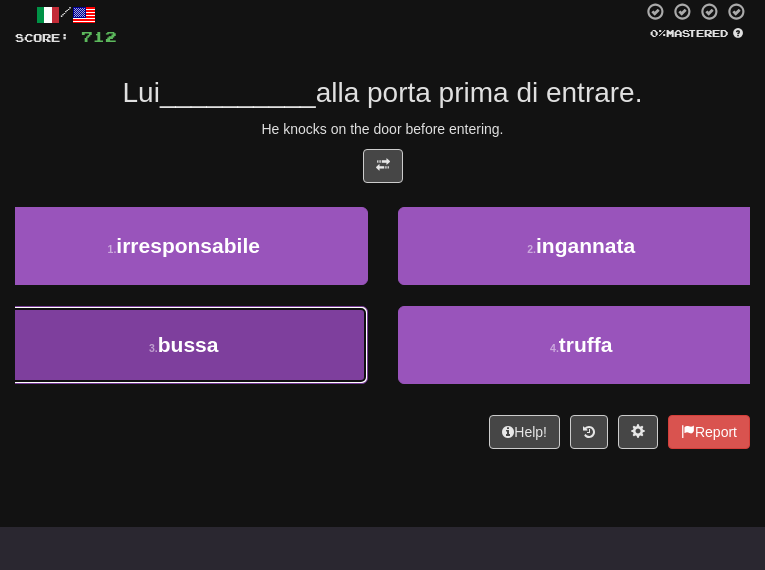 click on "bussa" at bounding box center (188, 344) 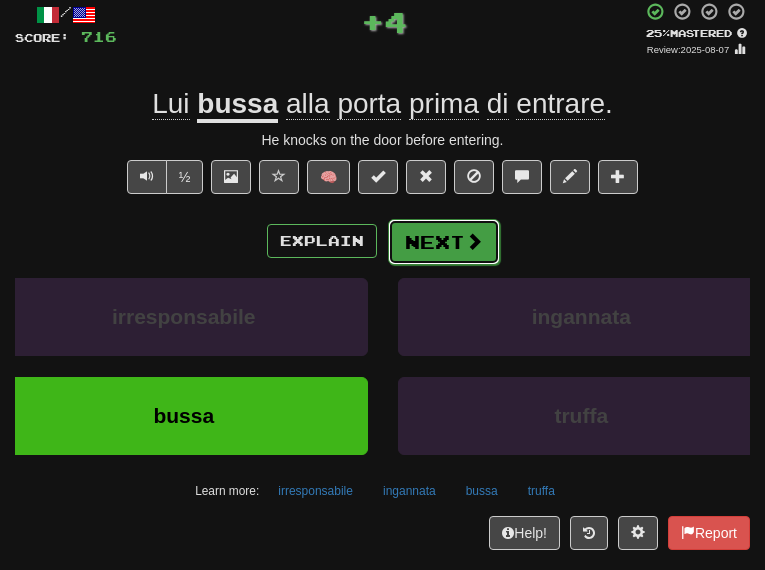 click on "Next" at bounding box center [444, 242] 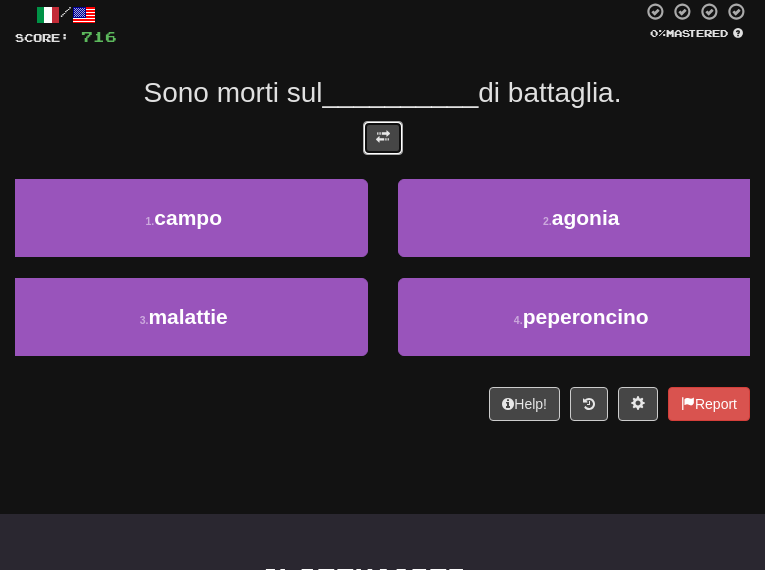 click at bounding box center [383, 138] 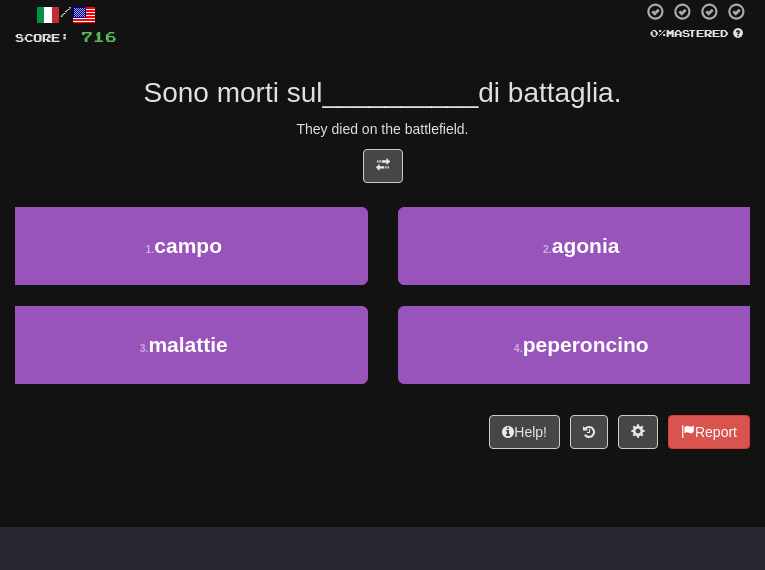 click on "/  Score:   716 0 %  Mastered Sono morti sul  __________  di battaglia. They died on the battlefield. 1 .  campo 2 .  agonia 3 .  malattie 4 .  peperoncino  Help!  Report" at bounding box center (382, 225) 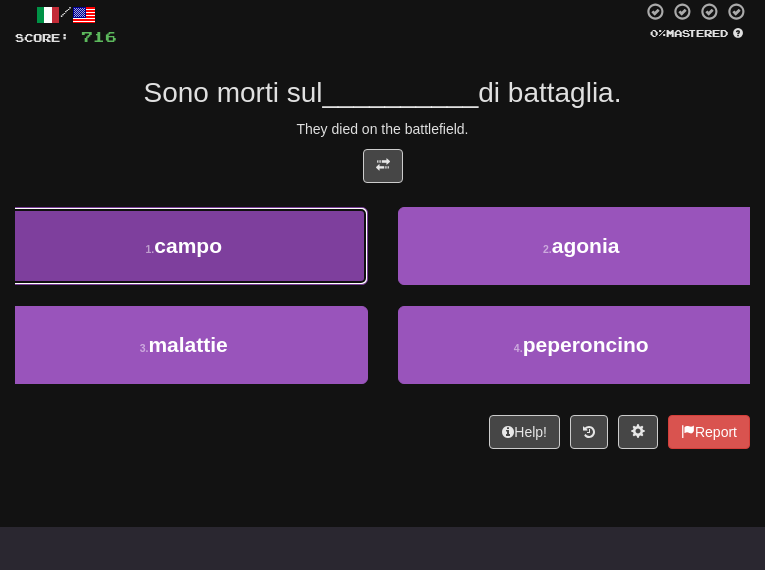 click on "1 .  campo" at bounding box center [184, 246] 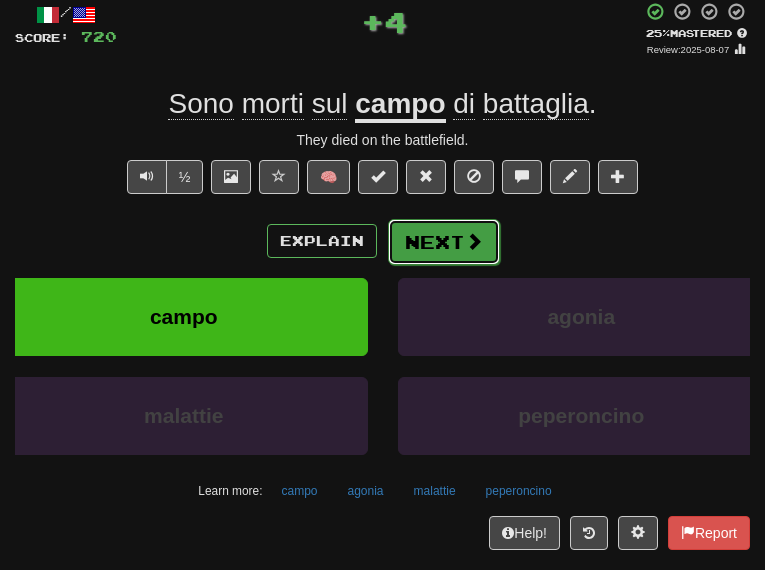 click on "Next" at bounding box center (444, 242) 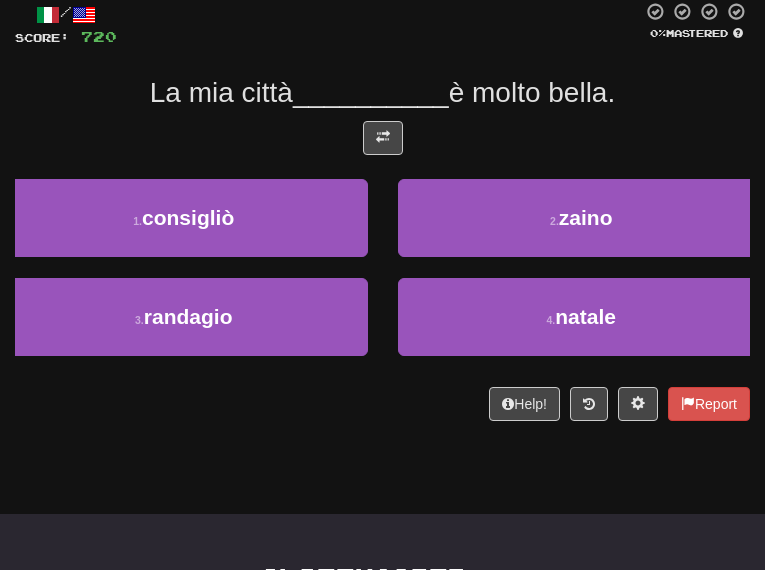 click on "/  Score:   720 0 %  Mastered La mia città  __________  è molto bella. 1 .  consigliò 2 .  zaino 3 .  randagio 4 .  natale  Help!  Report" at bounding box center (382, 211) 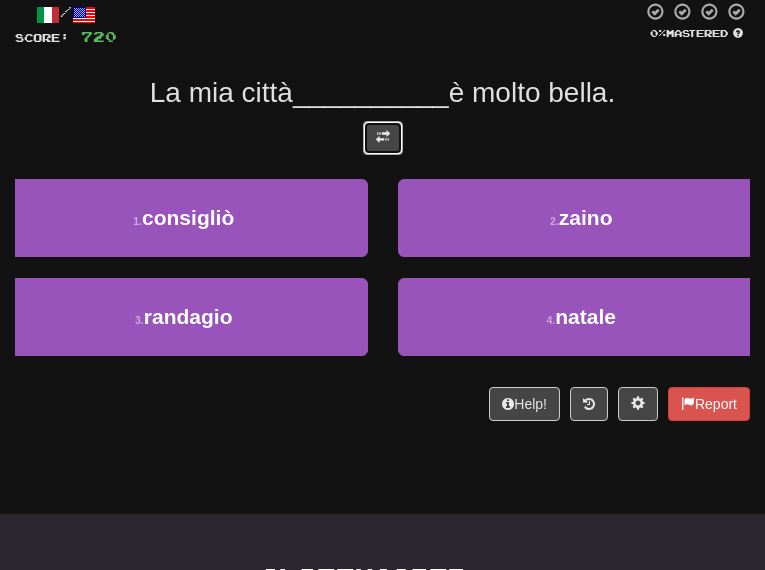 click at bounding box center (383, 138) 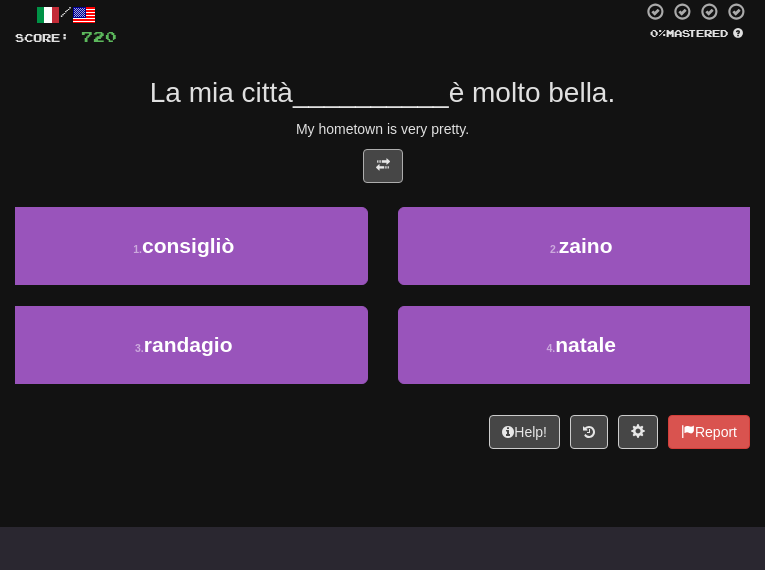 click on "My hometown is very pretty." at bounding box center [382, 129] 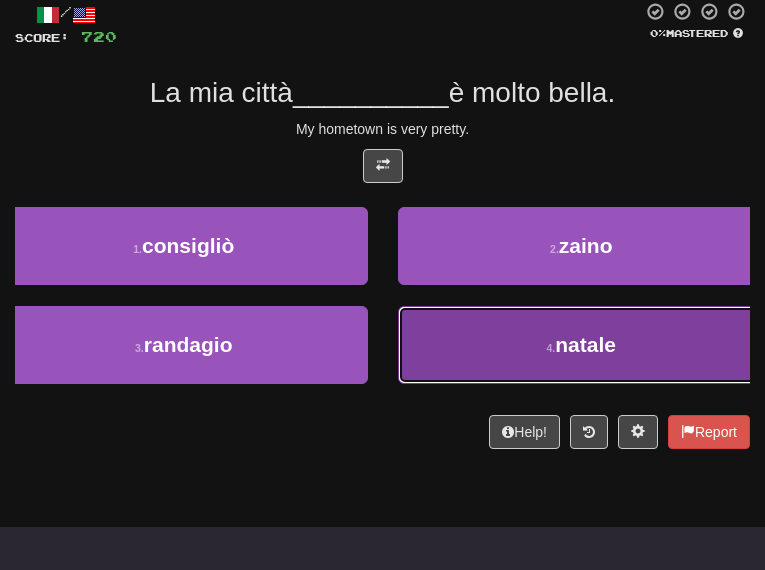 click on "4 .  natale" at bounding box center (582, 345) 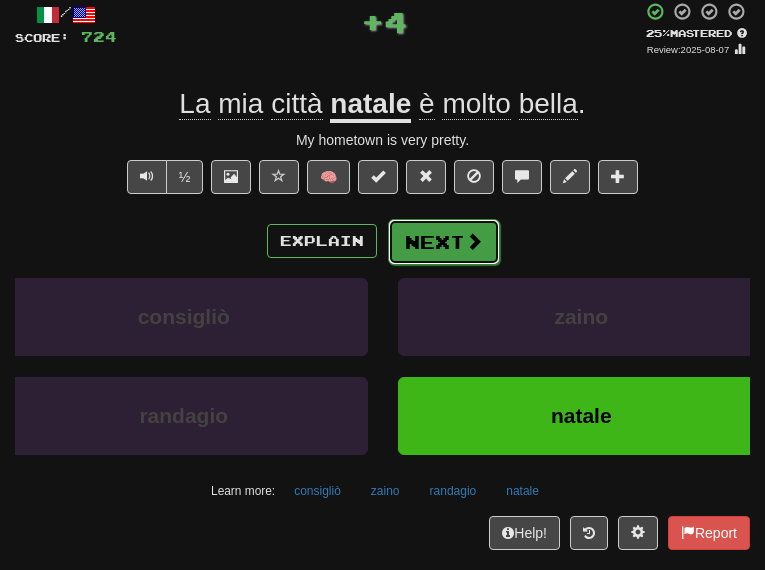 click on "Next" at bounding box center (444, 242) 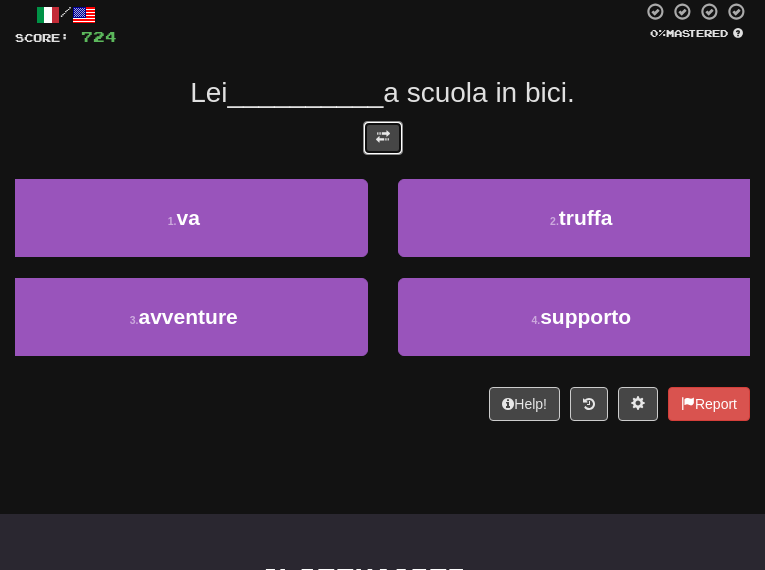click at bounding box center [383, 138] 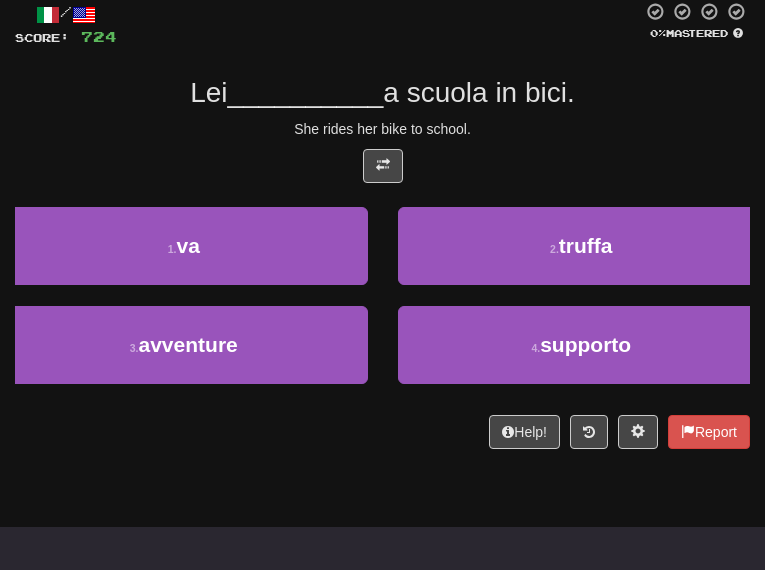 click on "She rides her bike to school." at bounding box center [382, 129] 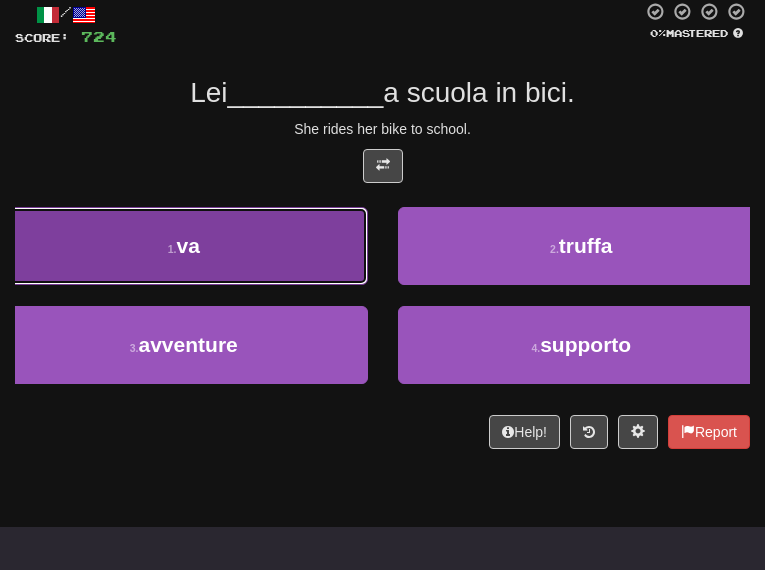 click on "1 .  va" at bounding box center (184, 246) 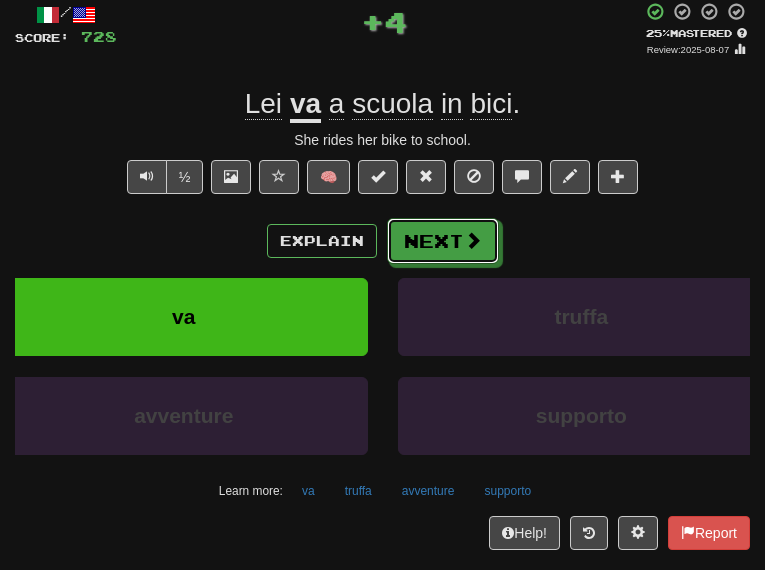 click on "Next" at bounding box center [443, 241] 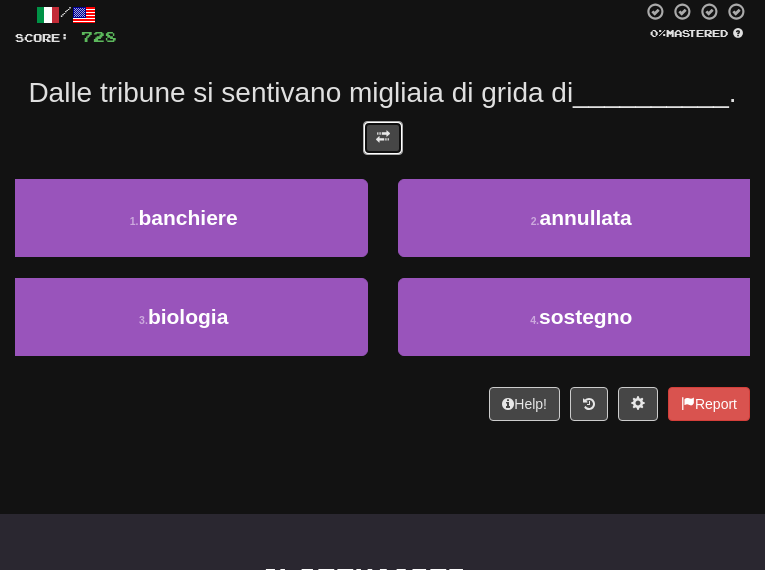 click at bounding box center (383, 138) 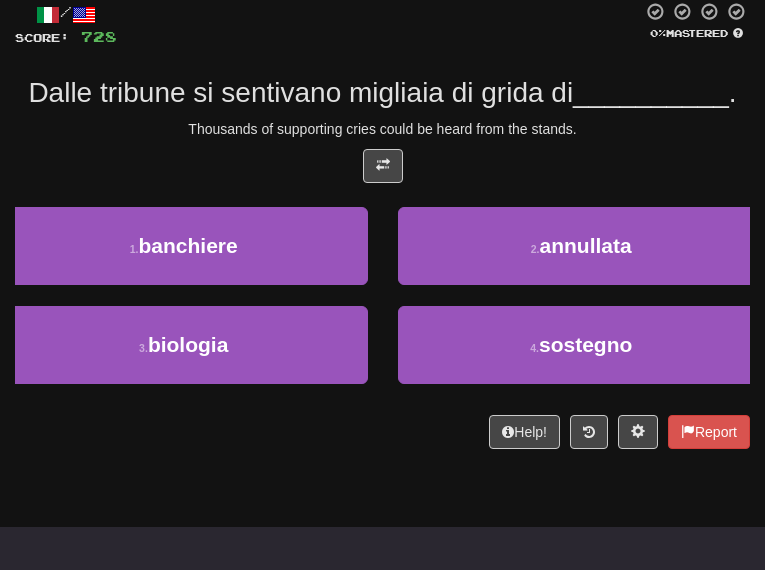 click on "Dalle tribune si sentivano migliaia di grida di  __________ ." at bounding box center (382, 93) 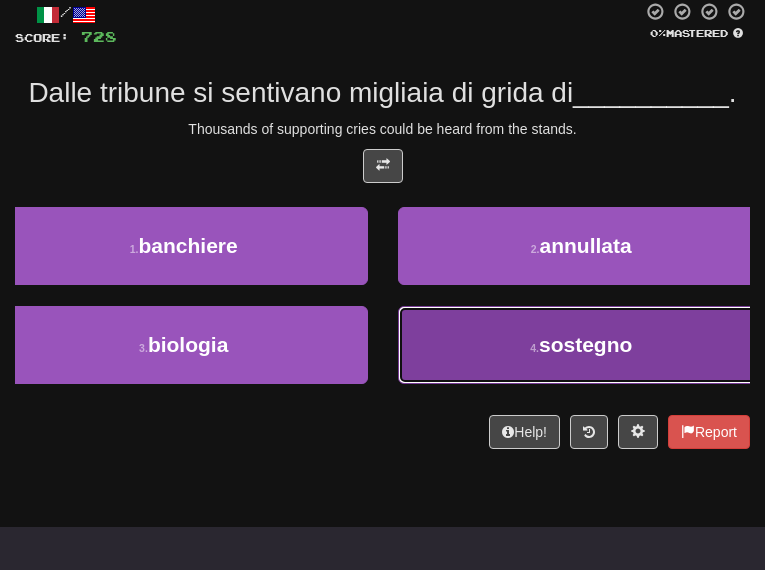 click on "4 .  sostegno" at bounding box center [582, 345] 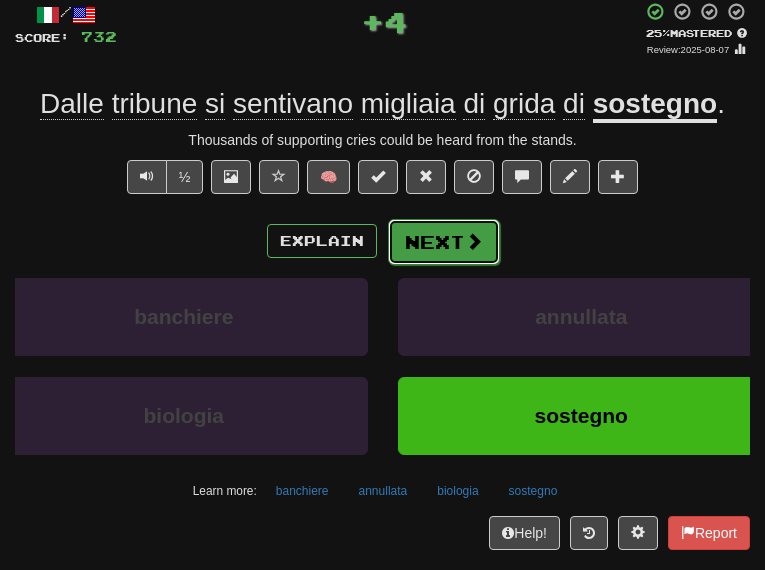 click on "Next" at bounding box center (444, 242) 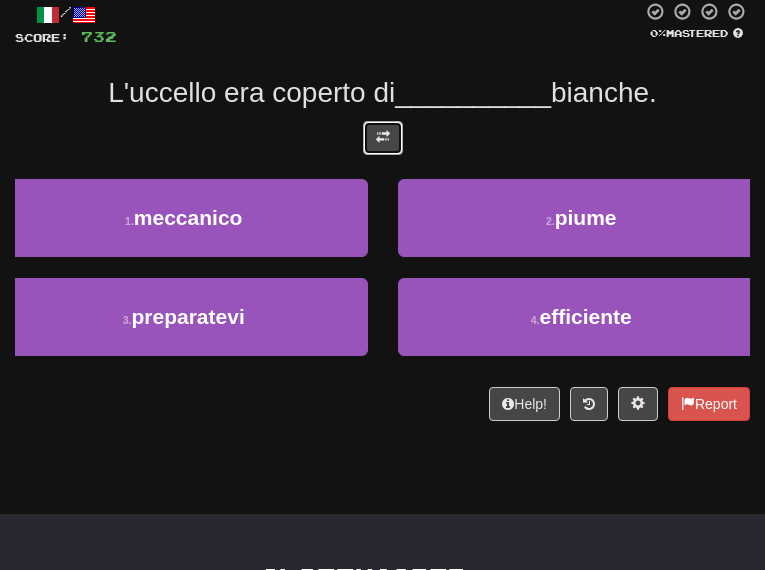 click at bounding box center (383, 138) 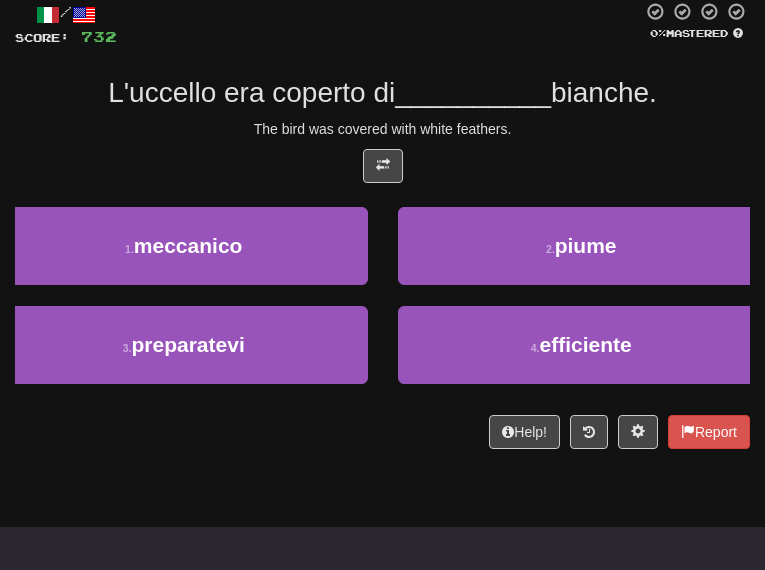 click on "L'uccello era coperto di  __________  bianche." at bounding box center [382, 93] 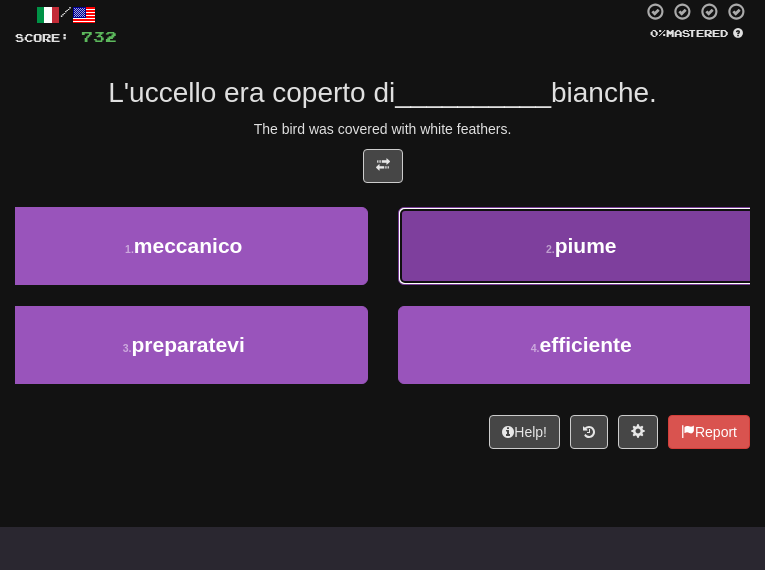 click on "2 .  piume" at bounding box center (582, 246) 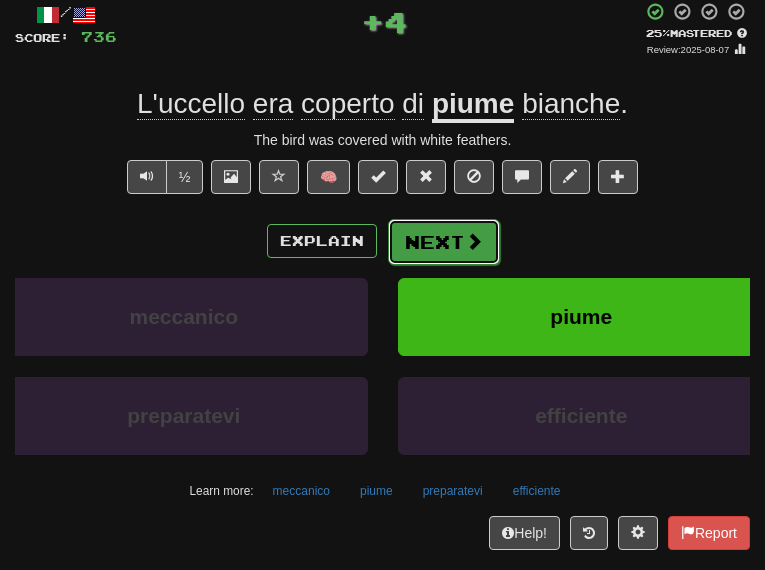 click on "Next" at bounding box center (444, 242) 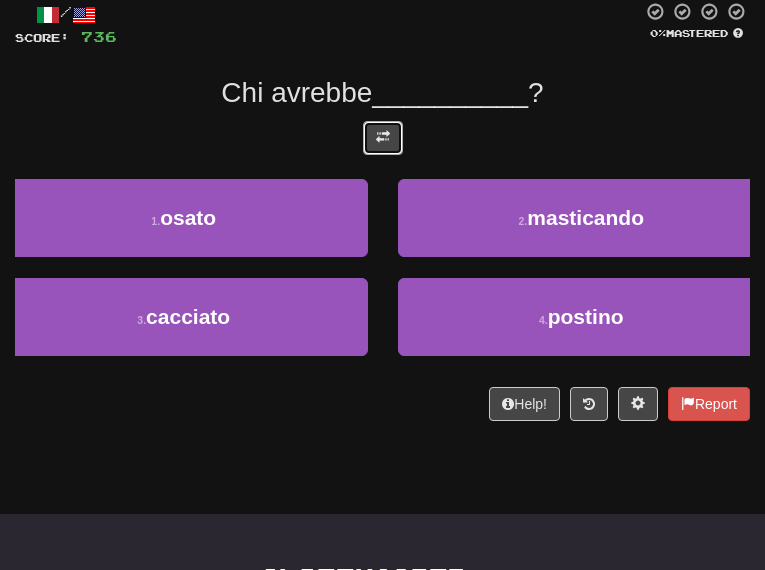 click at bounding box center (383, 137) 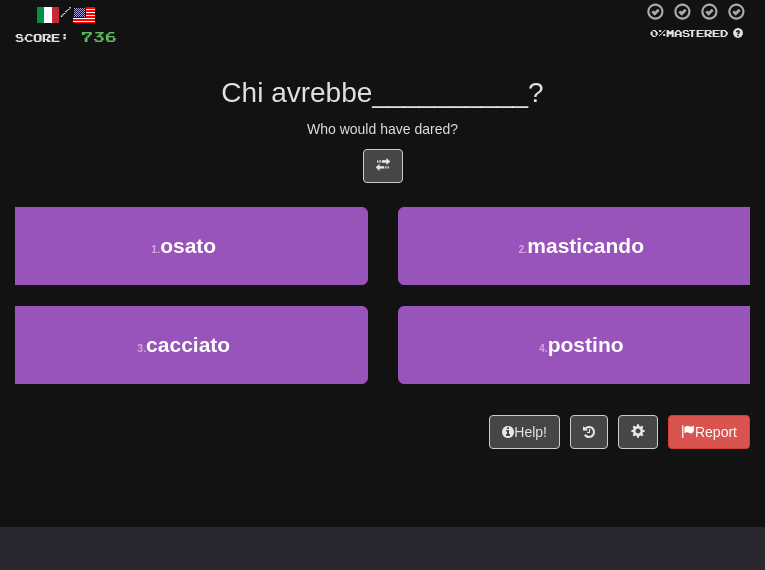 click on "Who would have dared?" at bounding box center [382, 129] 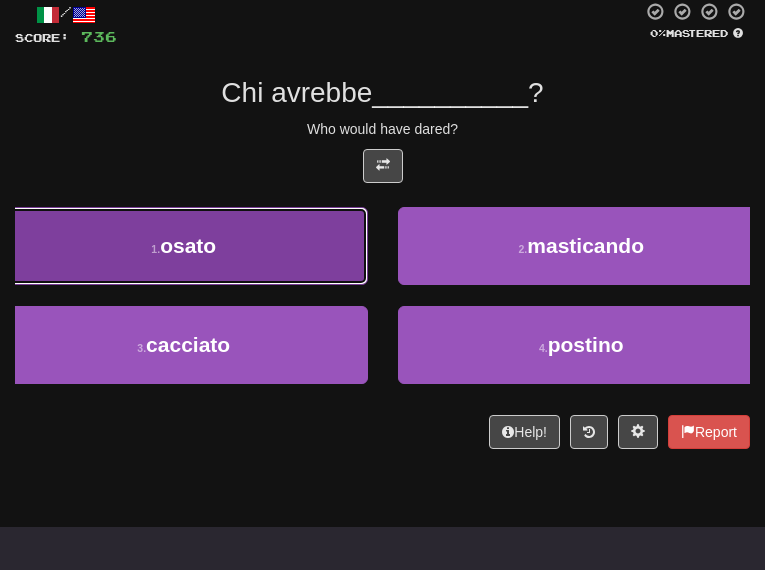 click on "1 .  osato" at bounding box center (184, 246) 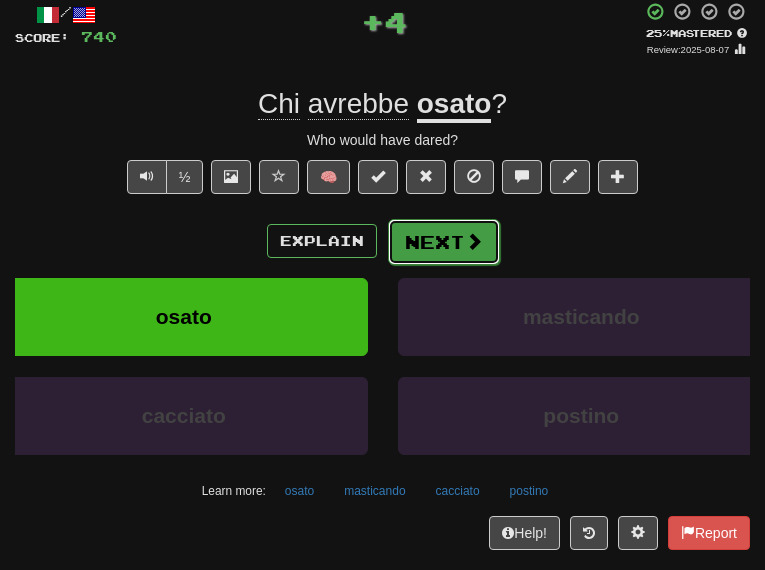 click on "Next" at bounding box center (444, 242) 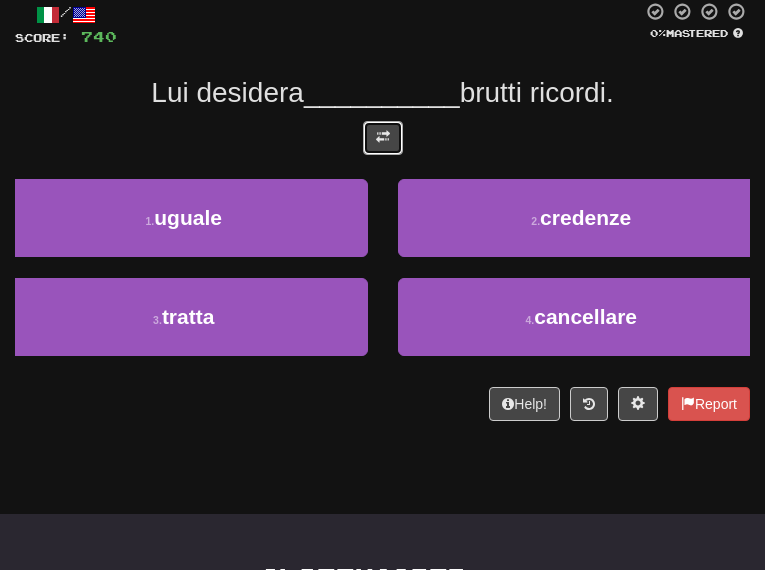 click at bounding box center (383, 138) 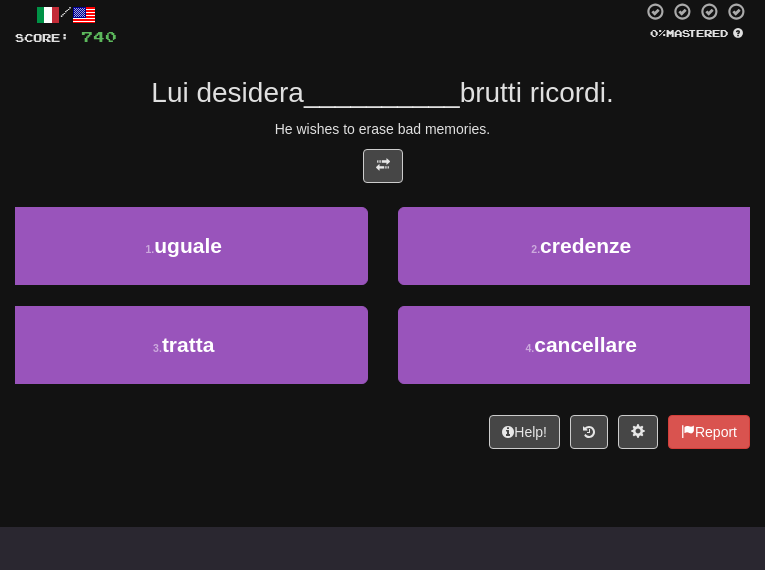 click on "/  Score:   740 0 %  Mastered Lui desidera  __________  brutti ricordi. He wishes to erase bad memories. 1 .  uguale 2 .  credenze 3 .  tratta 4 .  cancellare  Help!  Report" at bounding box center (382, 225) 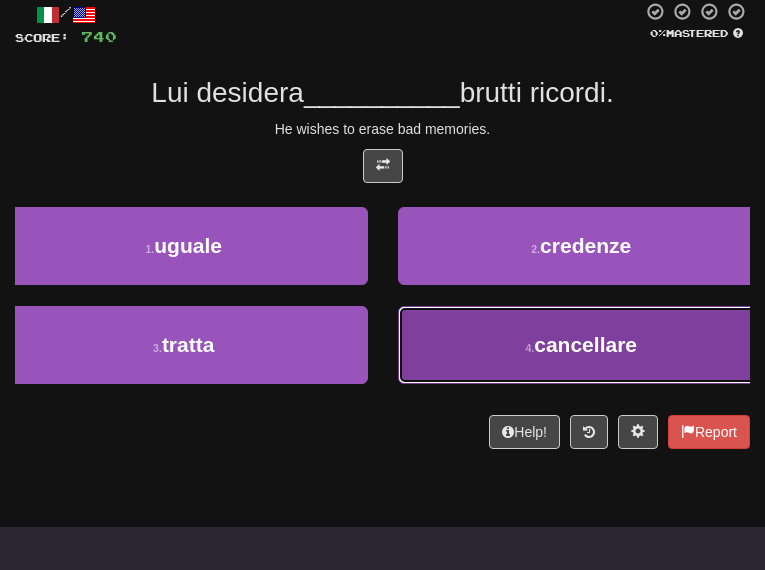 click on "4 .  cancellare" at bounding box center [582, 345] 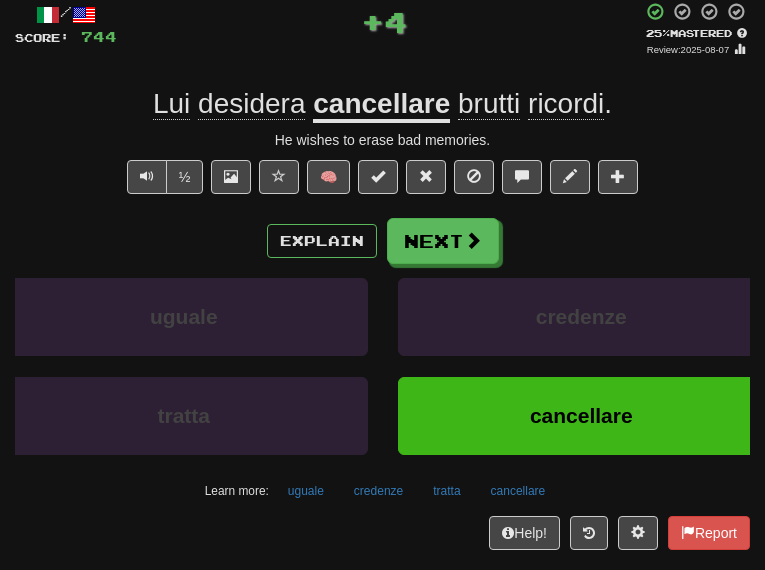 click on "/  Score:   744 + 4 25 %  Mastered Review:  2025-08-07 Lui   desidera   cancellare   brutti   ricordi . He wishes to erase bad memories. ½ 🧠 Explain Next uguale credenze tratta cancellare Learn more: uguale credenze tratta cancellare  Help!  Report" at bounding box center (382, 276) 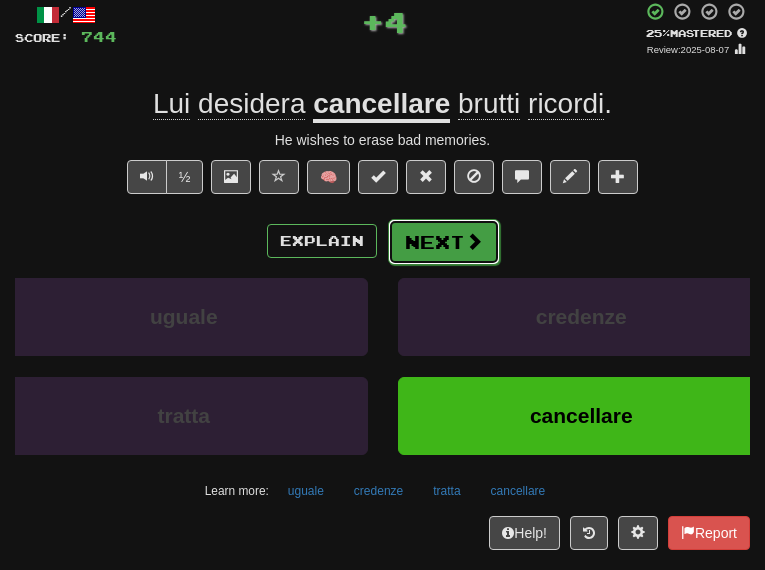 click on "Next" at bounding box center [444, 242] 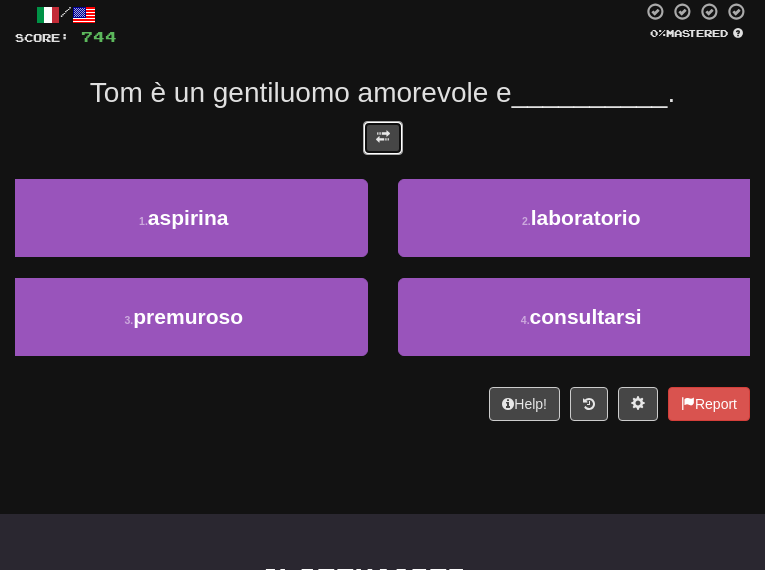 click at bounding box center (383, 138) 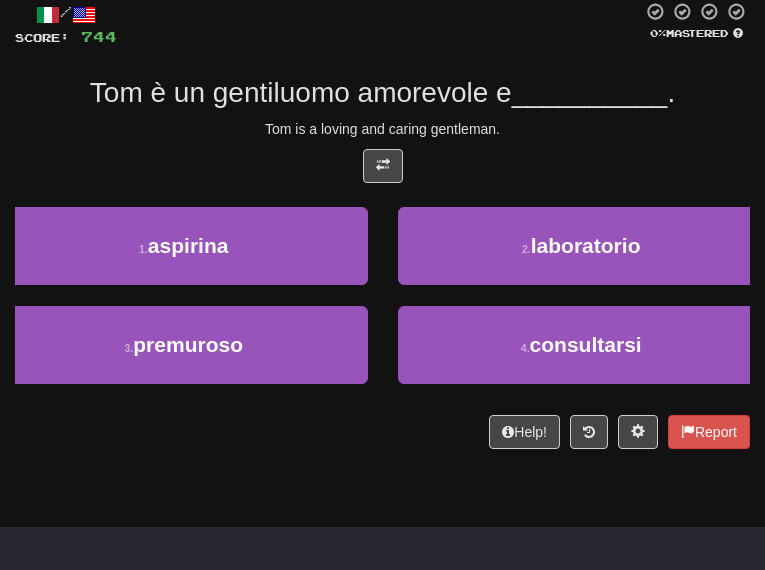click on "Tom is a loving and caring gentleman." at bounding box center [382, 129] 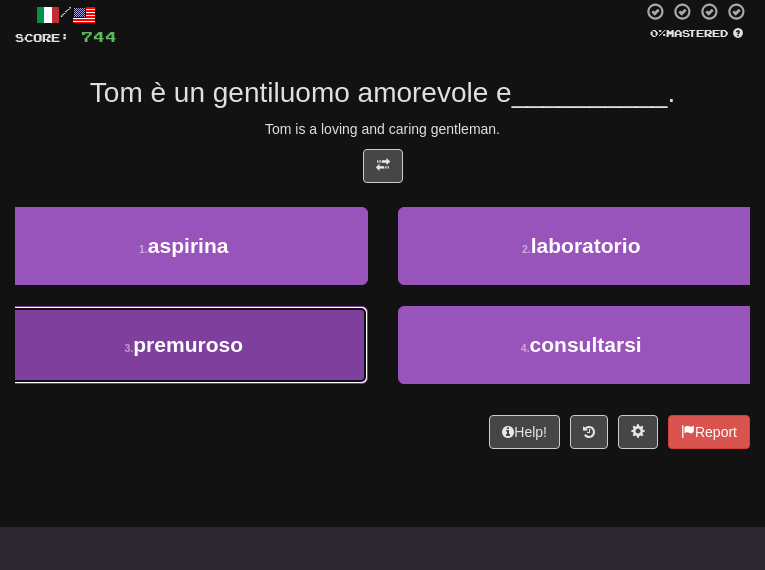 click on "3 .  premuroso" at bounding box center [184, 345] 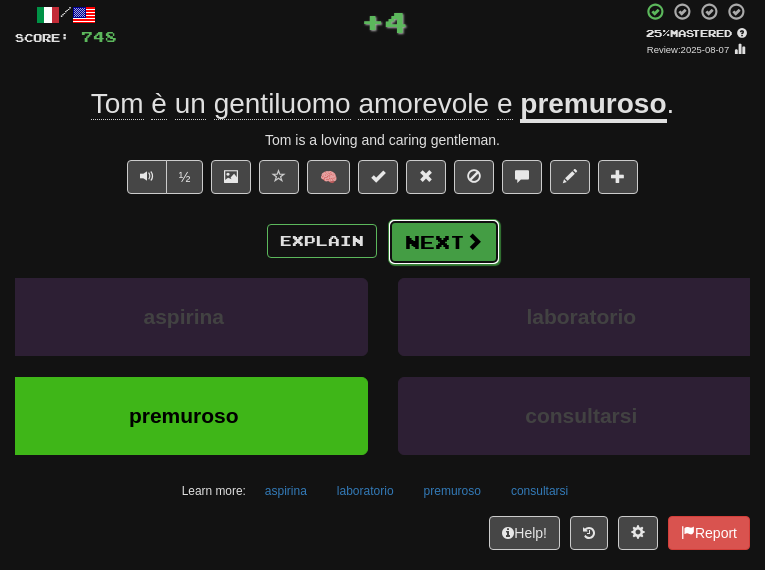 click on "Next" at bounding box center (444, 242) 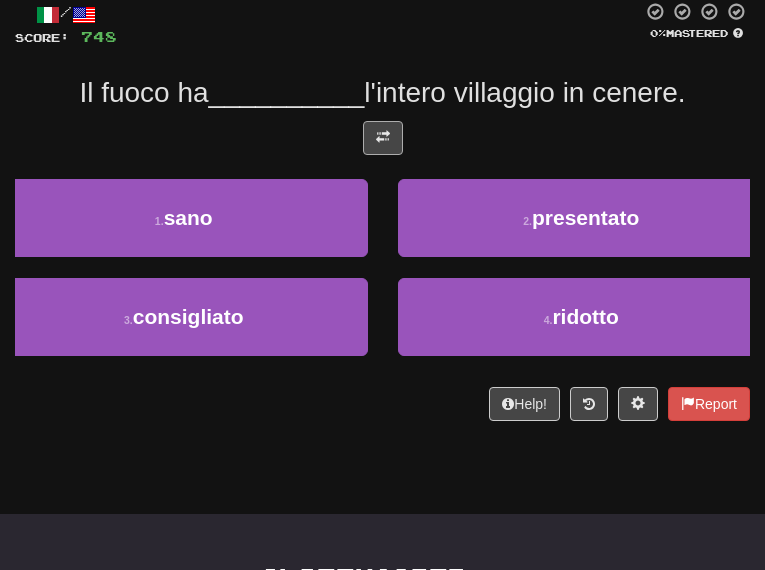drag, startPoint x: 405, startPoint y: 153, endPoint x: 394, endPoint y: 153, distance: 11 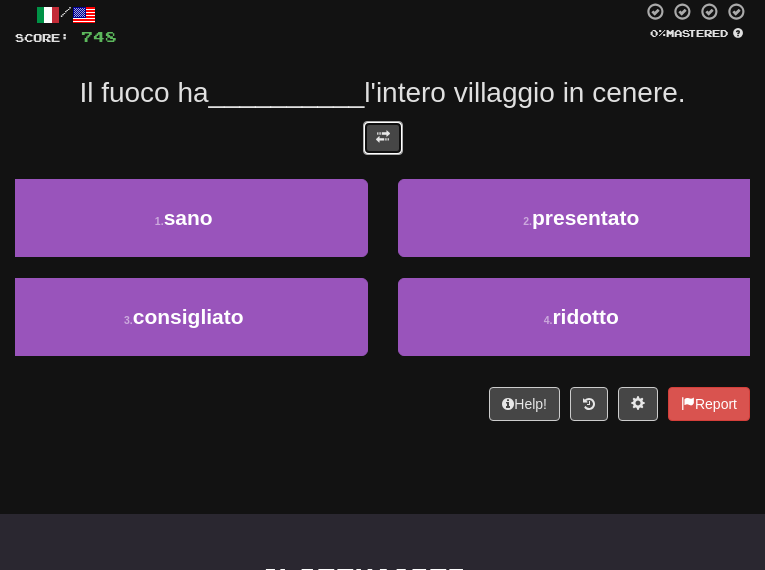 click at bounding box center [383, 138] 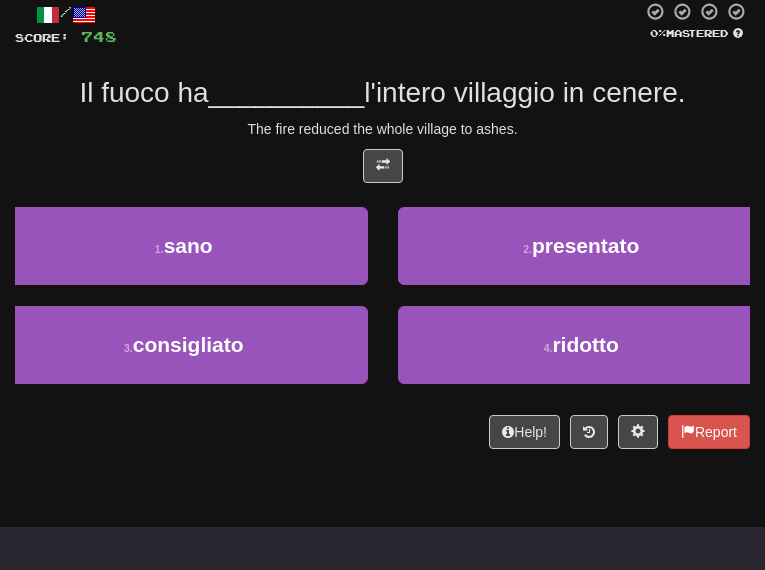 click on "Il fuoco ha  __________  l'intero villaggio in cenere." at bounding box center [382, 93] 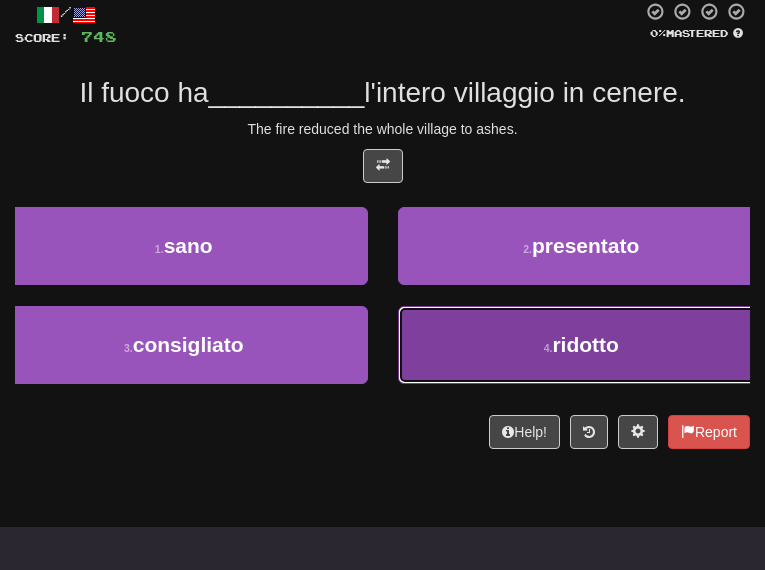 click on "4 .  ridotto" at bounding box center [582, 345] 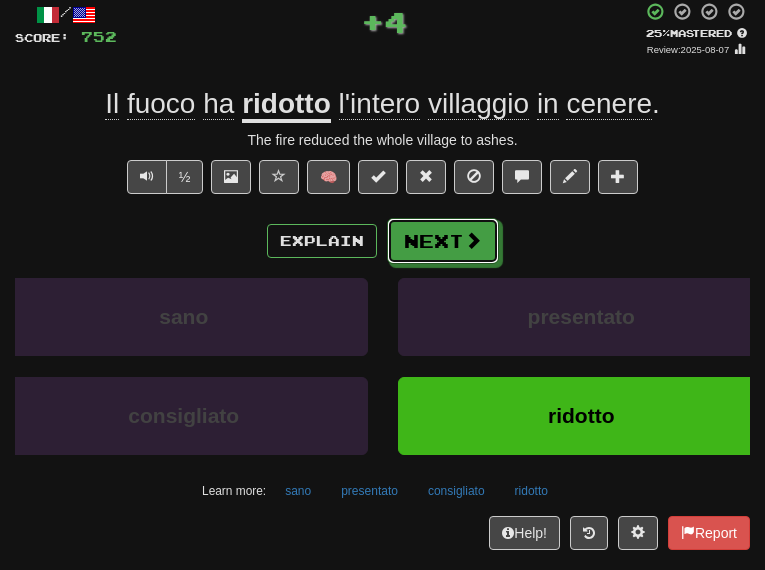 click on "Next" at bounding box center [443, 241] 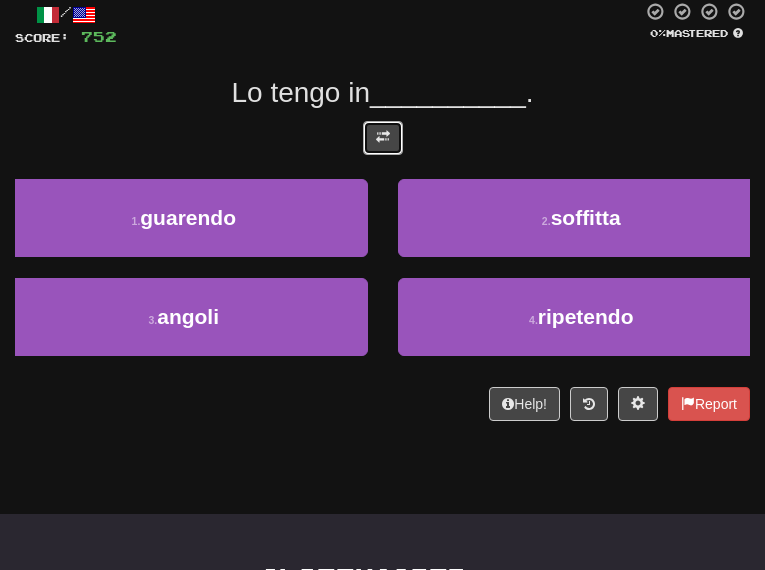 click at bounding box center [383, 137] 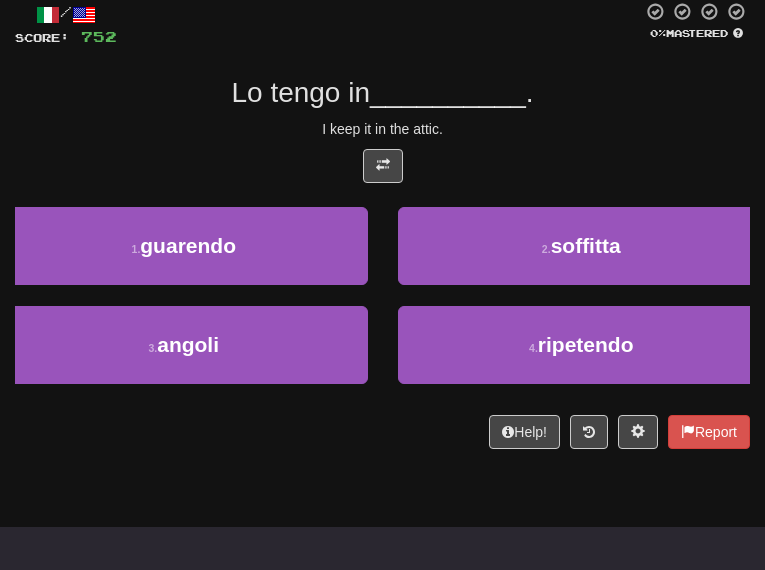 click on "I keep it in the attic." at bounding box center (382, 129) 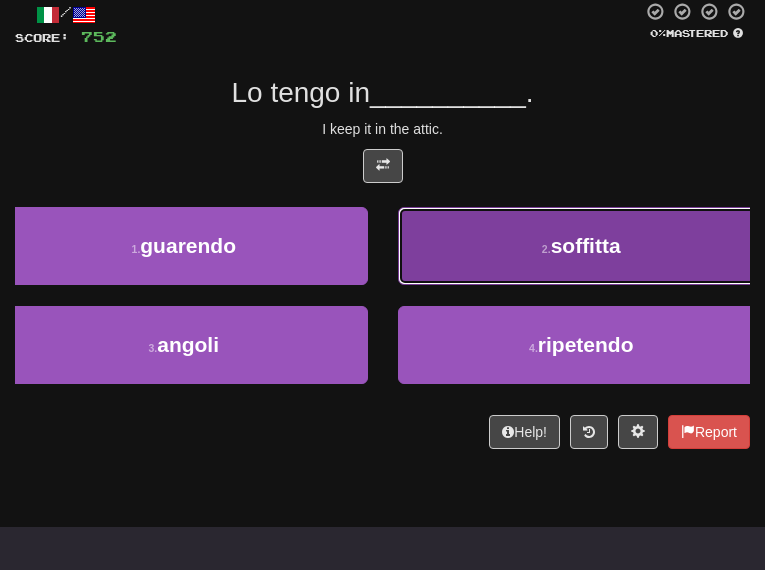 click on "2 .  soffitta" at bounding box center (582, 246) 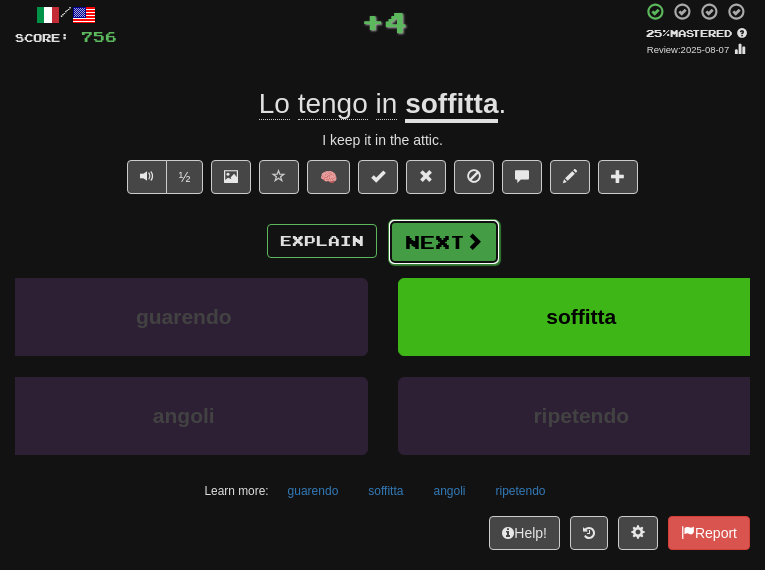 click on "Next" at bounding box center (444, 242) 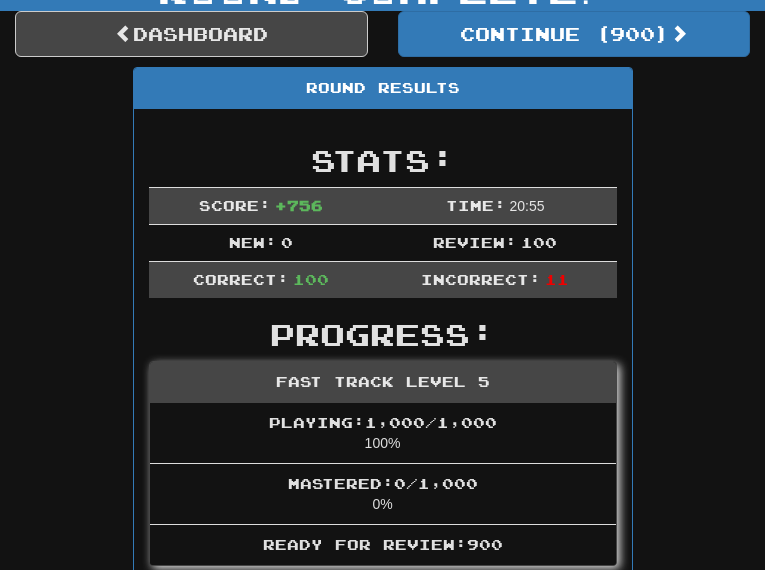 scroll, scrollTop: 193, scrollLeft: 0, axis: vertical 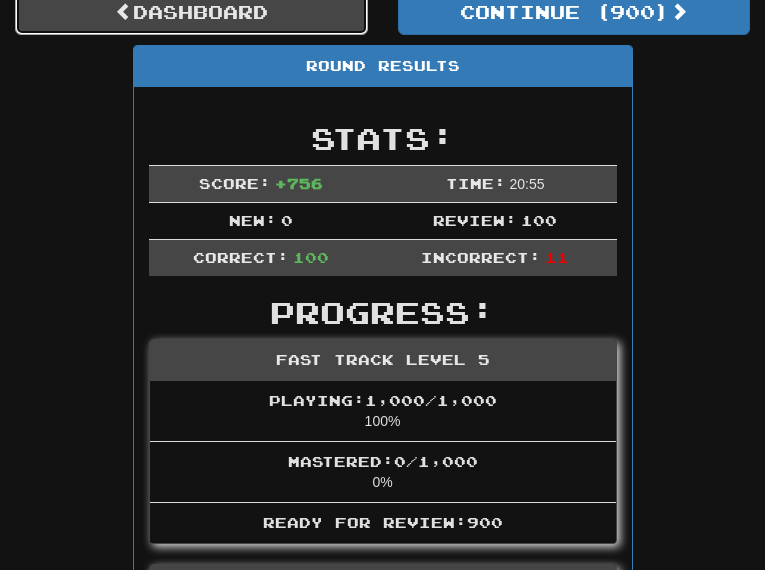 click on "Dashboard" at bounding box center (191, 12) 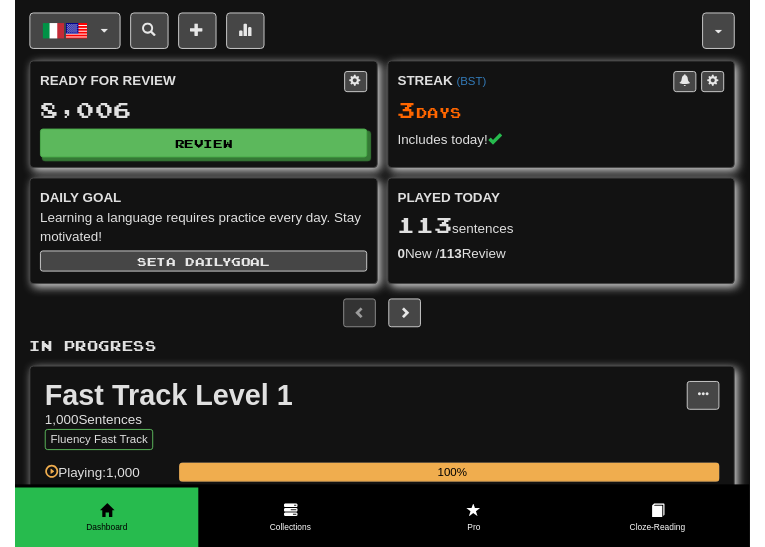 scroll, scrollTop: 0, scrollLeft: 0, axis: both 